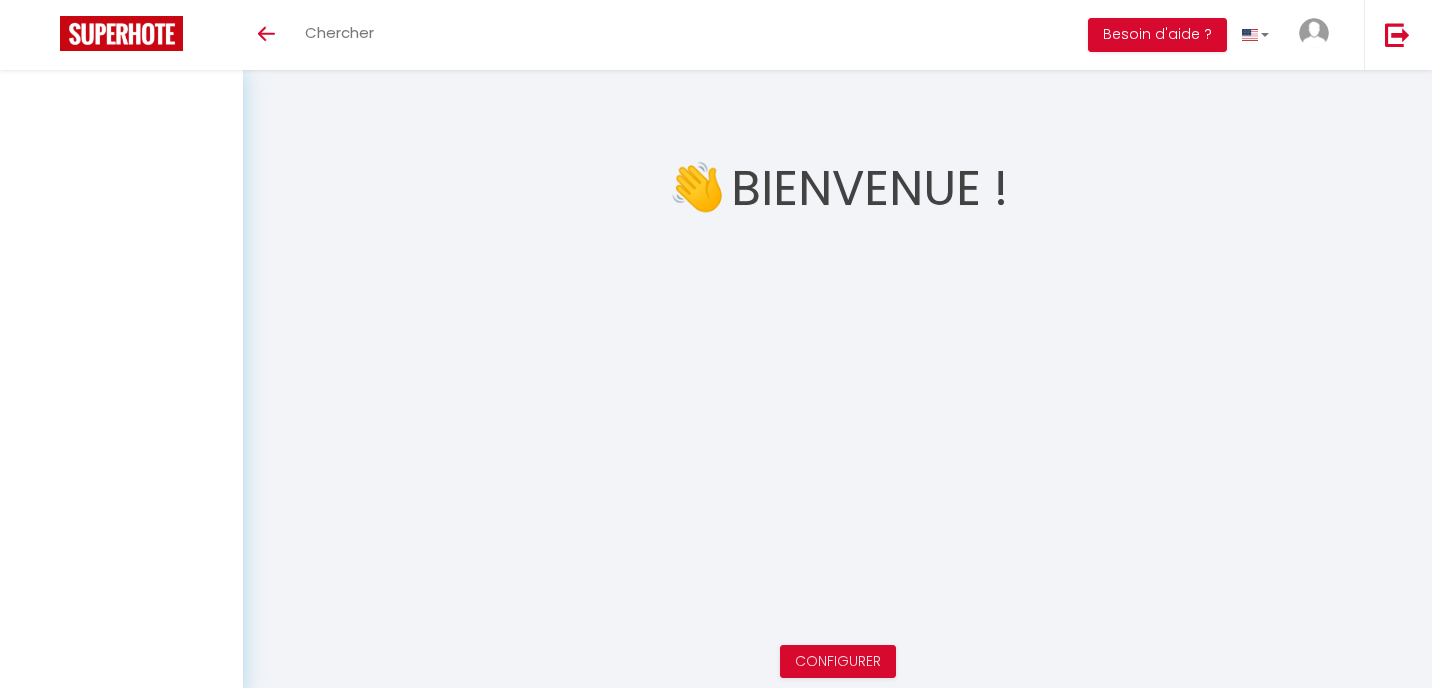 scroll, scrollTop: 0, scrollLeft: 0, axis: both 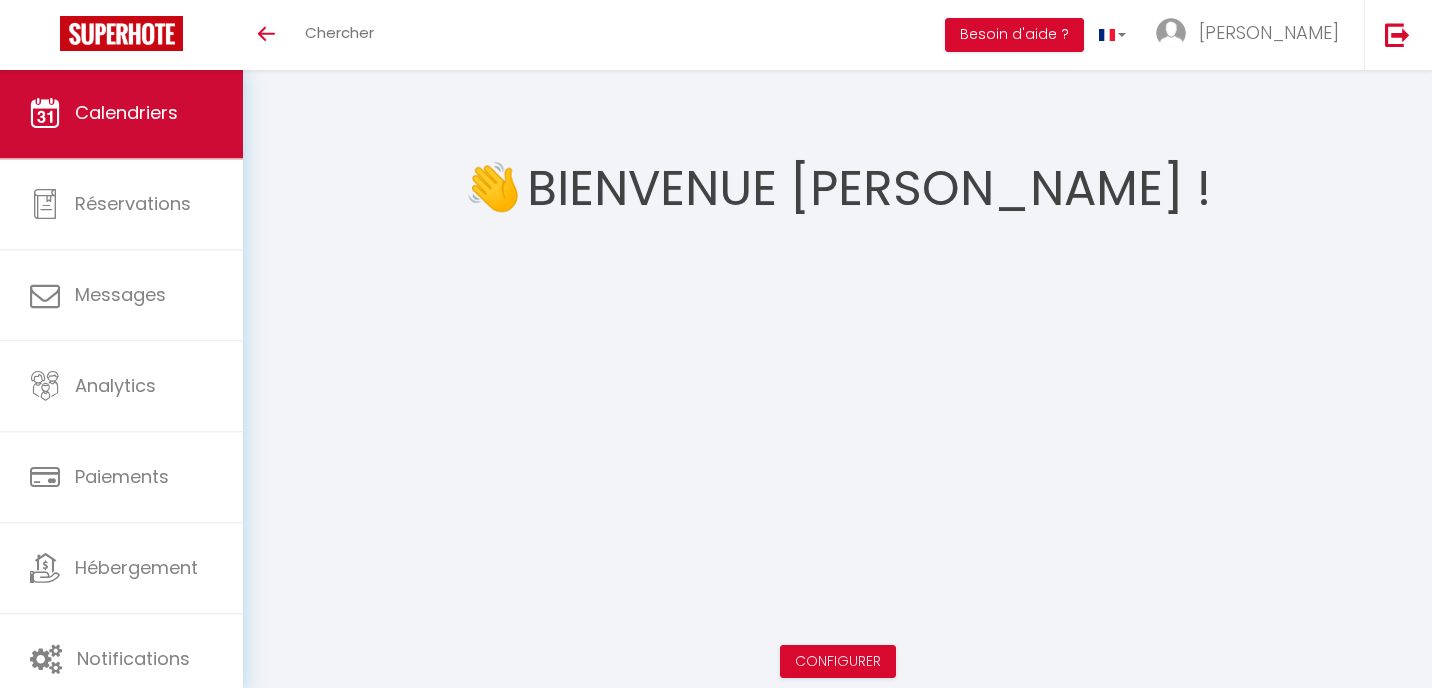 click on "Calendriers" at bounding box center [121, 113] 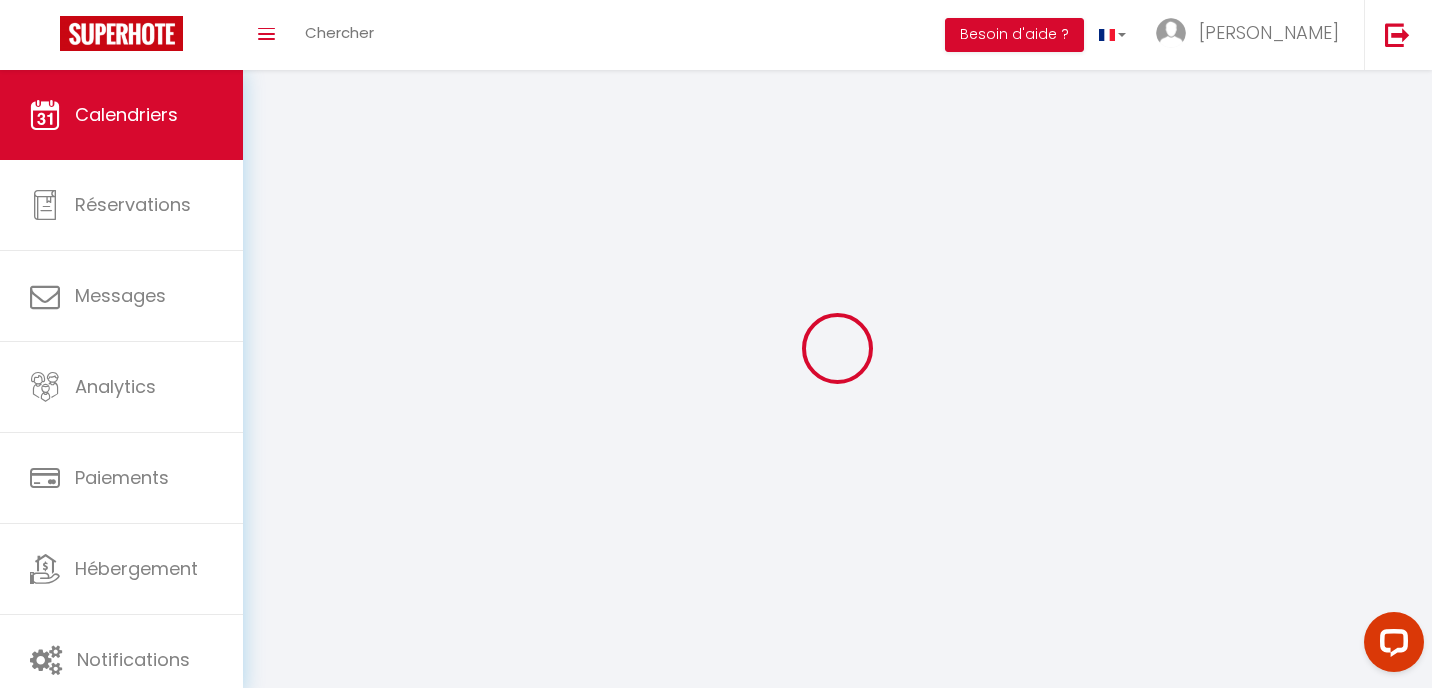 scroll, scrollTop: 0, scrollLeft: 0, axis: both 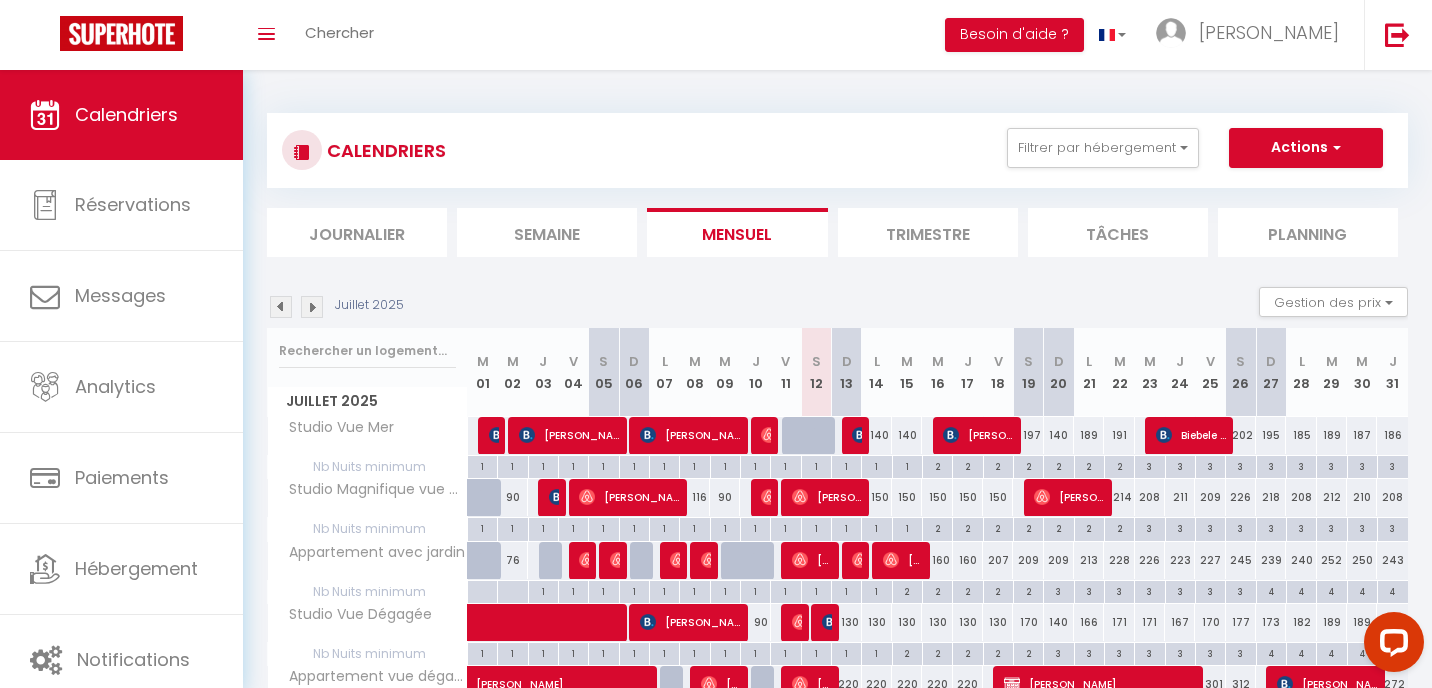click at bounding box center [766, 436] 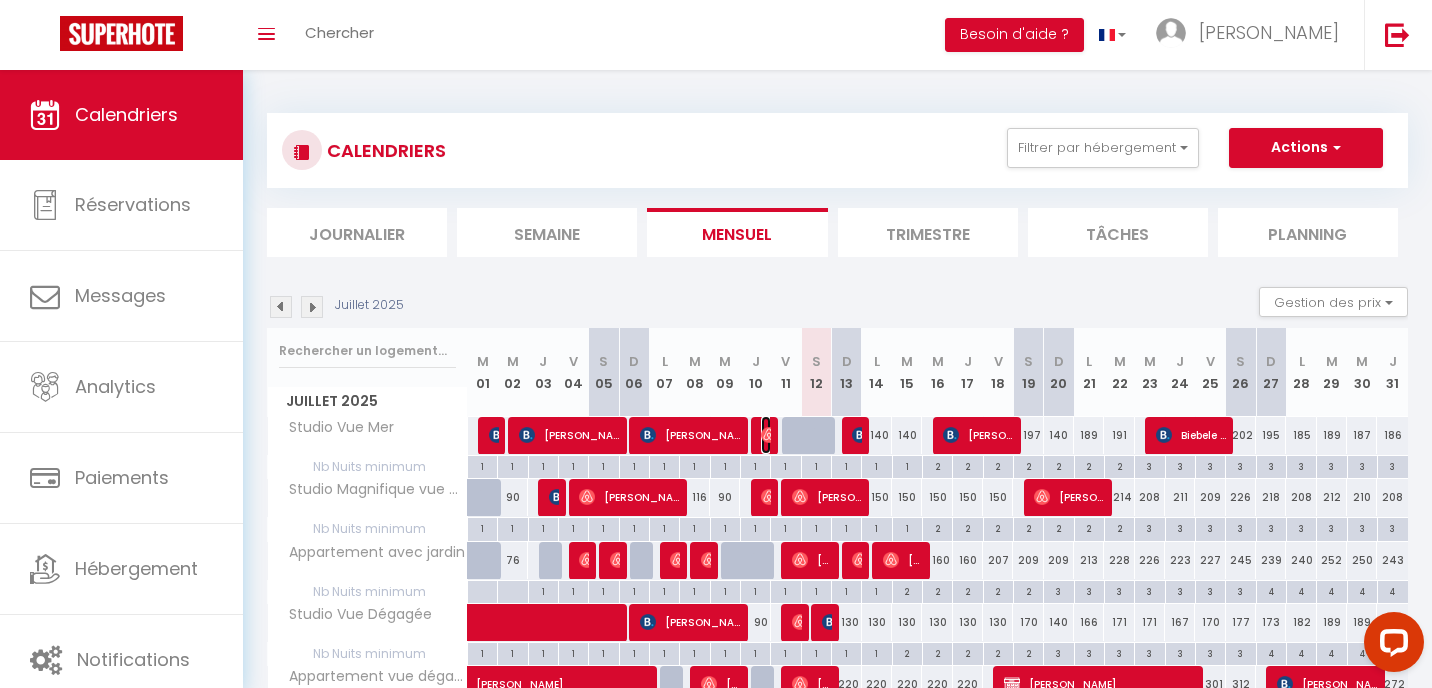 click at bounding box center (769, 435) 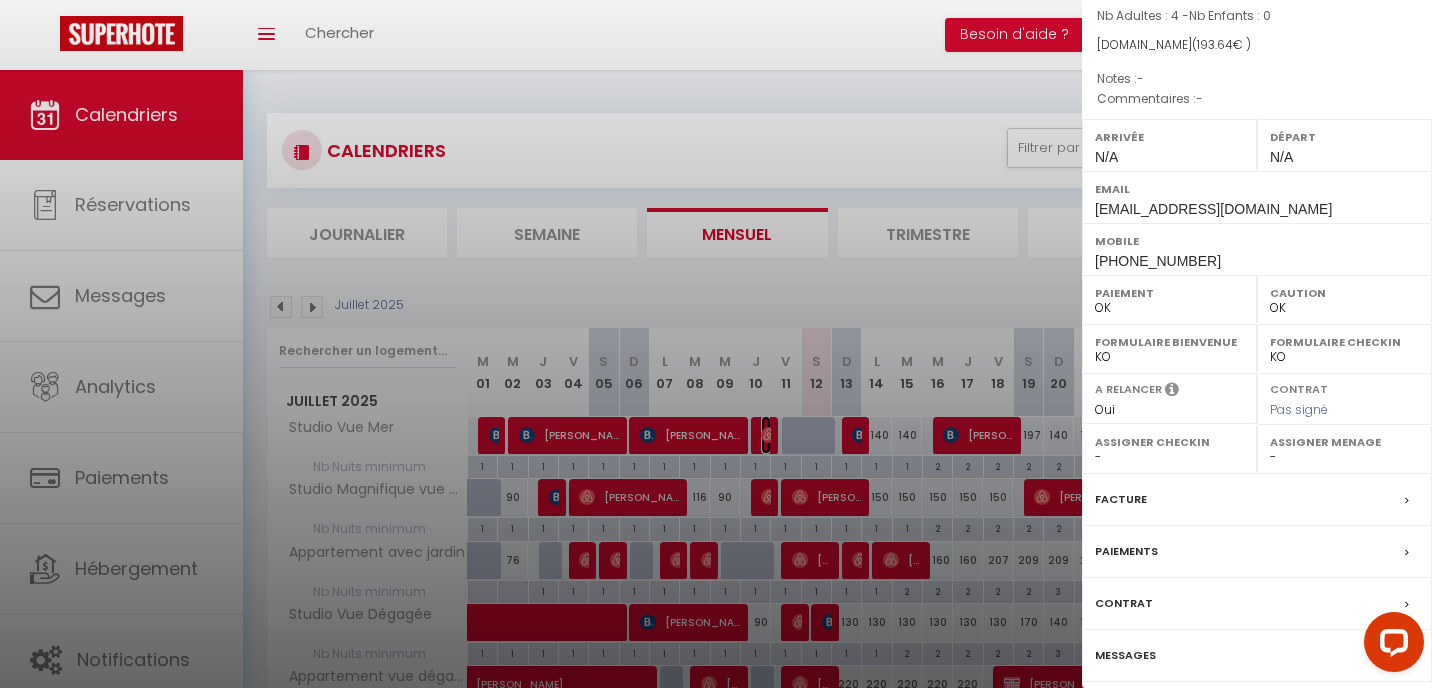 scroll, scrollTop: 192, scrollLeft: 0, axis: vertical 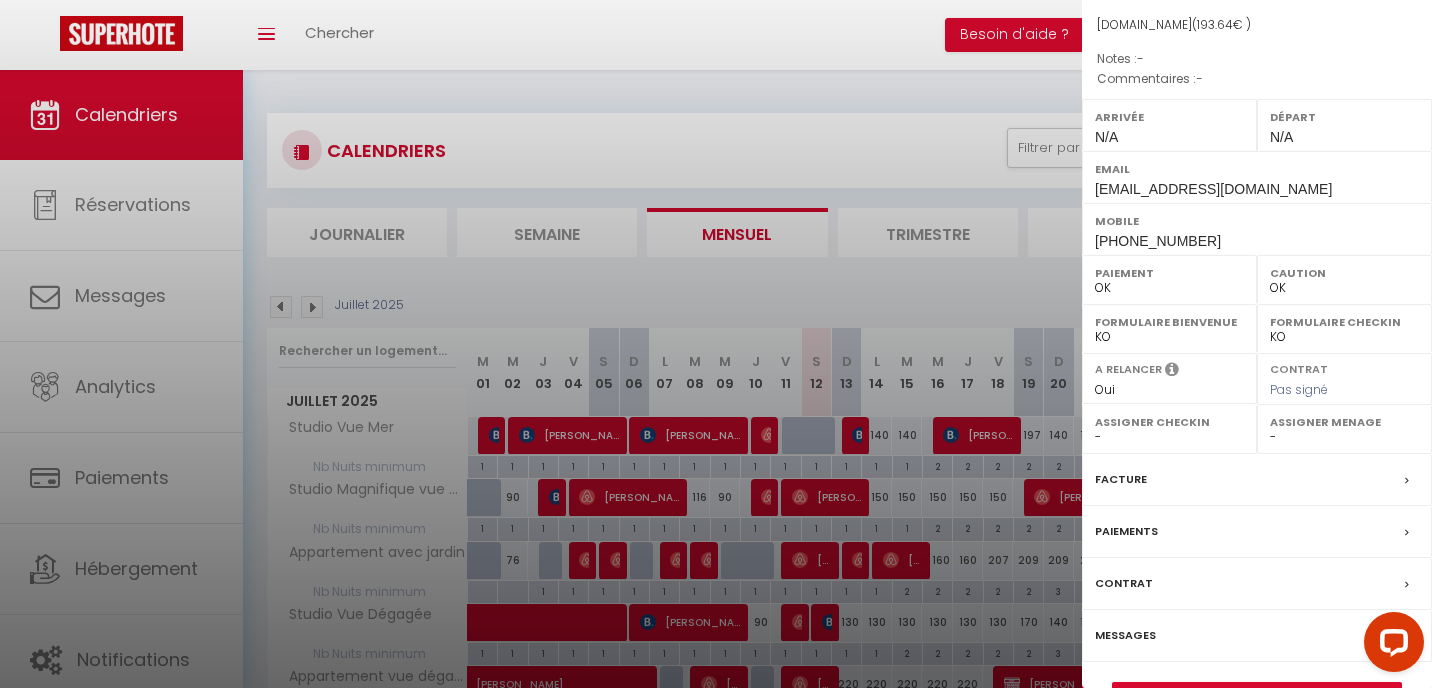 click on "Messages" at bounding box center (1257, 636) 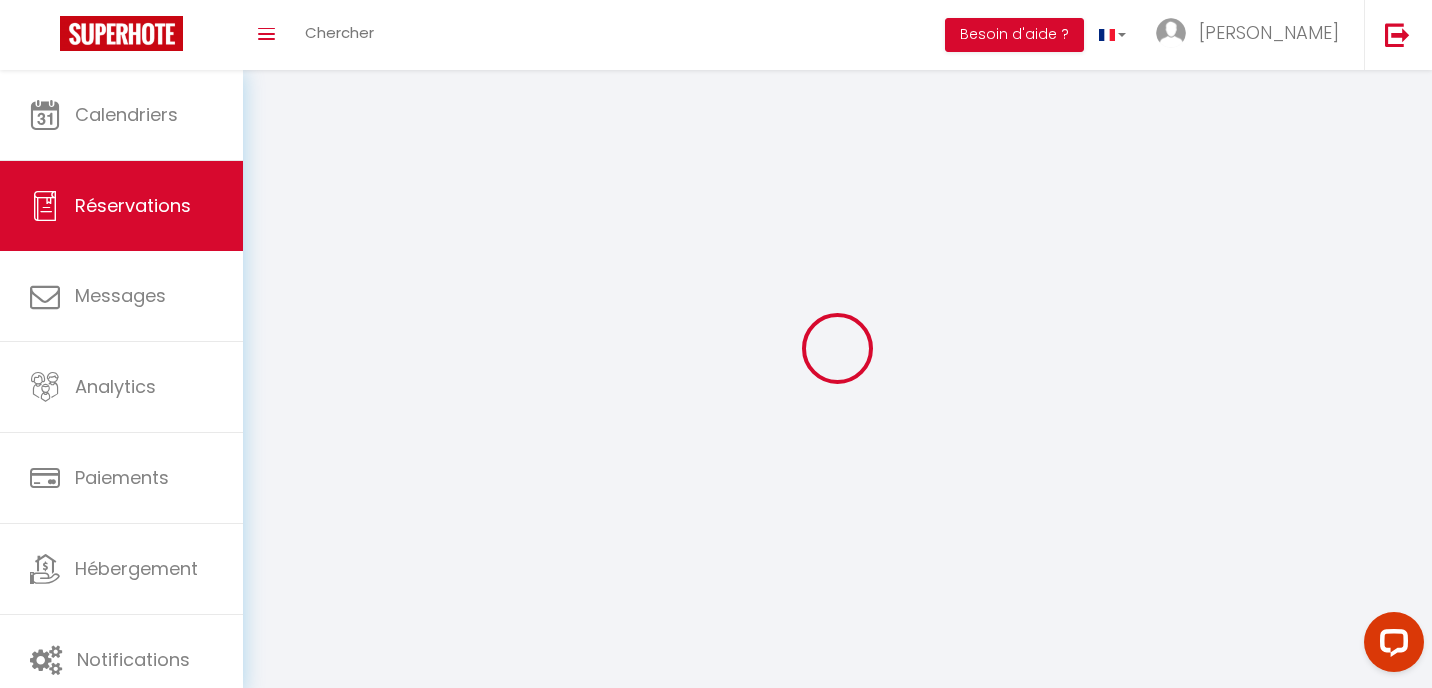 select 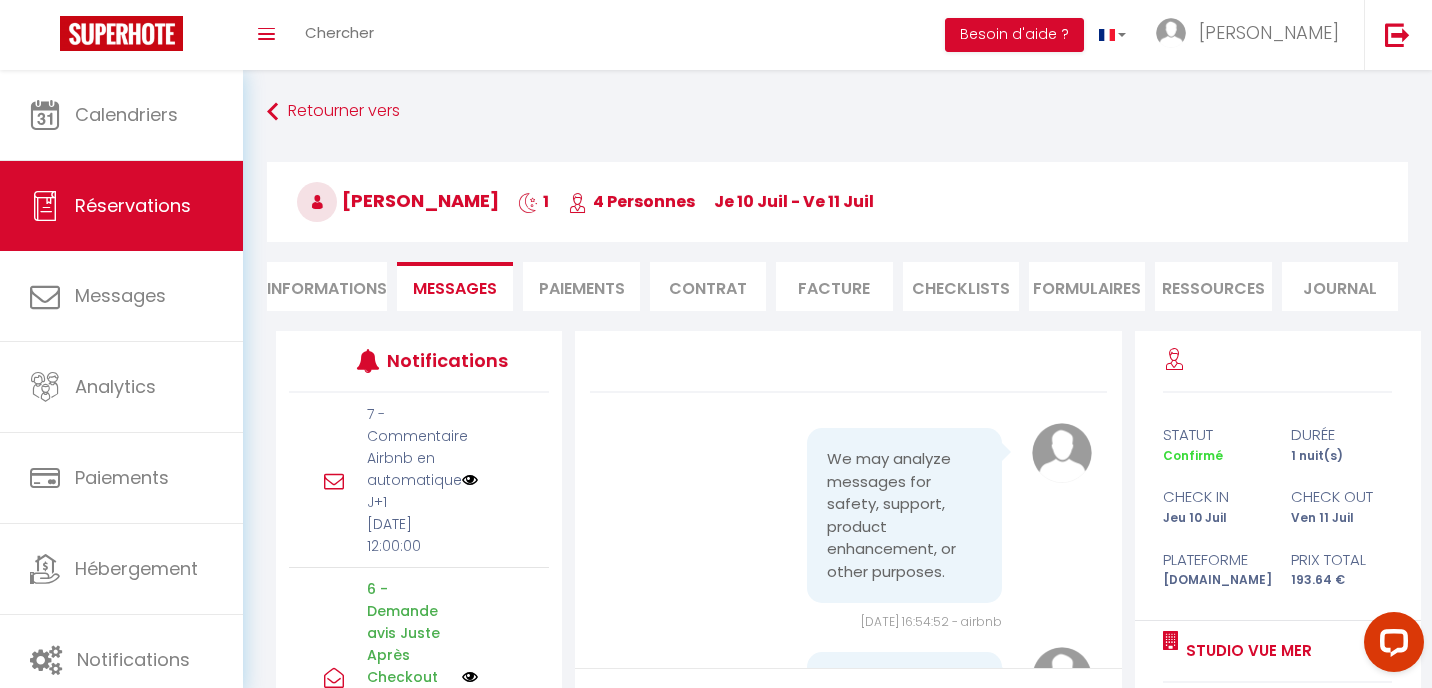 scroll, scrollTop: 7897, scrollLeft: 0, axis: vertical 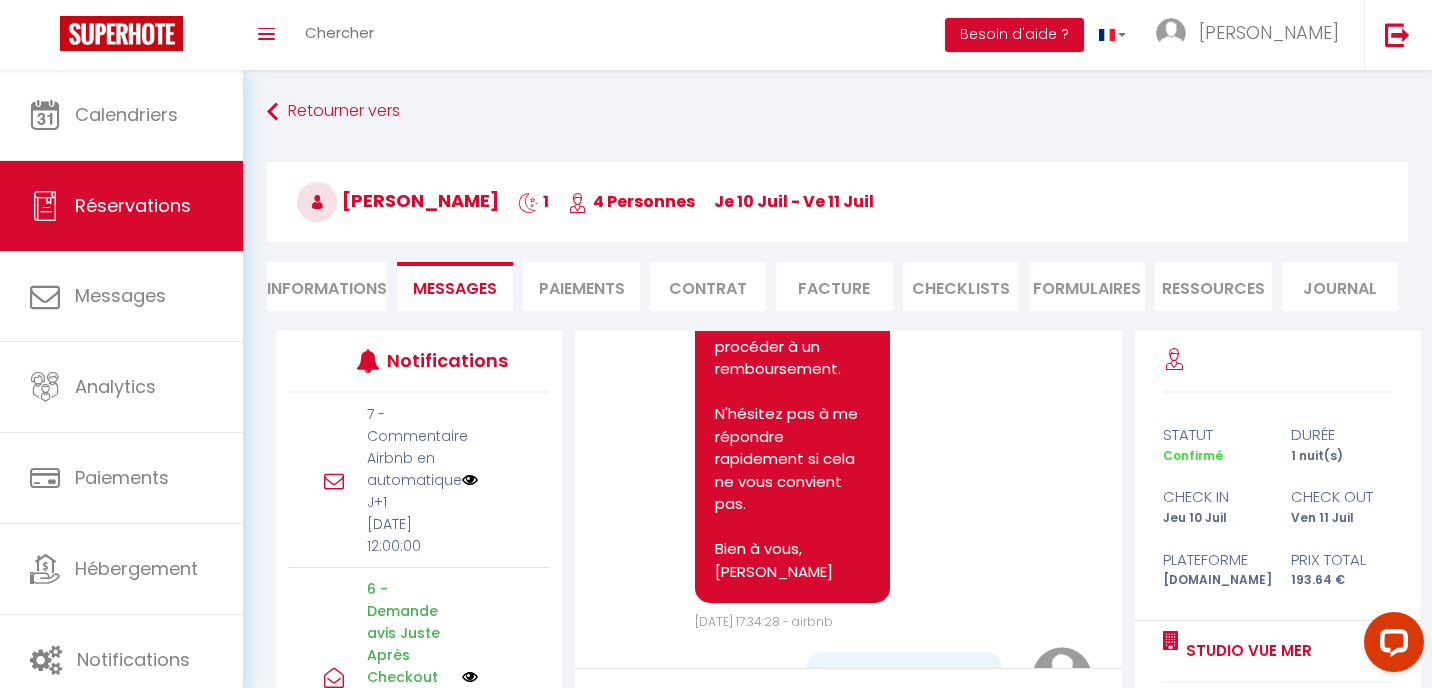 click on "Bonjour Giancarlo
Merci encore d’avoir réservé mon studio pour ce soir. Je voulais simplement m’assurer que vous avez bien lu l’annonce dans son intégralité avant votre arrivée.
Le logement est idéal pour des familles ou des couples, et il est équipé d’un canapé convertible ainsi que de lits superposés pour enfants. Si vous recherchiez un hébergement pour 4 adultes, cela ne paraît pas optimal.
Je préfère clarifier cela en amont afin d’éviter toute mauvaise surprise à votre arrivée. Si jamais ce n’est pas ce à quoi vous vous attendiez, je suis bien entendu disposée à annuler la réservation et à procéder à un remboursement.
N'hésitez pas à me répondre rapidement si cela ne vous convient pas.
Bien à vous,
Adriana" at bounding box center (792, 43) 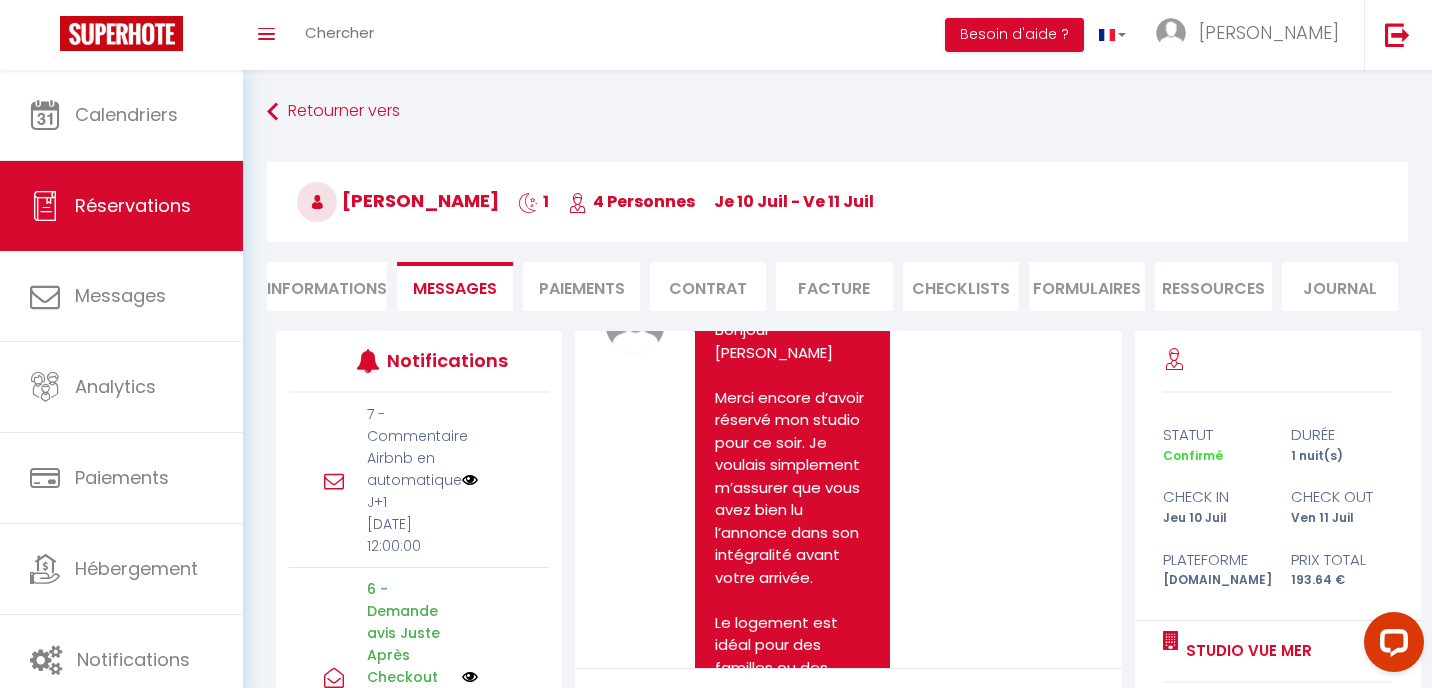 scroll, scrollTop: 5056, scrollLeft: 0, axis: vertical 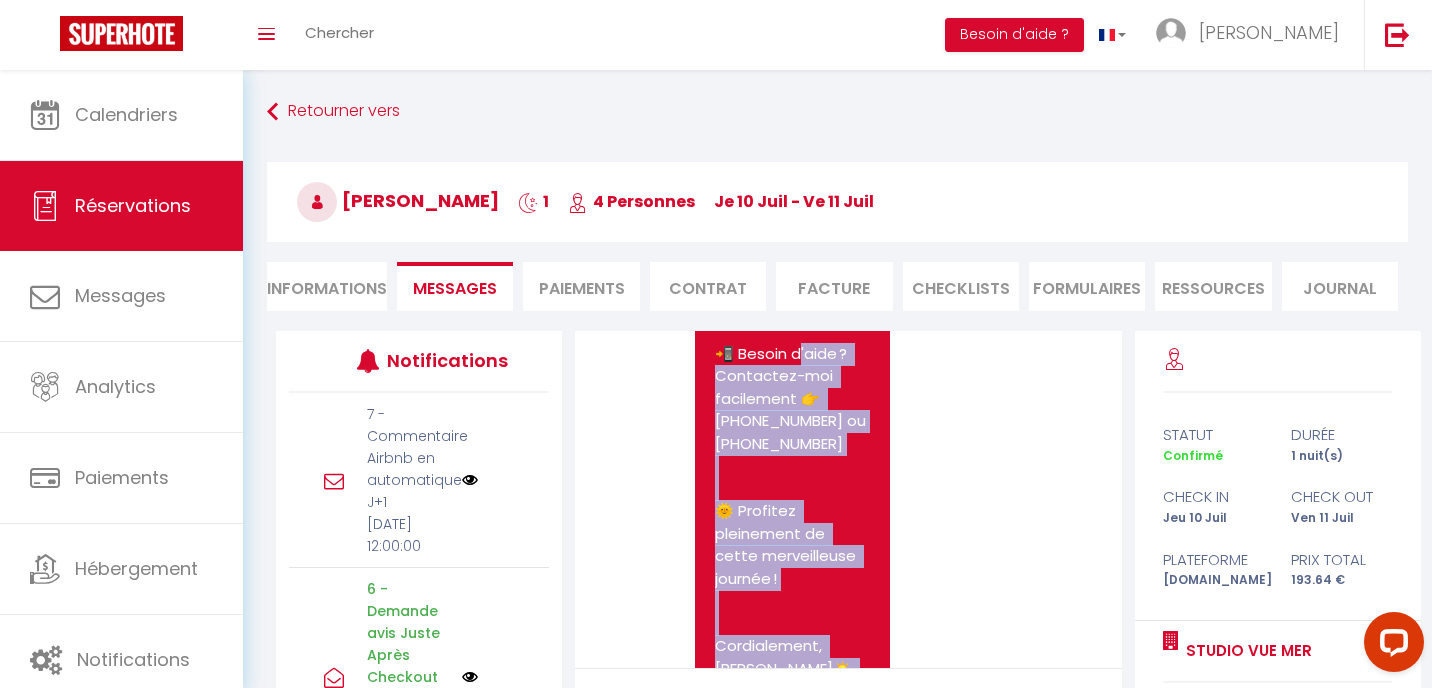 drag, startPoint x: 715, startPoint y: 437, endPoint x: 786, endPoint y: 453, distance: 72.780495 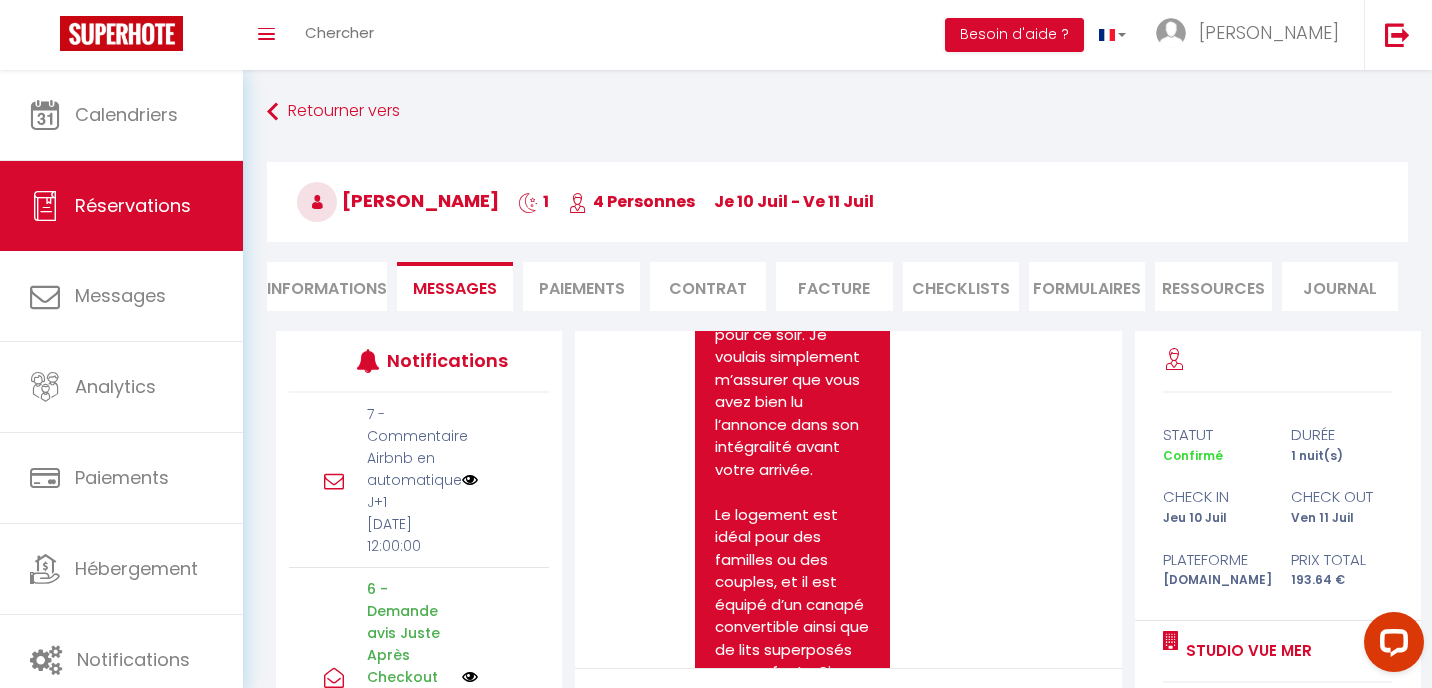 scroll, scrollTop: 5229, scrollLeft: 0, axis: vertical 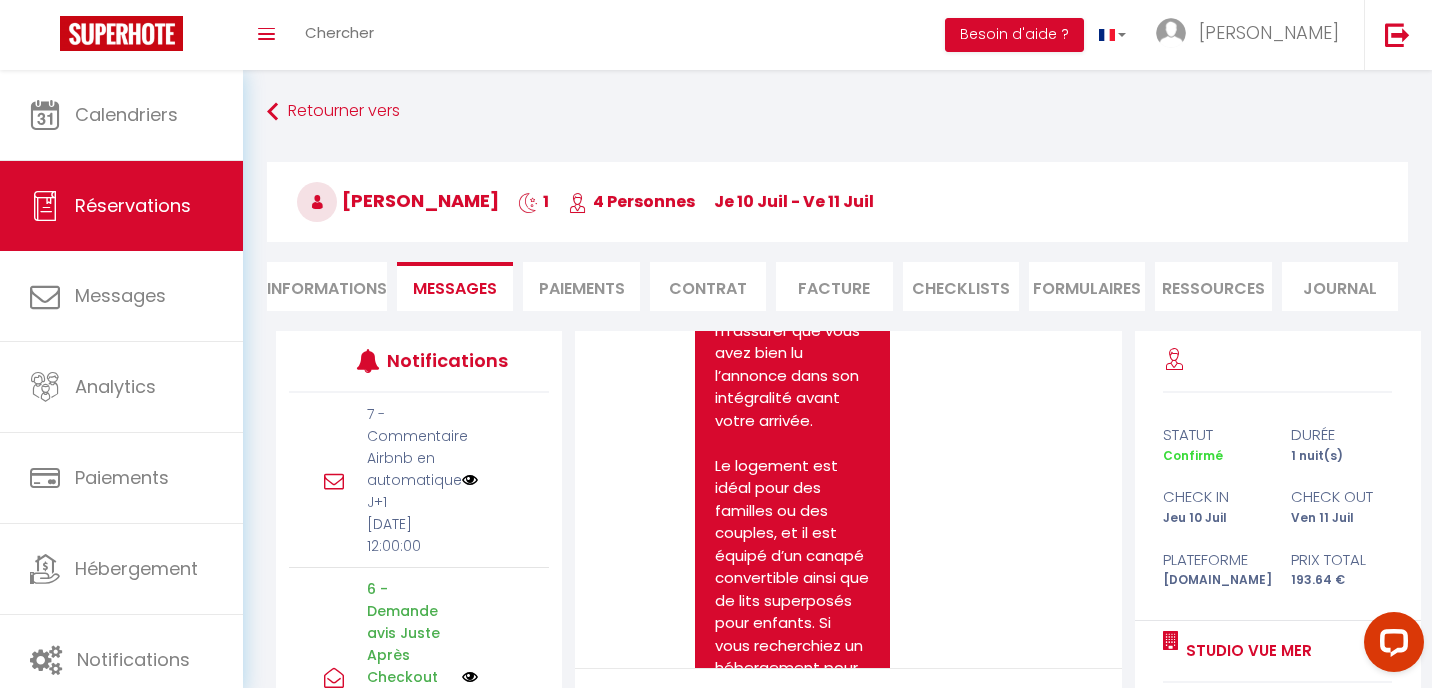 click on "Bonjour Giancarlo
Merci encore d’avoir réservé mon studio pour ce soir. Je voulais simplement m’assurer que vous avez bien lu l’annonce dans son intégralité avant votre arrivée.
Le logement est idéal pour des familles ou des couples, et il est équipé d’un canapé convertible ainsi que de lits superposés pour enfants. Si vous recherchiez un hébergement pour 4 adultes, cela ne paraît pas optimal.
Je préfère clarifier cela en amont afin d’éviter toute mauvaise surprise à votre arrivée. Si jamais ce n’est pas ce à quoi vous vous attendiez, je suis bien entendu disposée à annuler la réservation et à procéder à un remboursement.
N'hésitez pas à me répondre rapidement si cela ne vous convient pas.
Bien à vous,
Adriana" at bounding box center [792, 702] 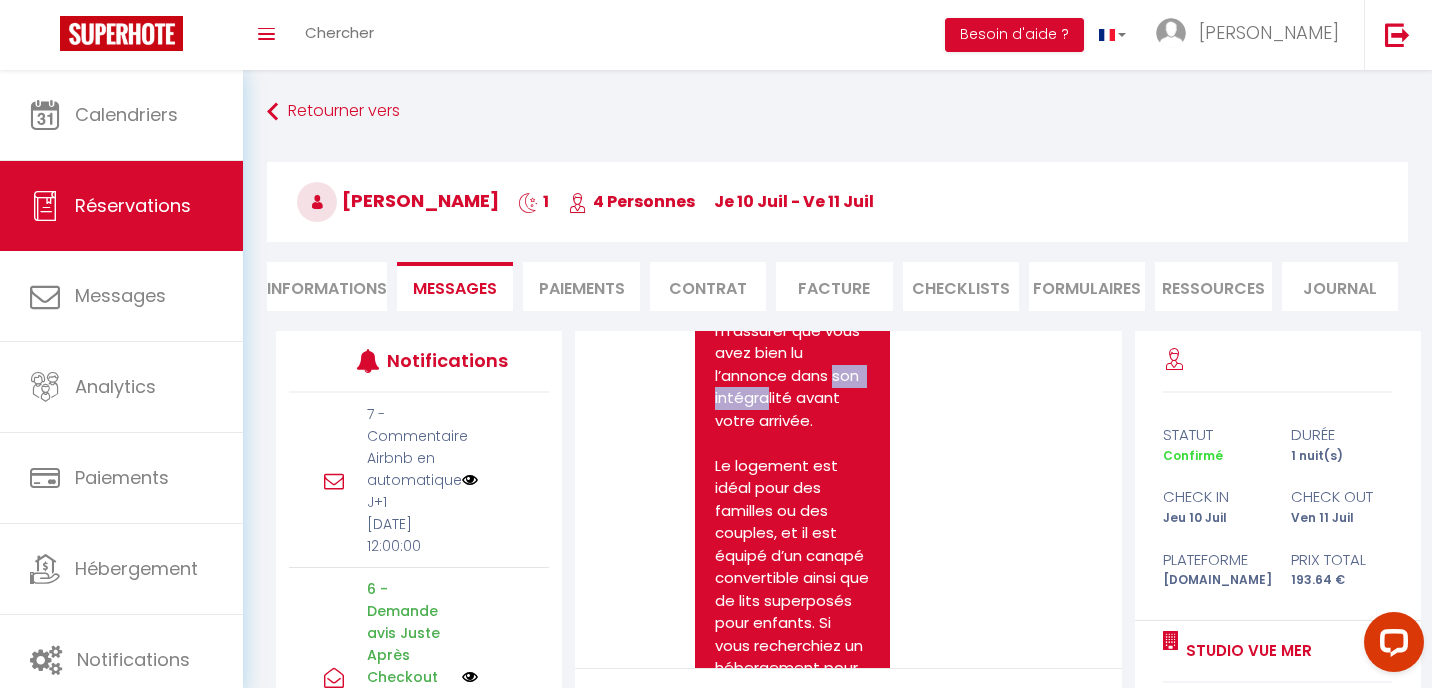 click on "Bonjour Giancarlo
Merci encore d’avoir réservé mon studio pour ce soir. Je voulais simplement m’assurer que vous avez bien lu l’annonce dans son intégralité avant votre arrivée.
Le logement est idéal pour des familles ou des couples, et il est équipé d’un canapé convertible ainsi que de lits superposés pour enfants. Si vous recherchiez un hébergement pour 4 adultes, cela ne paraît pas optimal.
Je préfère clarifier cela en amont afin d’éviter toute mauvaise surprise à votre arrivée. Si jamais ce n’est pas ce à quoi vous vous attendiez, je suis bien entendu disposée à annuler la réservation et à procéder à un remboursement.
N'hésitez pas à me répondre rapidement si cela ne vous convient pas.
Bien à vous,
Adriana" at bounding box center [792, 702] 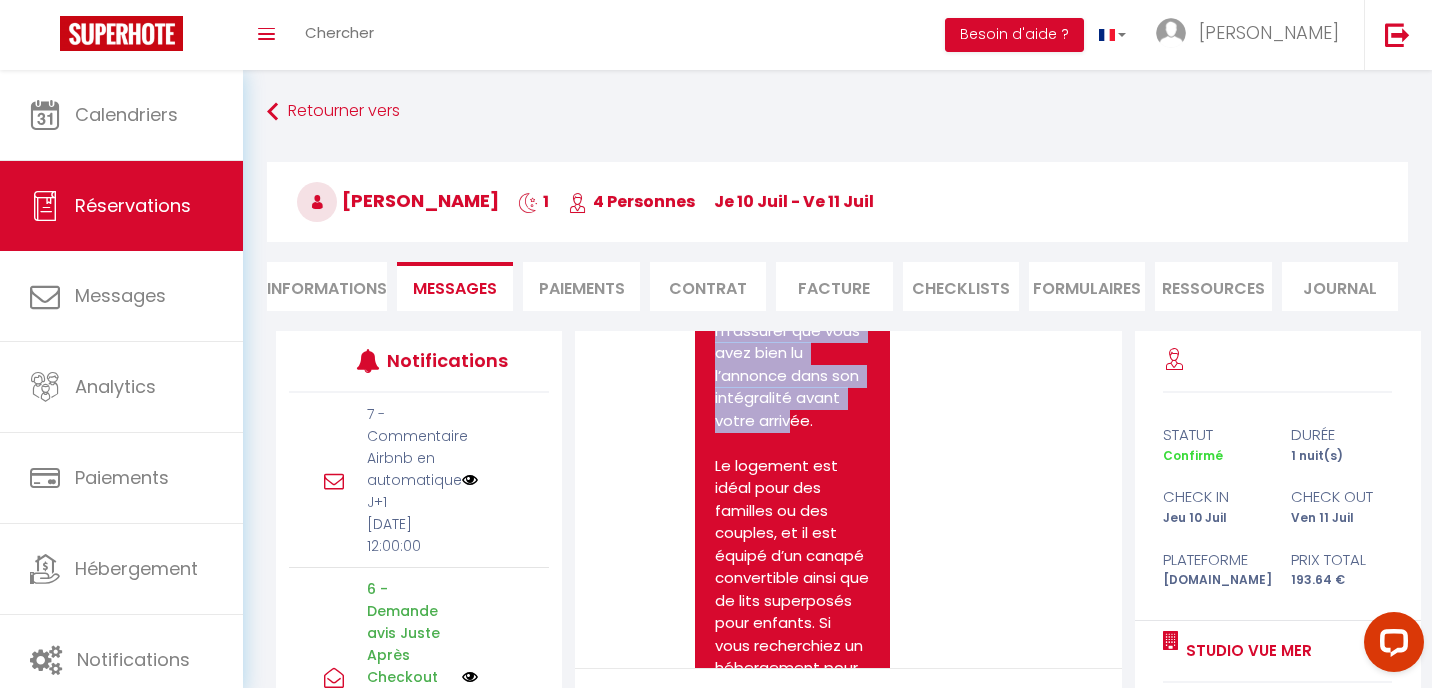 click on "Bonjour Giancarlo
Merci encore d’avoir réservé mon studio pour ce soir. Je voulais simplement m’assurer que vous avez bien lu l’annonce dans son intégralité avant votre arrivée.
Le logement est idéal pour des familles ou des couples, et il est équipé d’un canapé convertible ainsi que de lits superposés pour enfants. Si vous recherchiez un hébergement pour 4 adultes, cela ne paraît pas optimal.
Je préfère clarifier cela en amont afin d’éviter toute mauvaise surprise à votre arrivée. Si jamais ce n’est pas ce à quoi vous vous attendiez, je suis bien entendu disposée à annuler la réservation et à procéder à un remboursement.
N'hésitez pas à me répondre rapidement si cela ne vous convient pas.
Bien à vous,
Adriana" at bounding box center [792, 702] 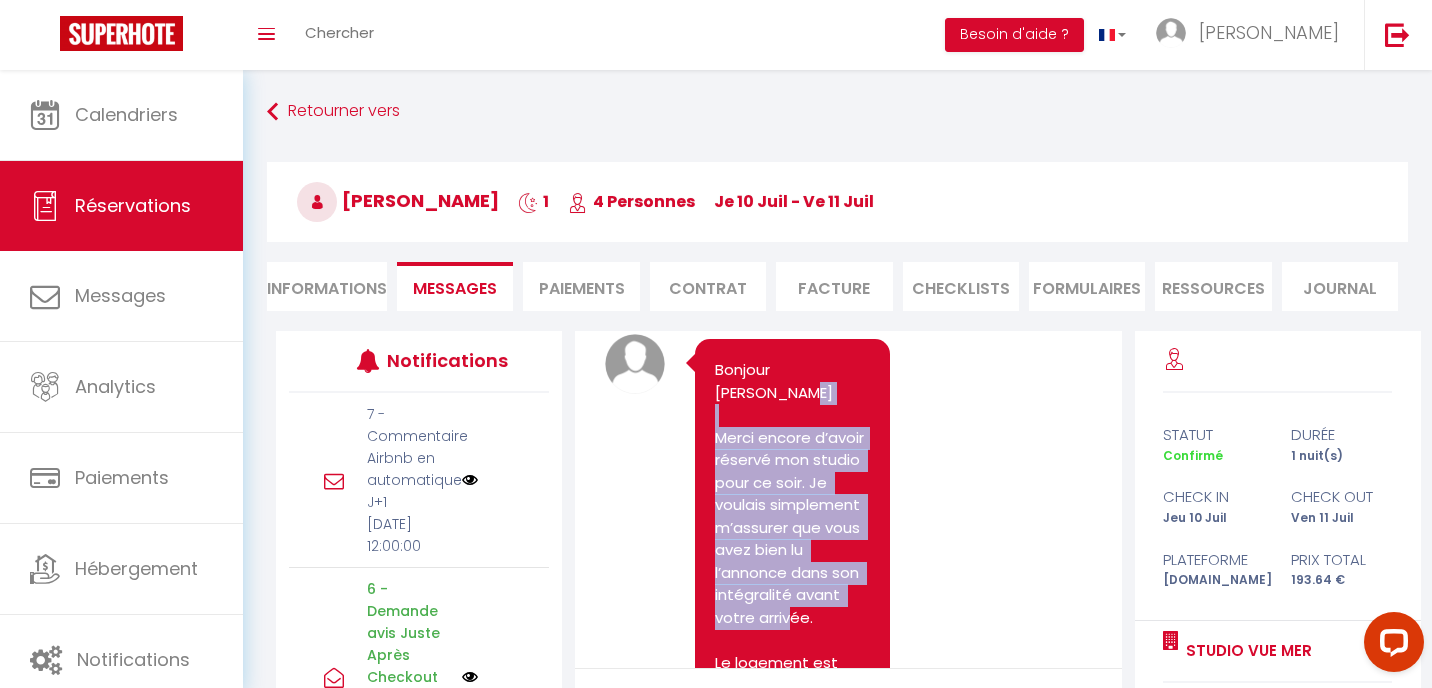 scroll, scrollTop: 5080, scrollLeft: 0, axis: vertical 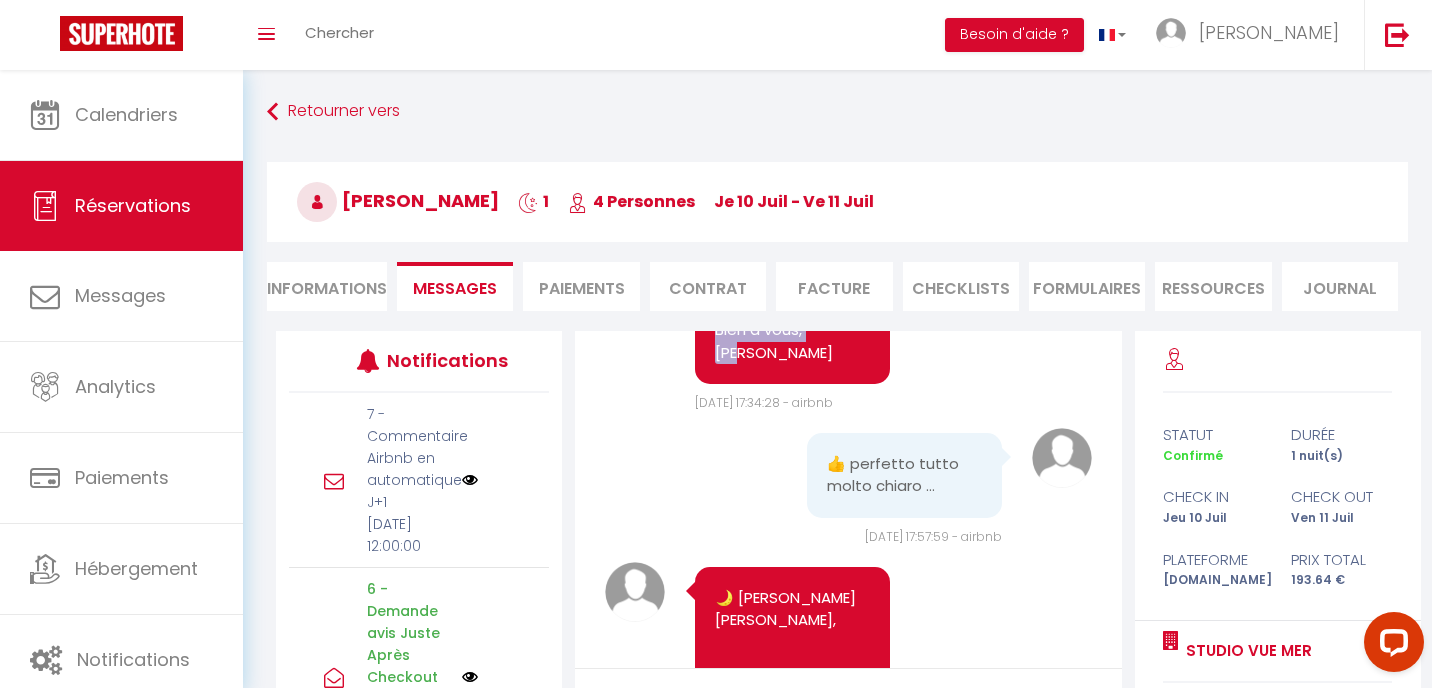 drag, startPoint x: 716, startPoint y: 409, endPoint x: 865, endPoint y: 442, distance: 152.61061 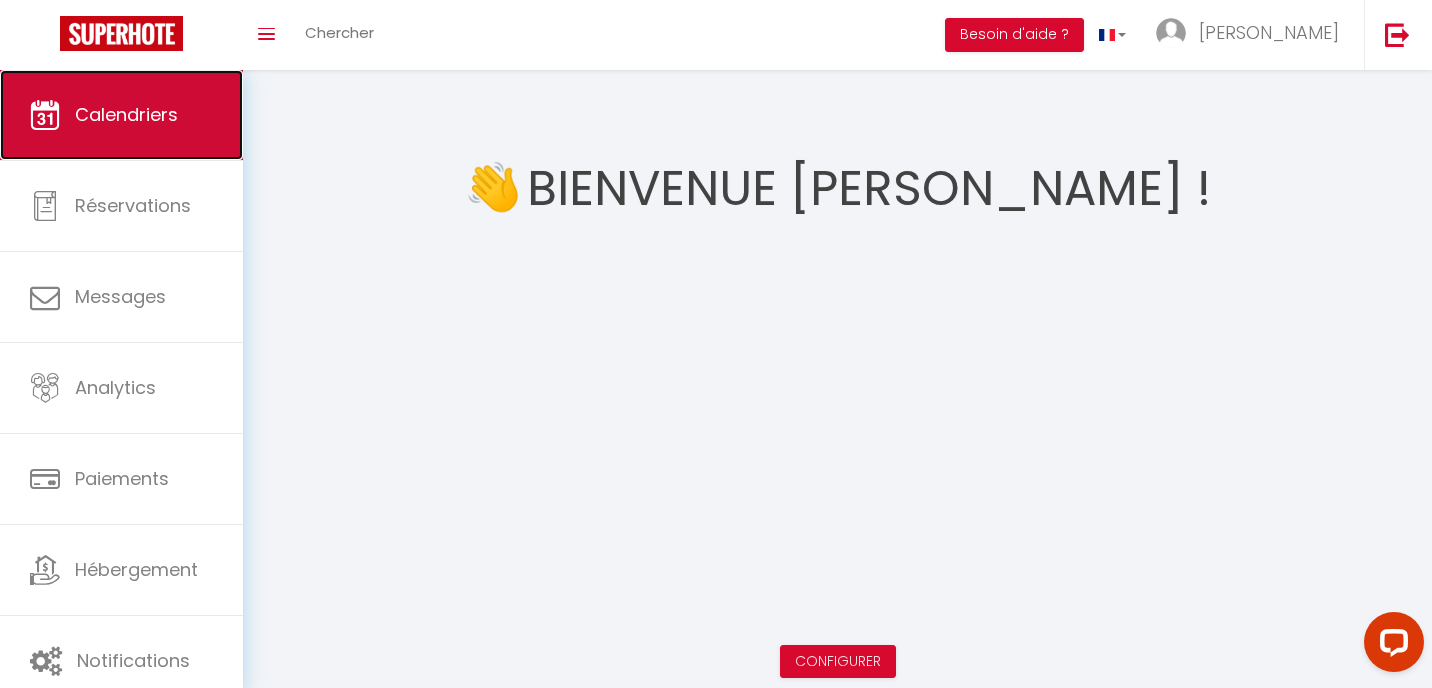 click on "Calendriers" at bounding box center (126, 114) 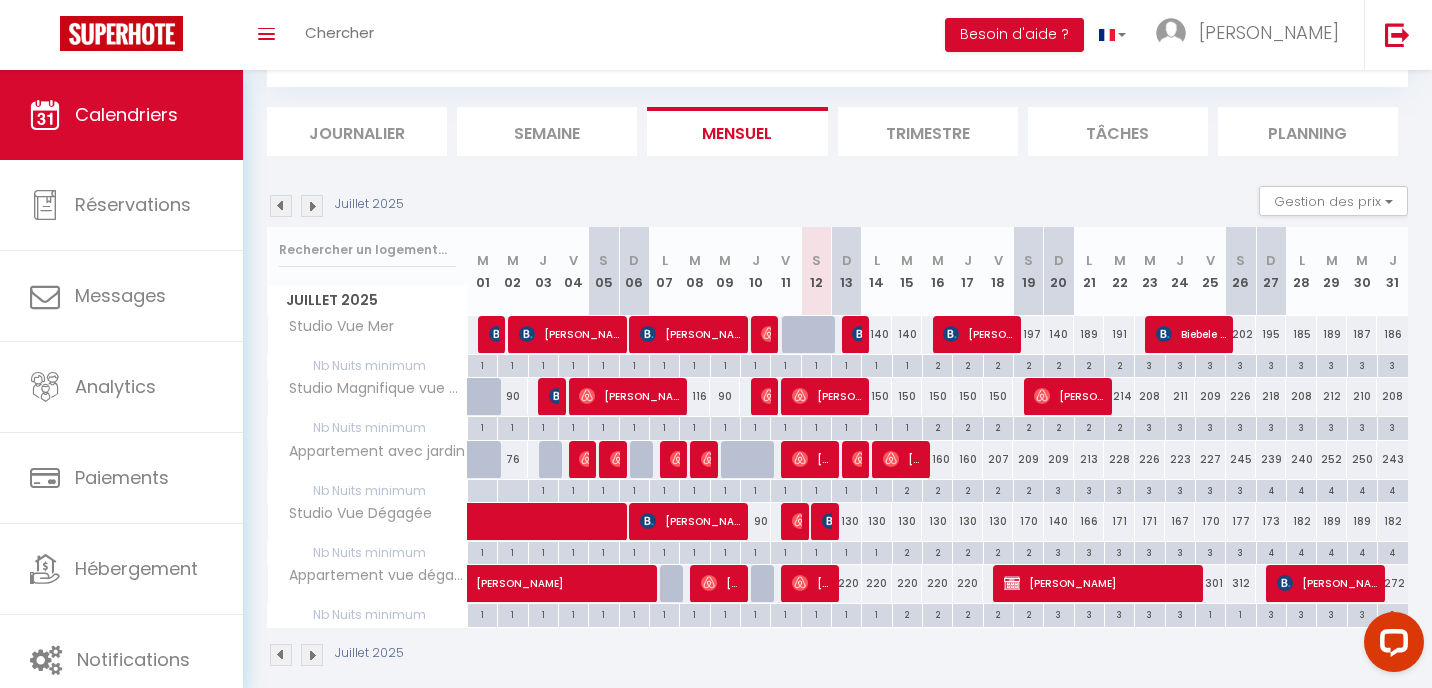 scroll, scrollTop: 123, scrollLeft: 0, axis: vertical 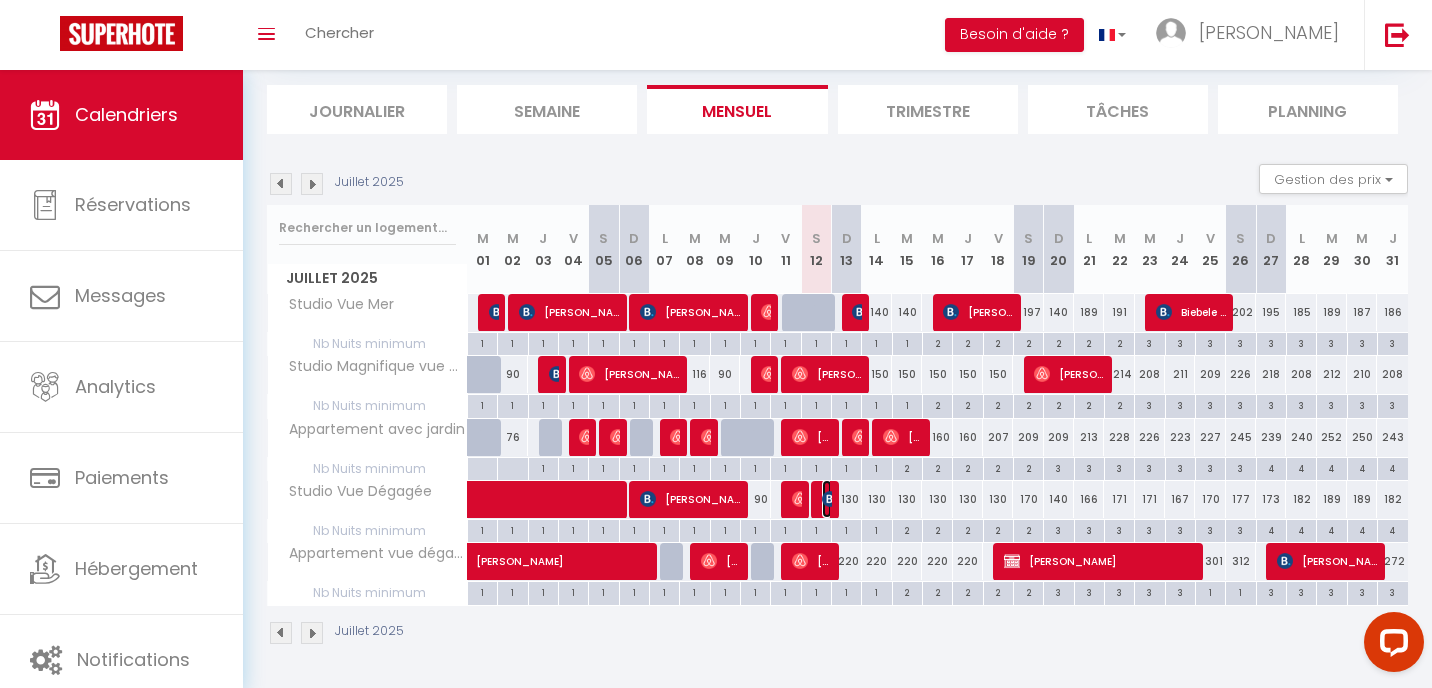 click on "[PERSON_NAME]" at bounding box center [827, 499] 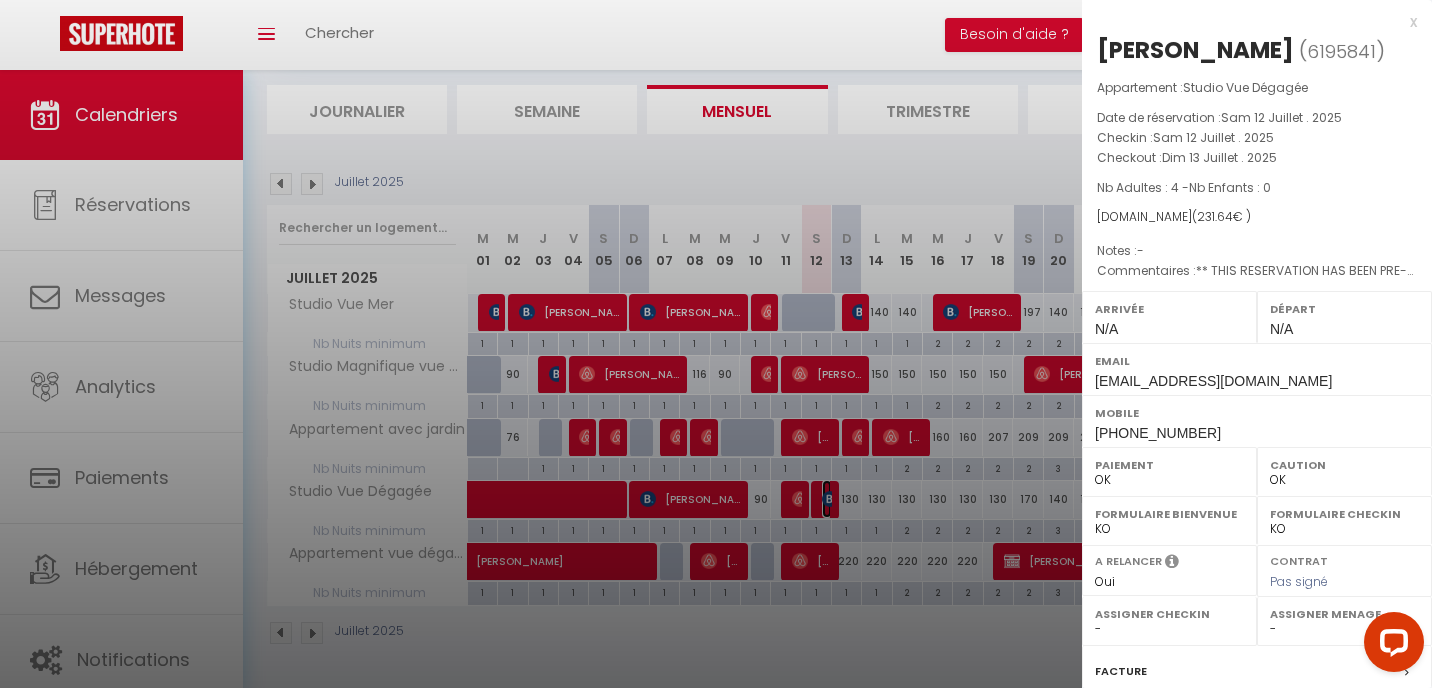 scroll, scrollTop: 244, scrollLeft: 0, axis: vertical 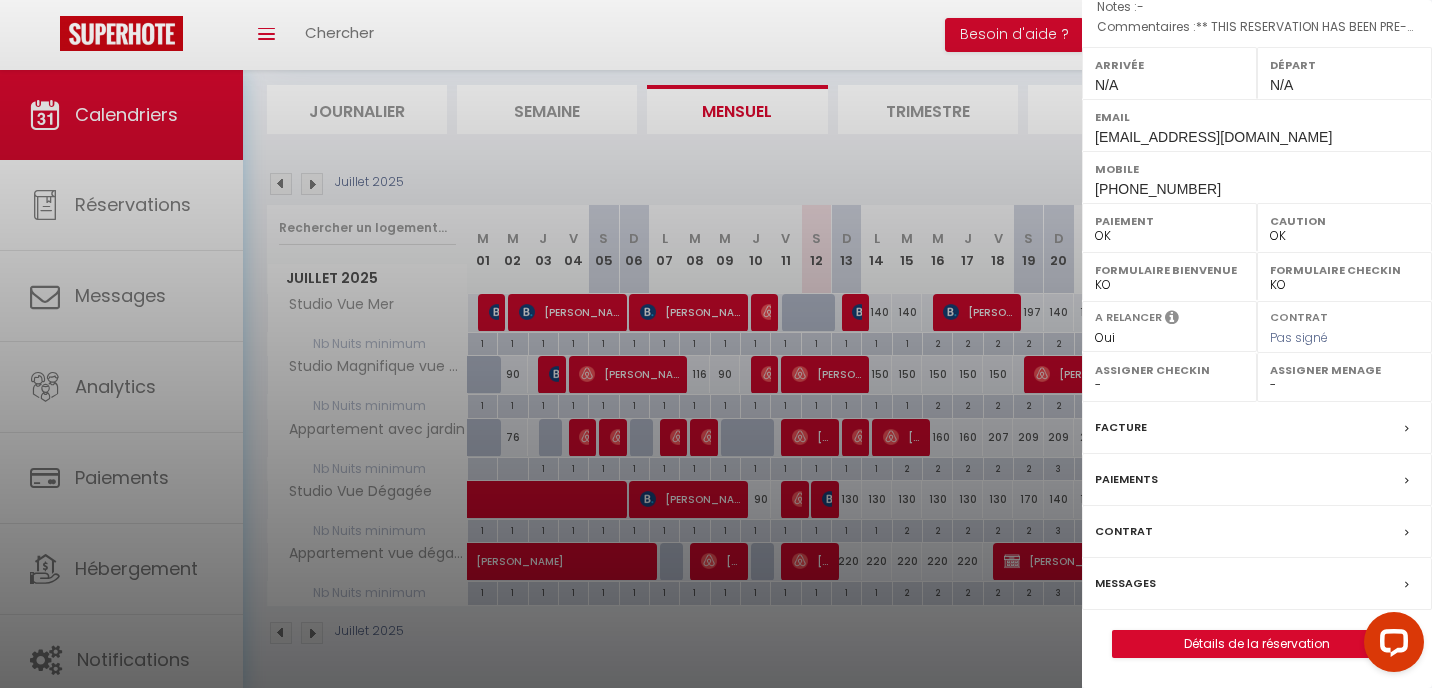 click on "Messages" at bounding box center (1125, 583) 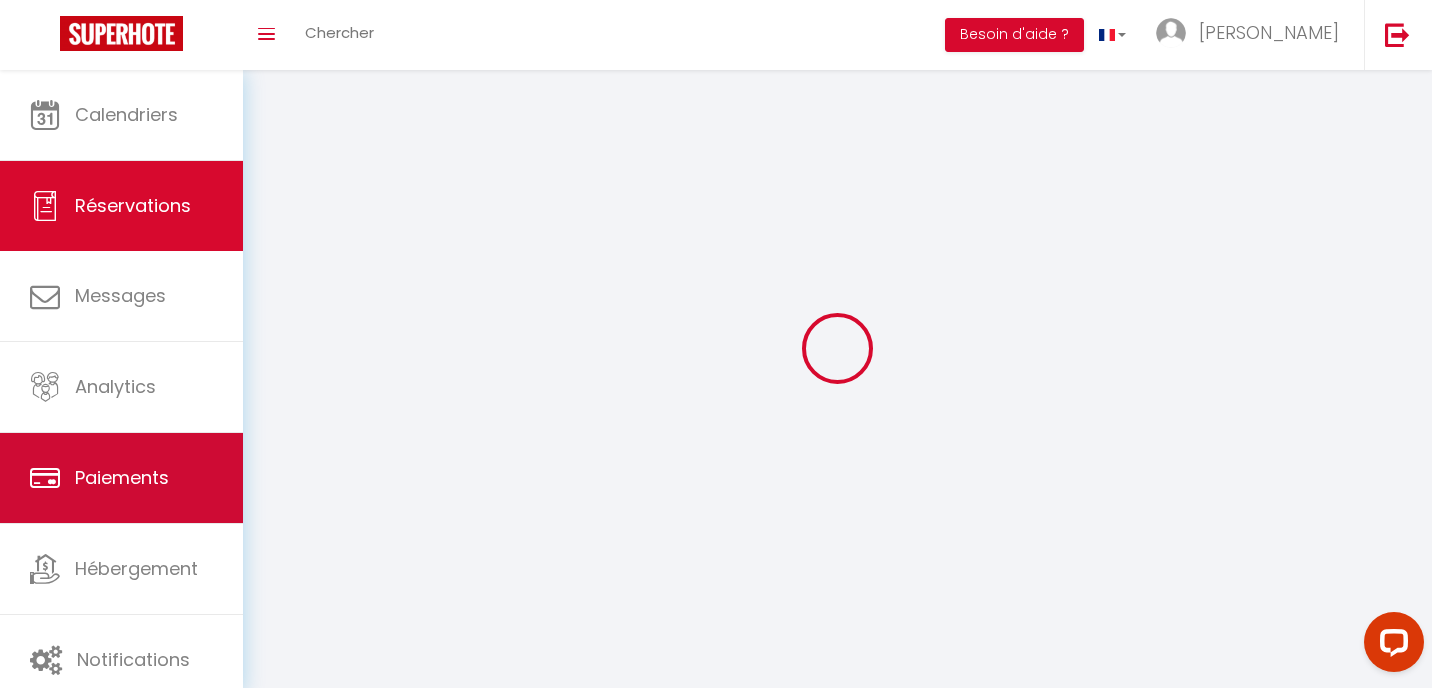 select 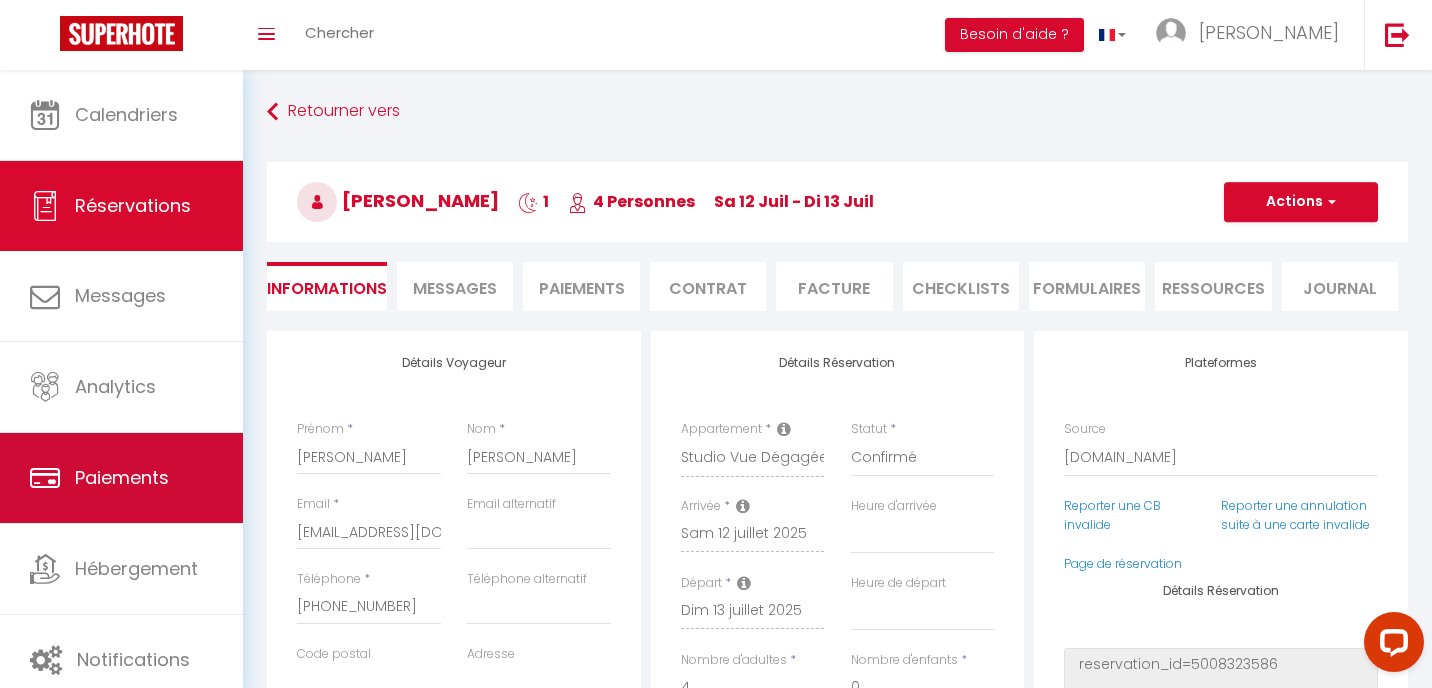 select 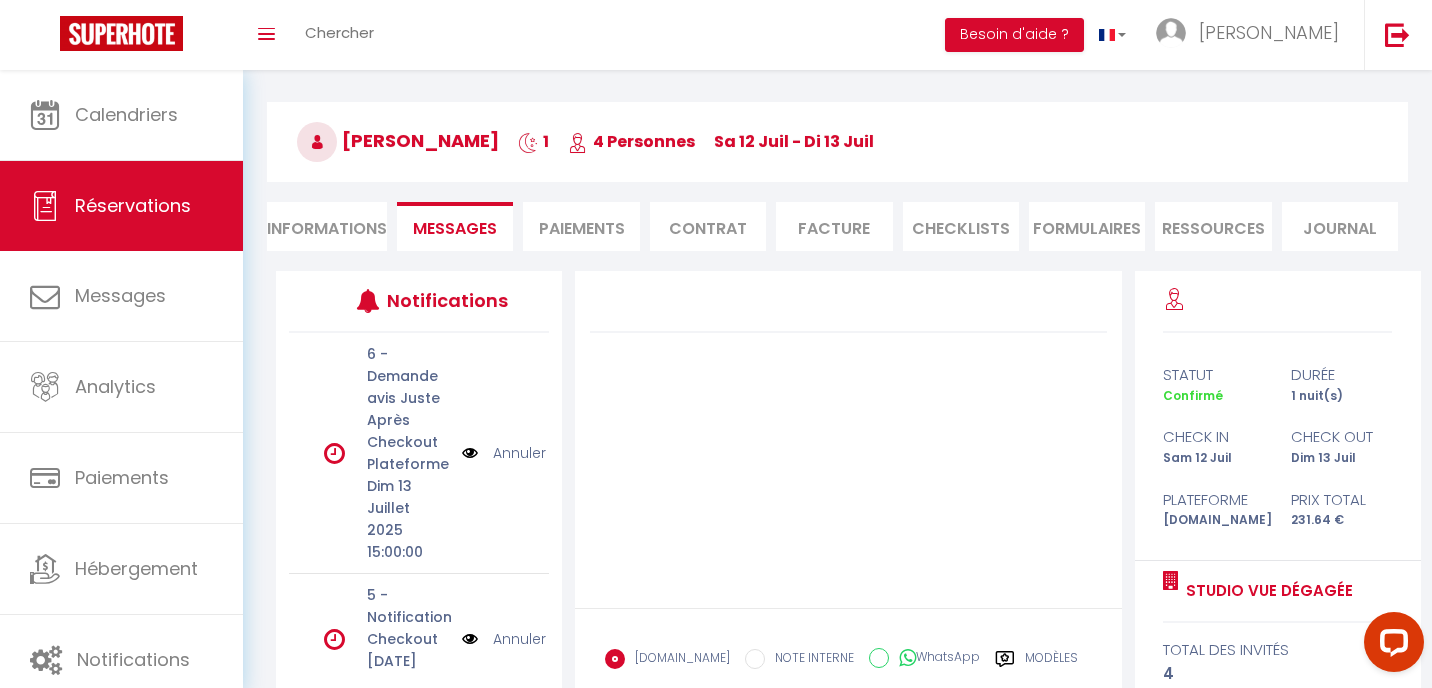 scroll, scrollTop: 224, scrollLeft: 0, axis: vertical 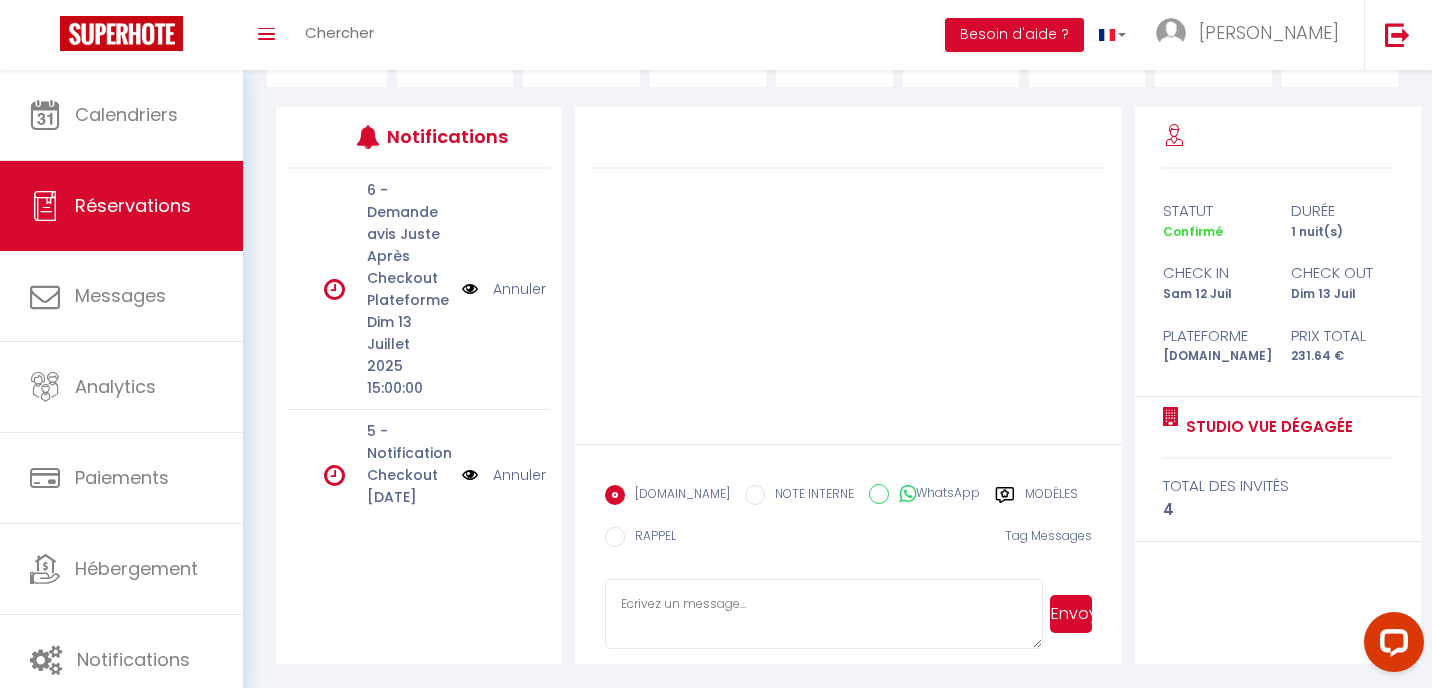 click at bounding box center (824, 614) 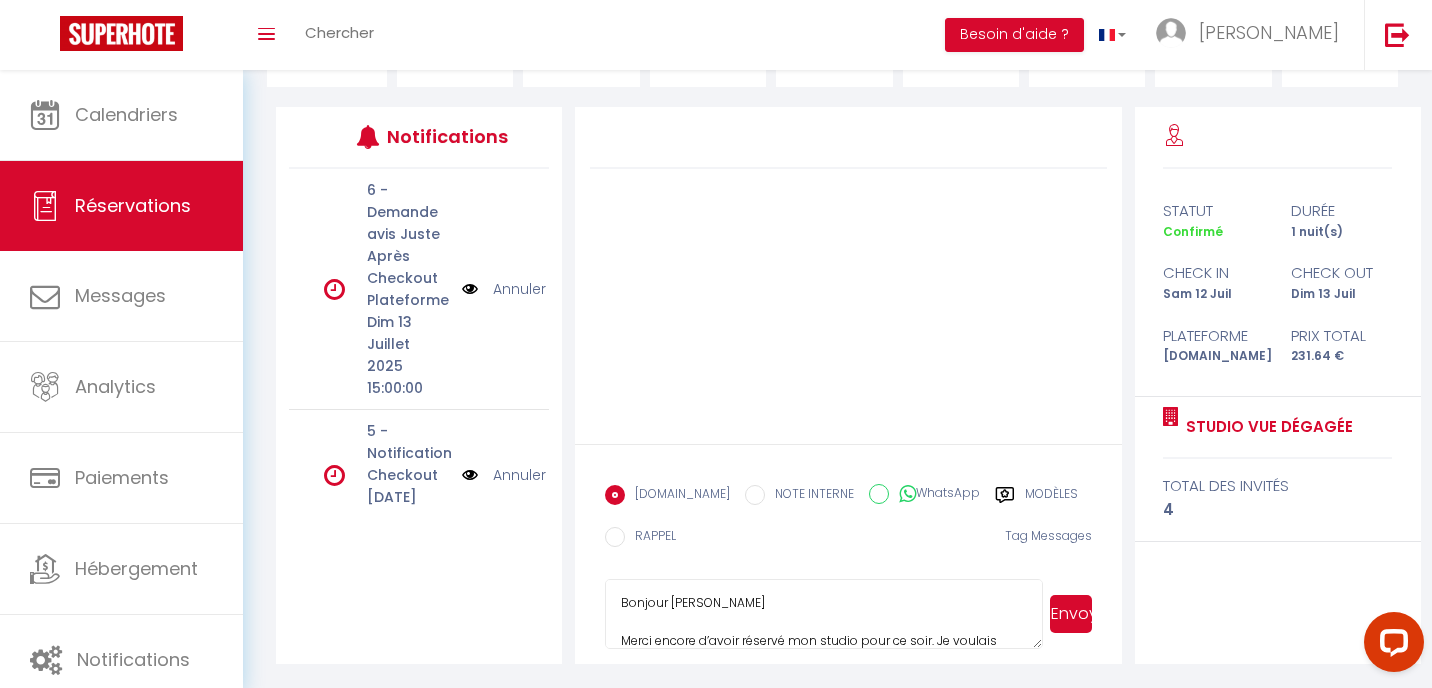 scroll, scrollTop: 0, scrollLeft: 0, axis: both 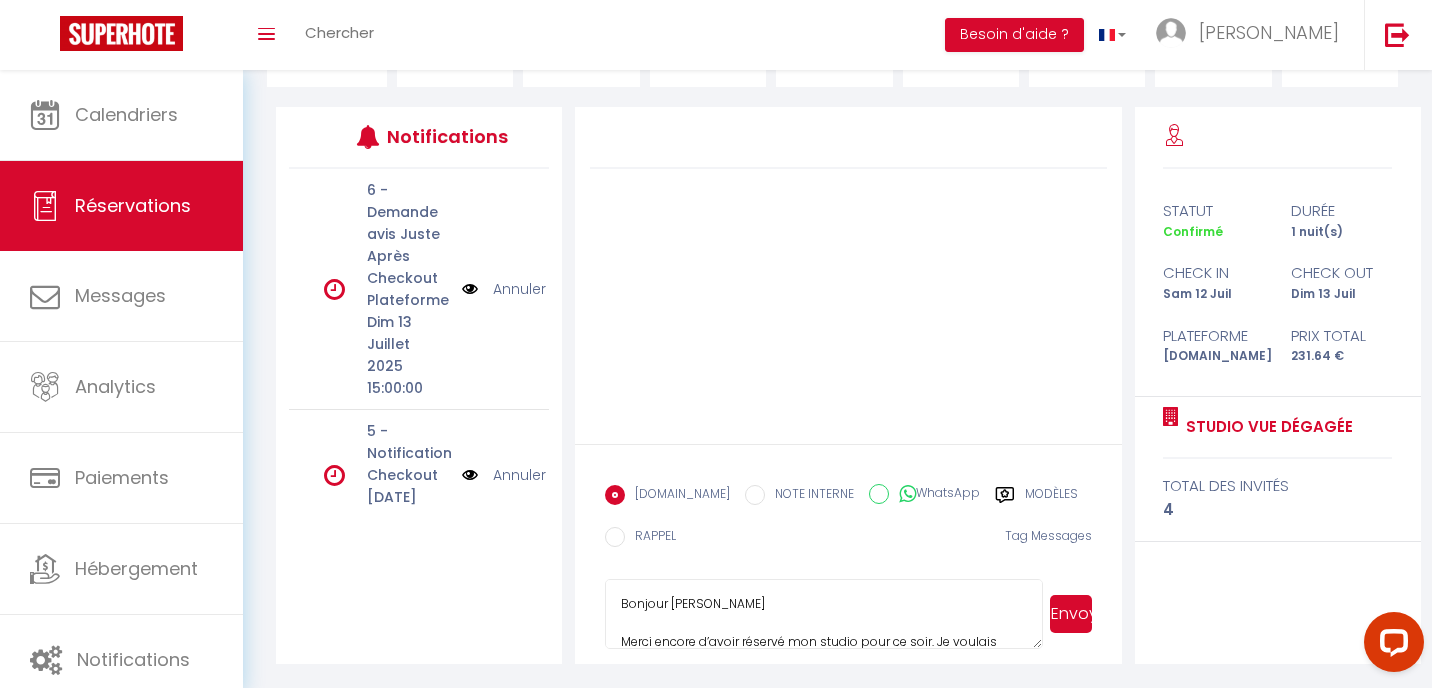 click on "Bonjour Giancarlo
Merci encore d’avoir réservé mon studio pour ce soir. Je voulais simplement m’assurer que vous avez bien lu l’annonce dans son intégralité avant votre arrivée.
Le logement est idéal pour des familles ou des couples, et il est équipé d’un canapé convertible ainsi que de lits superposés pour enfants. Si vous recherchiez un hébergement pour 4 adultes, cela ne paraît pas optimal.
Je préfère clarifier cela en amont afin d’éviter toute mauvaise surprise à votre arrivée. Si jamais ce n’est pas ce à quoi vous vous attendiez, je suis bien entendu disposée à annuler la réservation et à procéder à un remboursement.
N'hésitez pas à me répondre rapidement si cela ne vous convient pas.
Bien à vous,
Adriana" at bounding box center (824, 614) 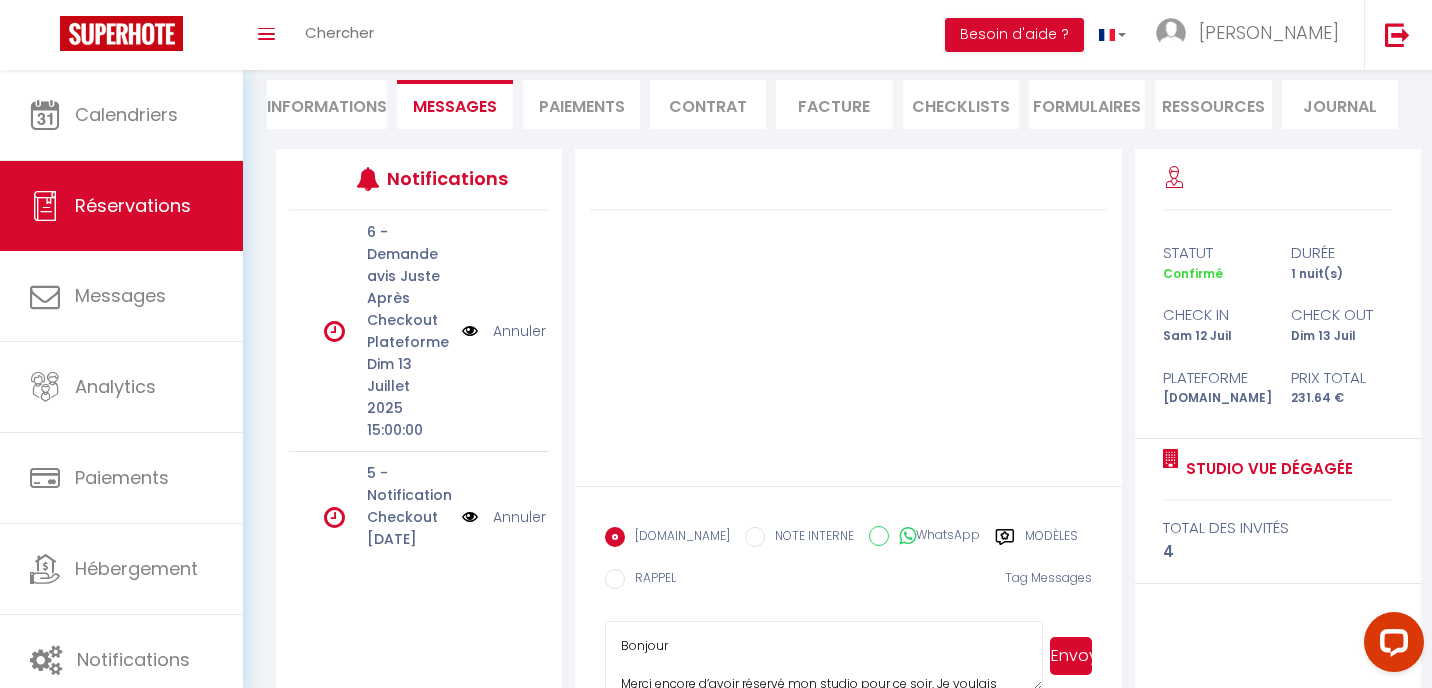 scroll, scrollTop: 185, scrollLeft: 0, axis: vertical 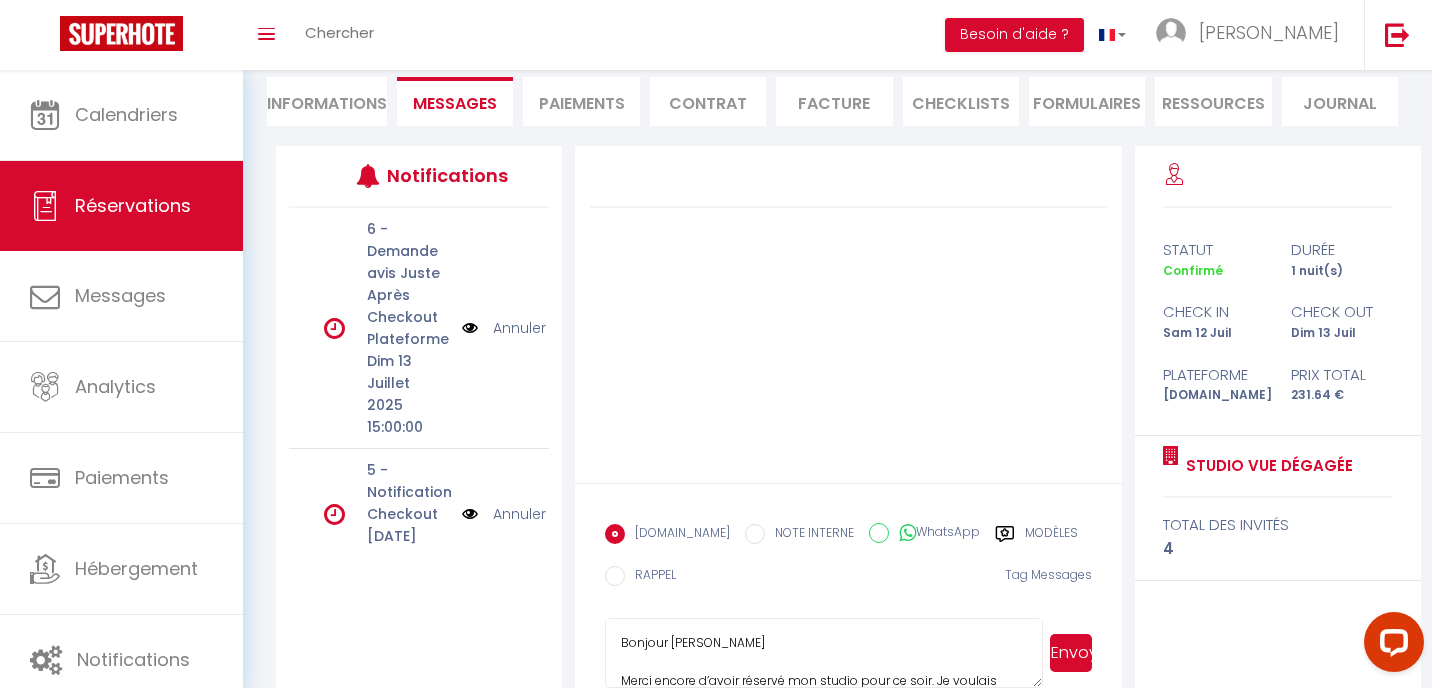 type on "Bonjour Monica
Merci encore d’avoir réservé mon studio pour ce soir. Je voulais simplement m’assurer que vous avez bien lu l’annonce dans son intégralité avant votre arrivée.
Le logement est idéal pour des familles ou des couples, et il est équipé d’un canapé convertible ainsi que de lits superposés pour enfants. Si vous recherchiez un hébergement pour 4 adultes, cela ne paraît pas optimal.
Je préfère clarifier cela en amont afin d’éviter toute mauvaise surprise à votre arrivée. Si jamais ce n’est pas ce à quoi vous vous attendiez, je suis bien entendu disposée à annuler la réservation et à procéder à un remboursement.
N'hésitez pas à me répondre rapidement si cela ne vous convient pas.
Bien à vous,
Adriana" 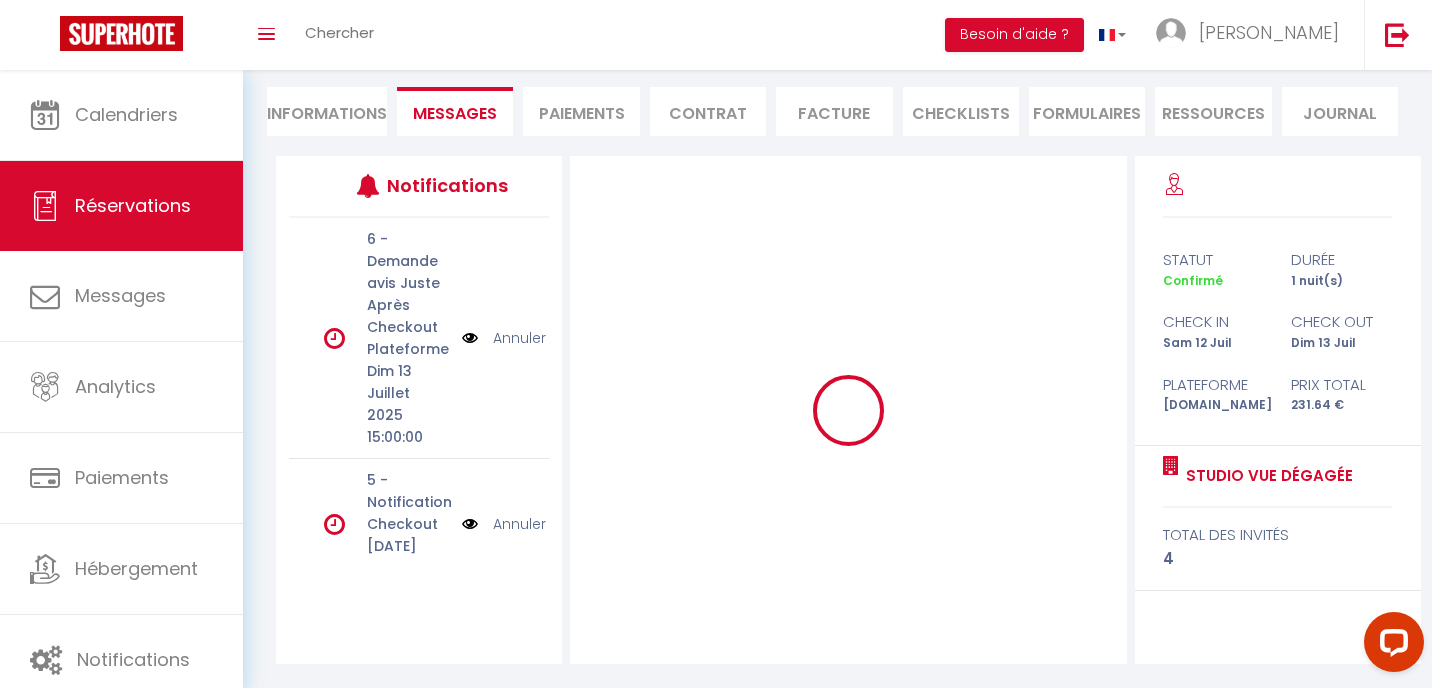 scroll, scrollTop: 175, scrollLeft: 0, axis: vertical 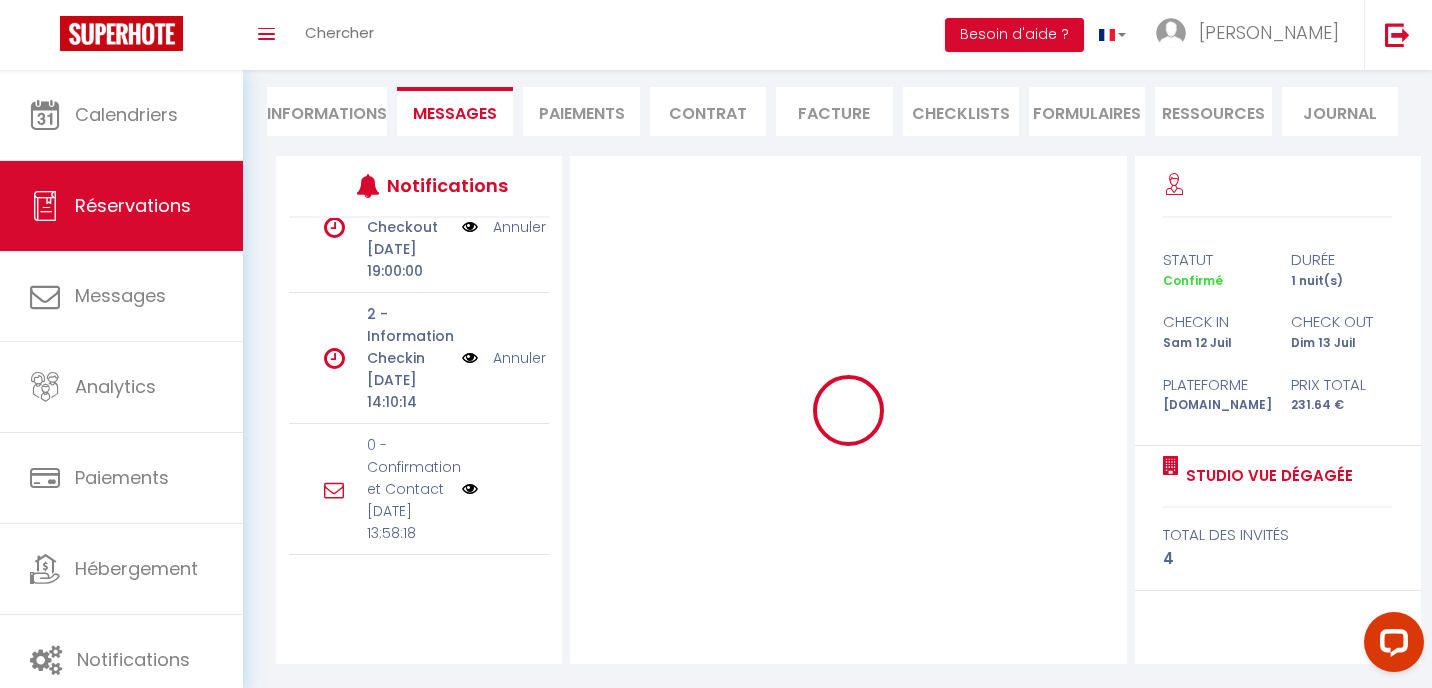 click on "Annuler" at bounding box center [519, 358] 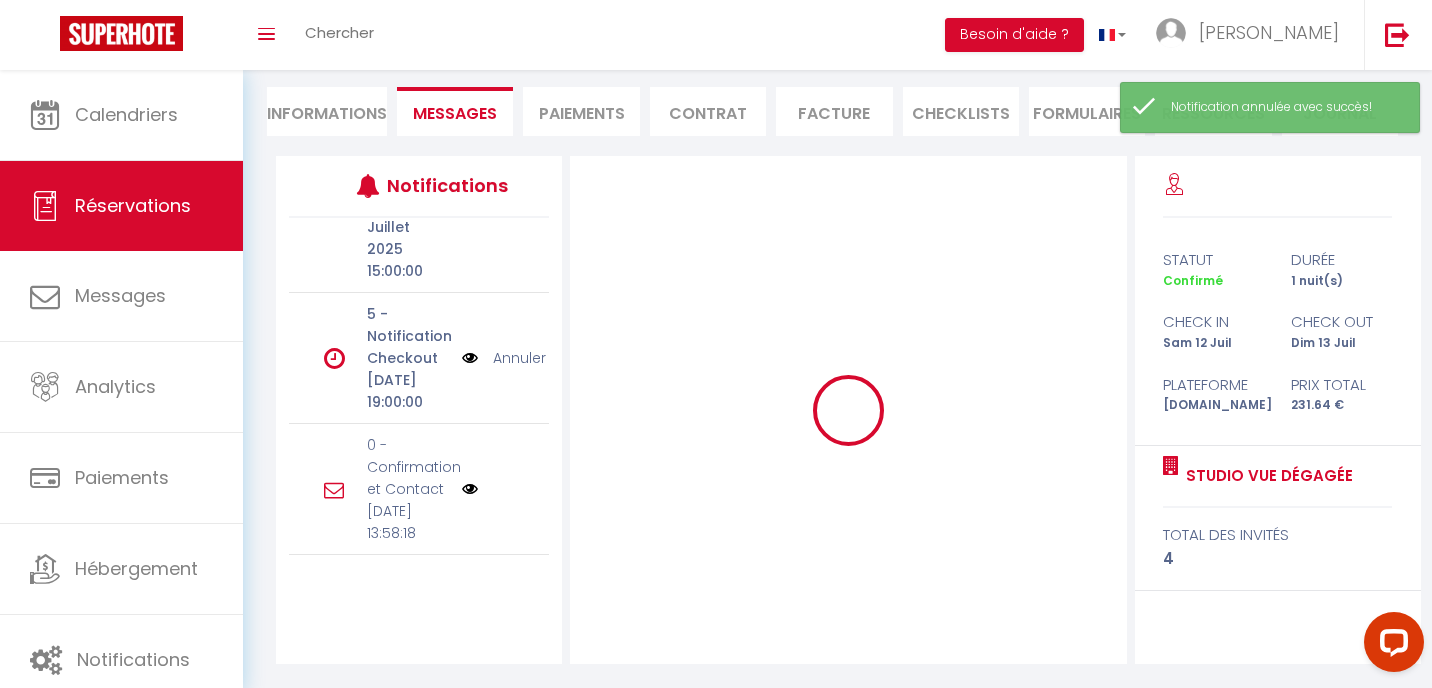 click at bounding box center [848, 410] 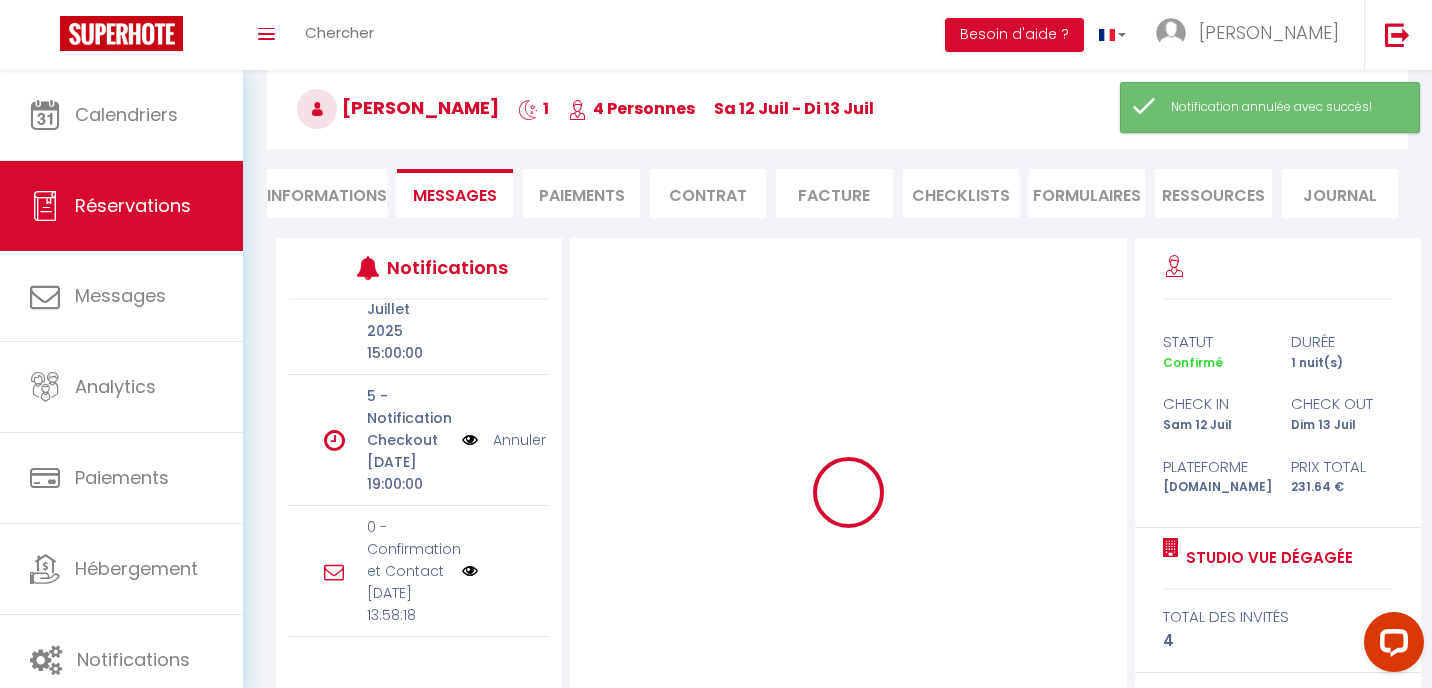 scroll, scrollTop: 175, scrollLeft: 0, axis: vertical 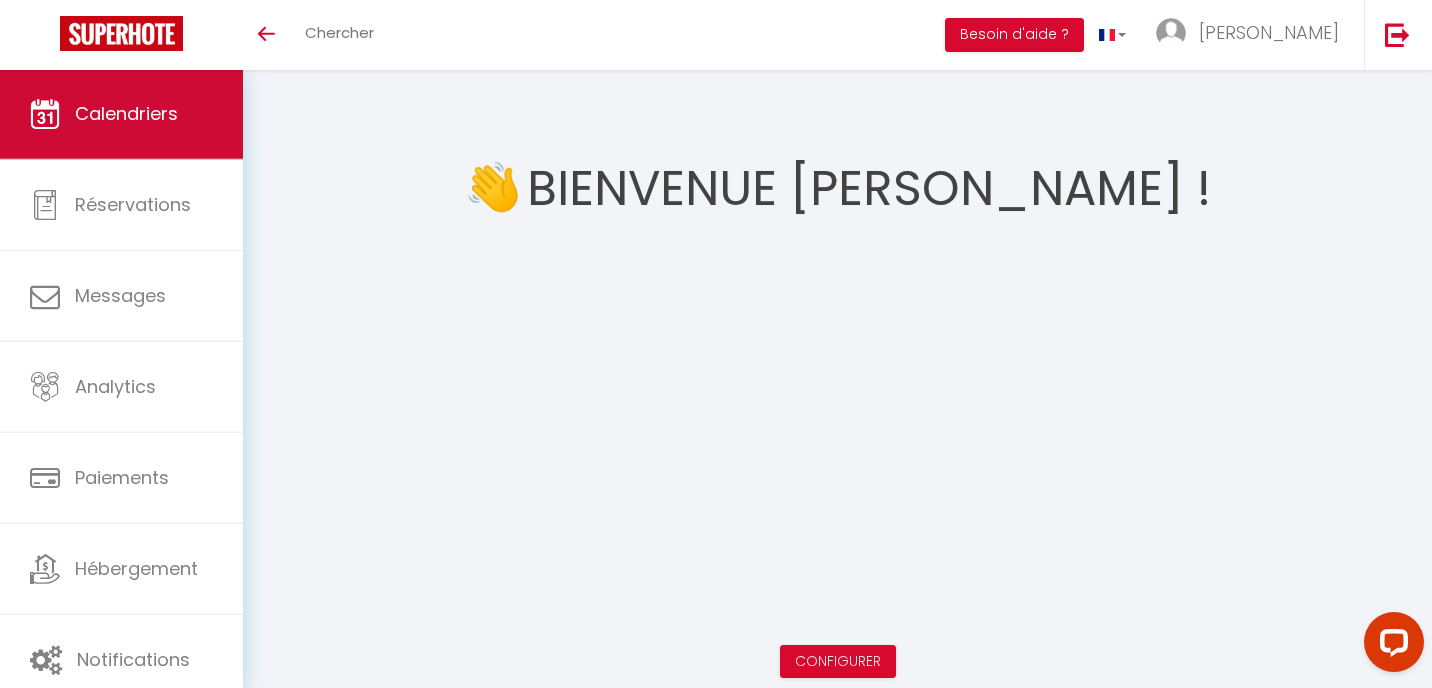 click on "Calendriers" at bounding box center (121, 114) 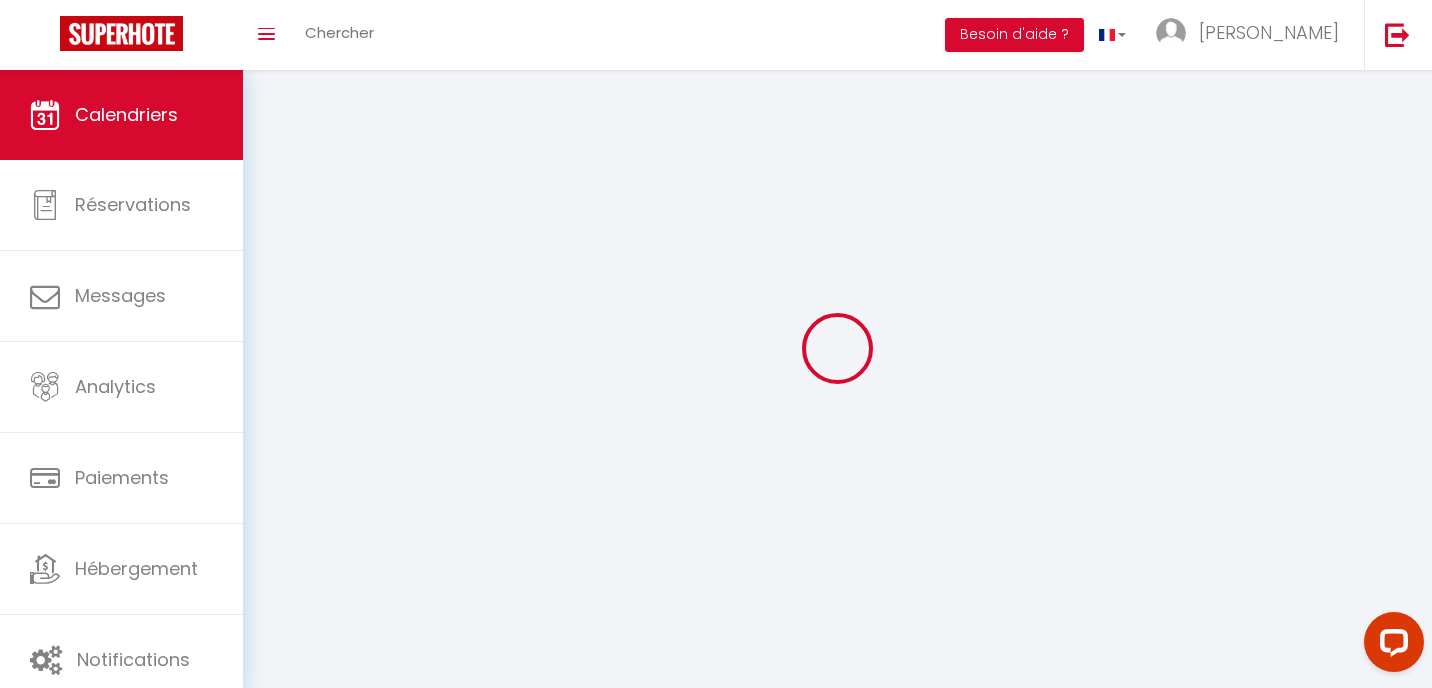 select 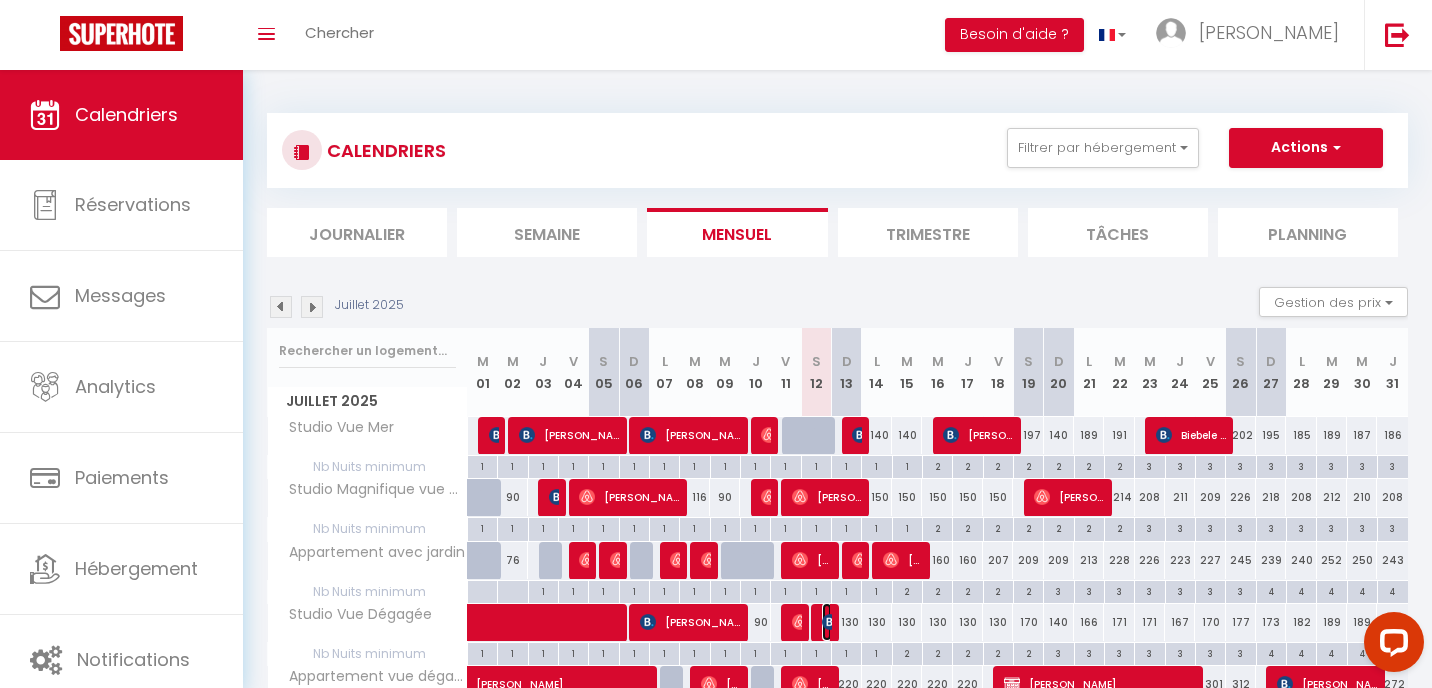 click at bounding box center [830, 622] 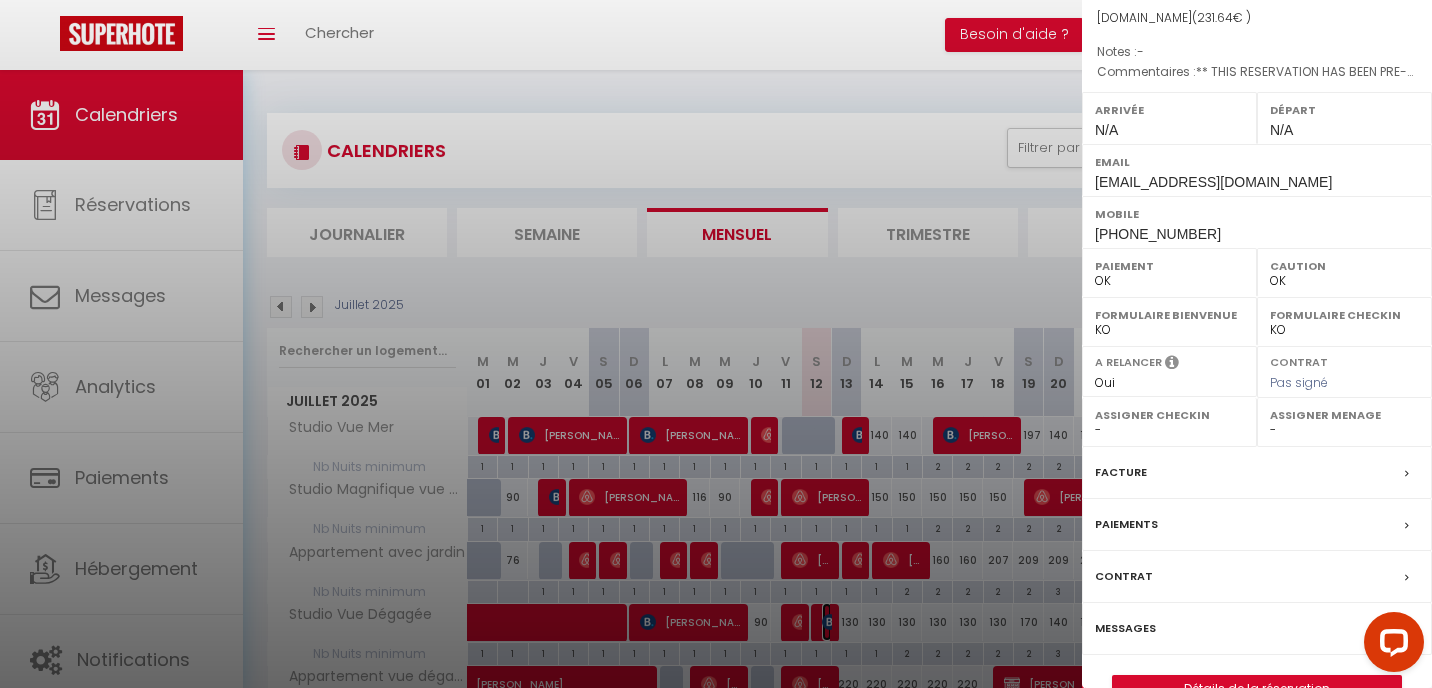 scroll, scrollTop: 244, scrollLeft: 0, axis: vertical 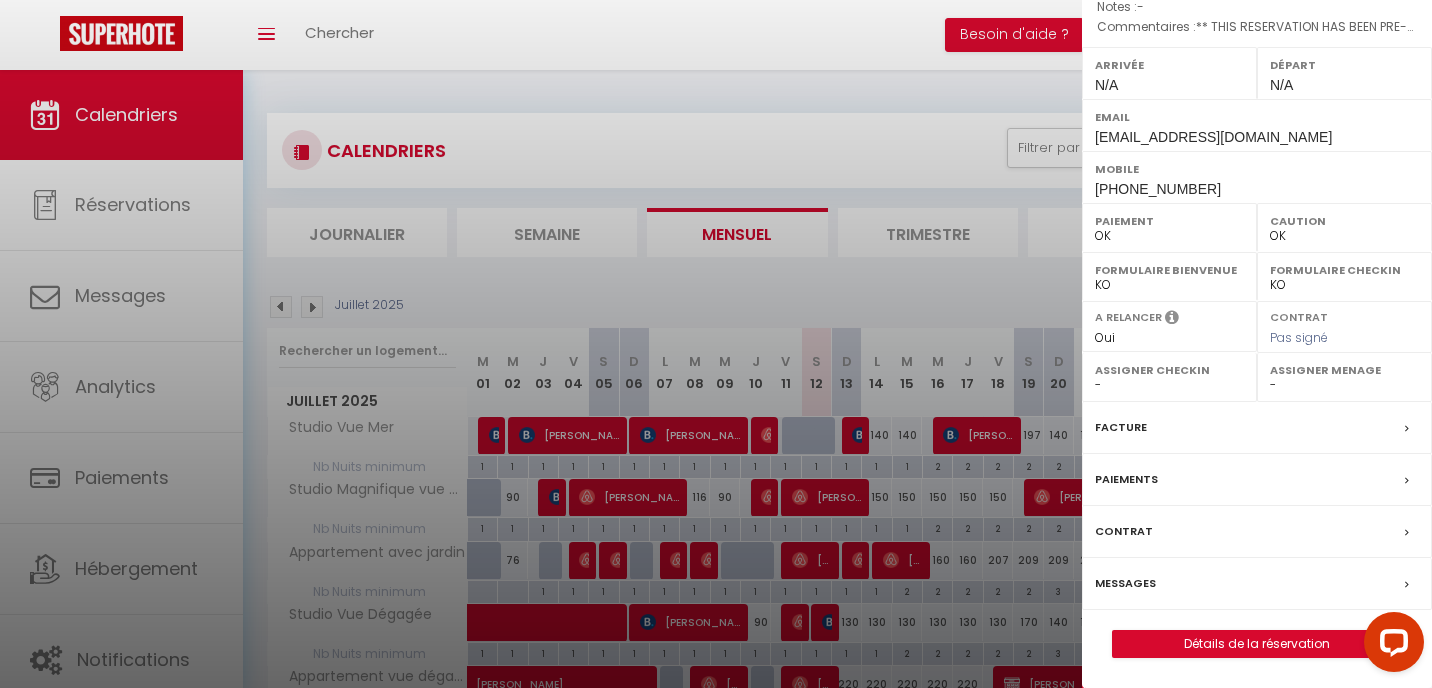click on "Messages" at bounding box center [1125, 583] 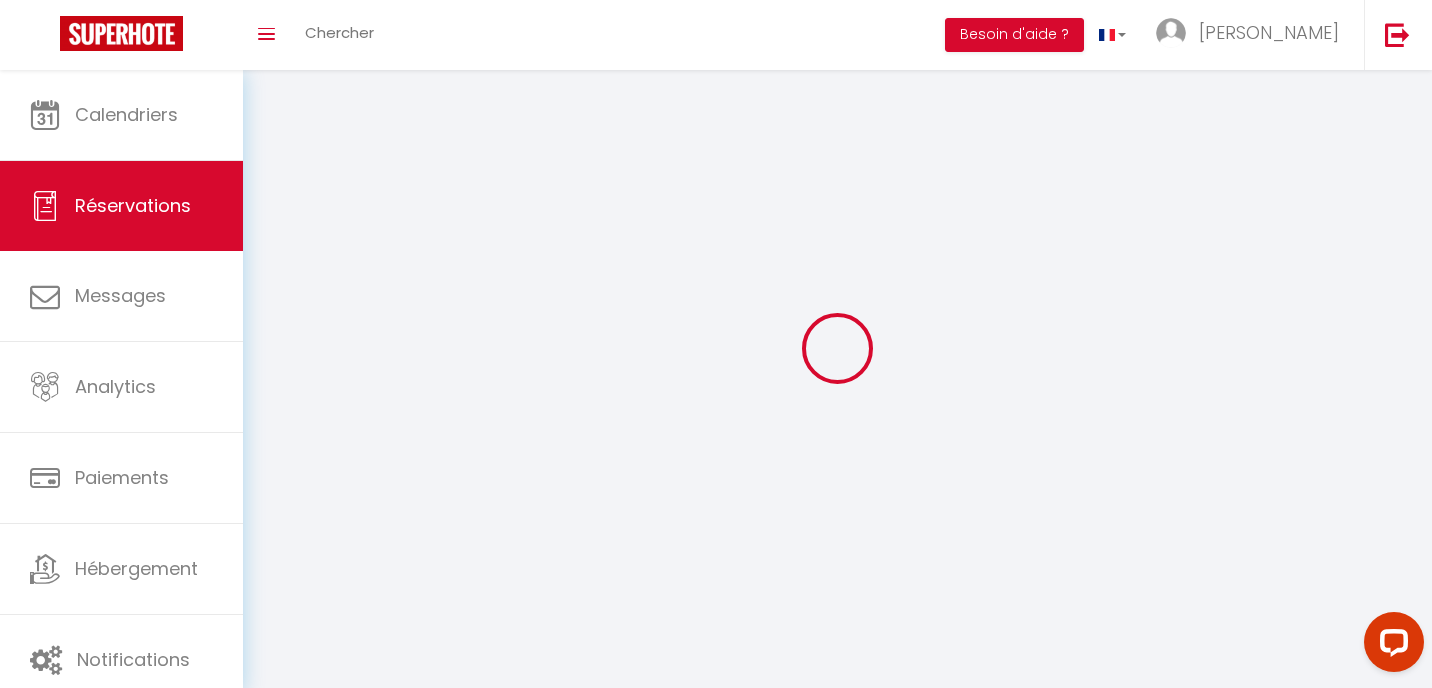 select 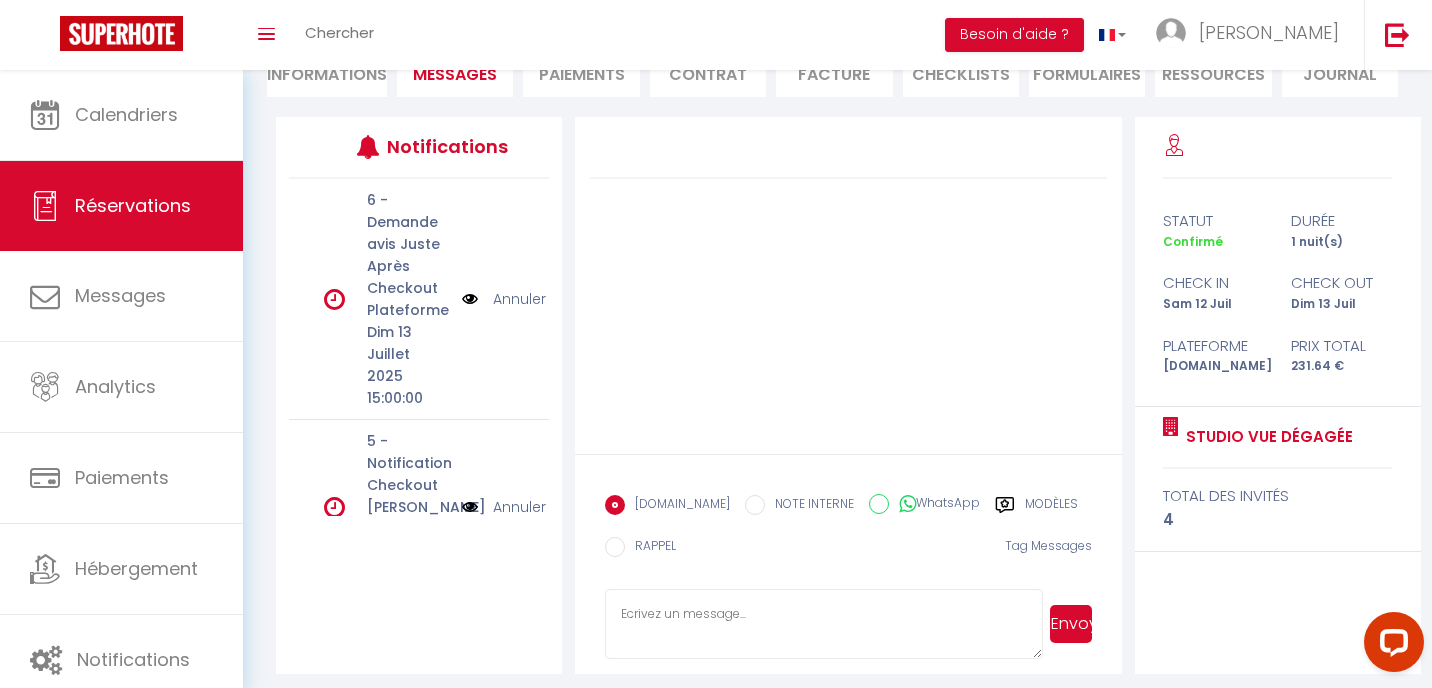 scroll, scrollTop: 224, scrollLeft: 0, axis: vertical 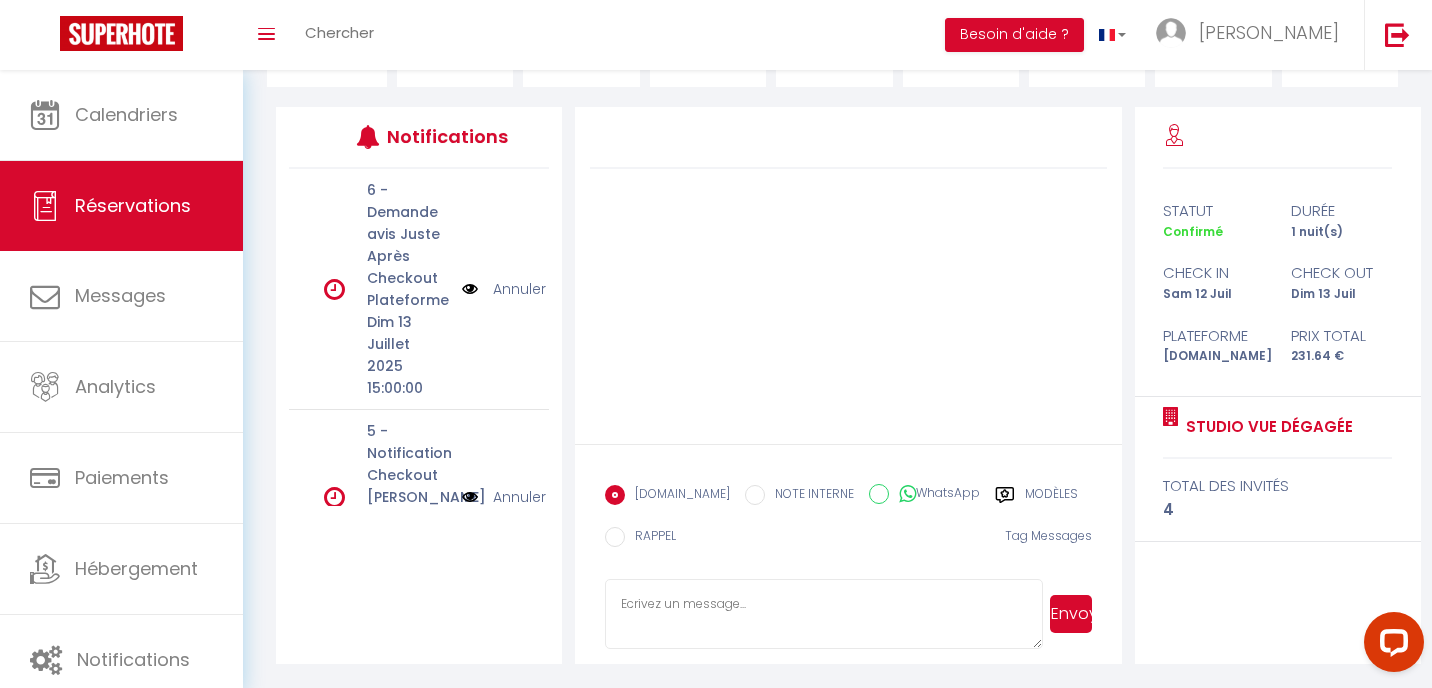 click on "Modèles" at bounding box center (1051, 497) 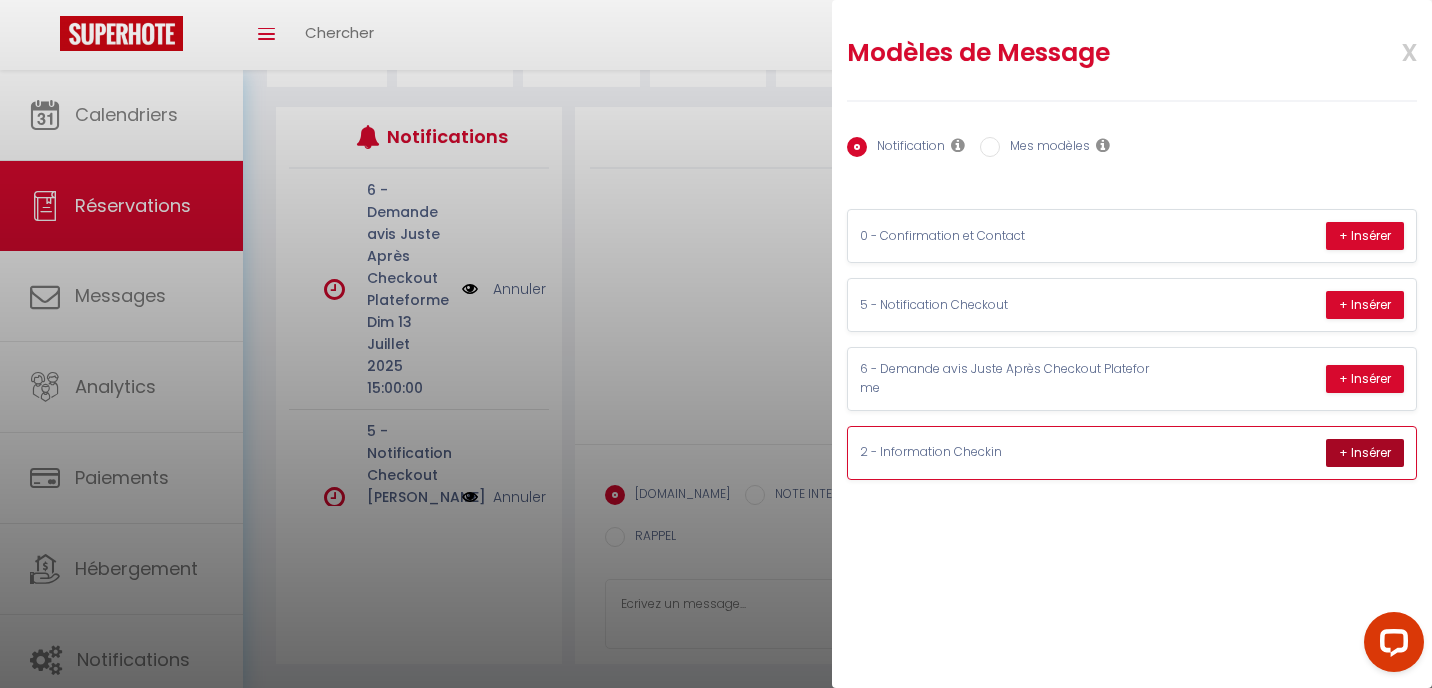 click on "+ Insérer" at bounding box center [1365, 453] 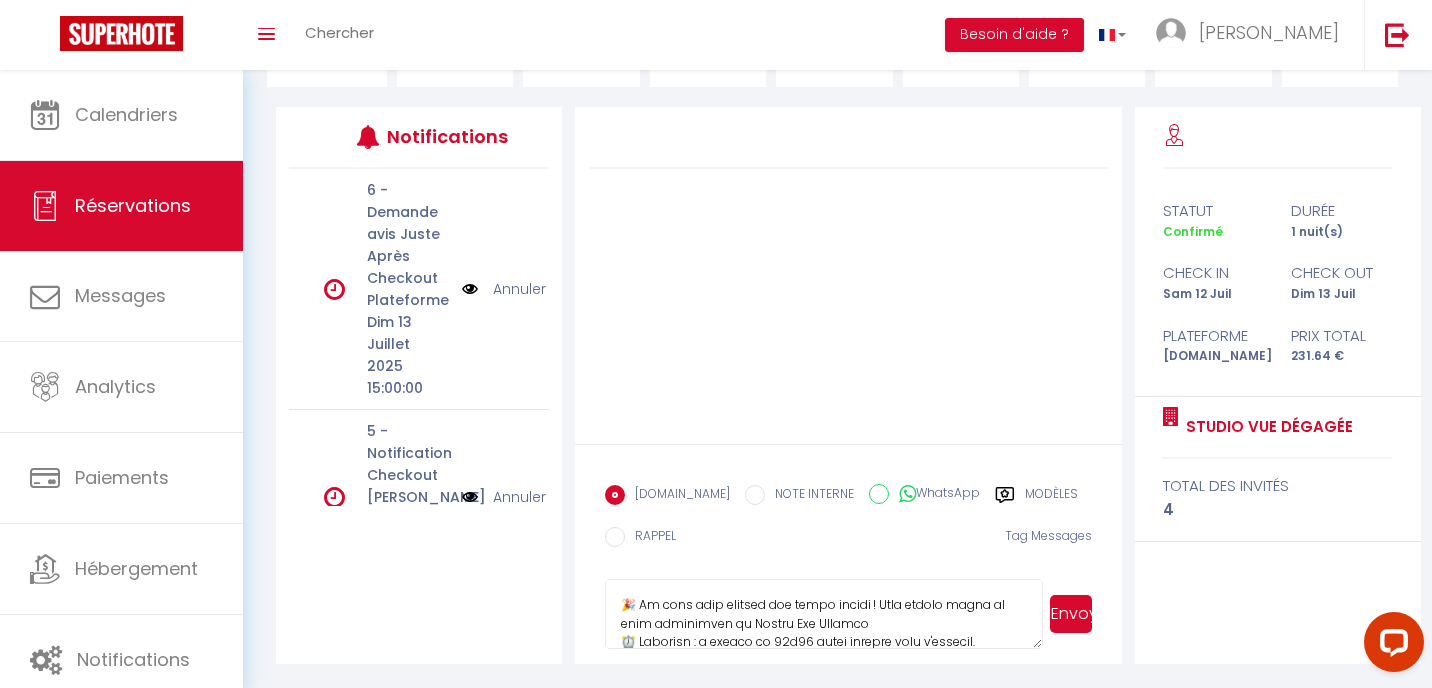 scroll, scrollTop: 41, scrollLeft: 0, axis: vertical 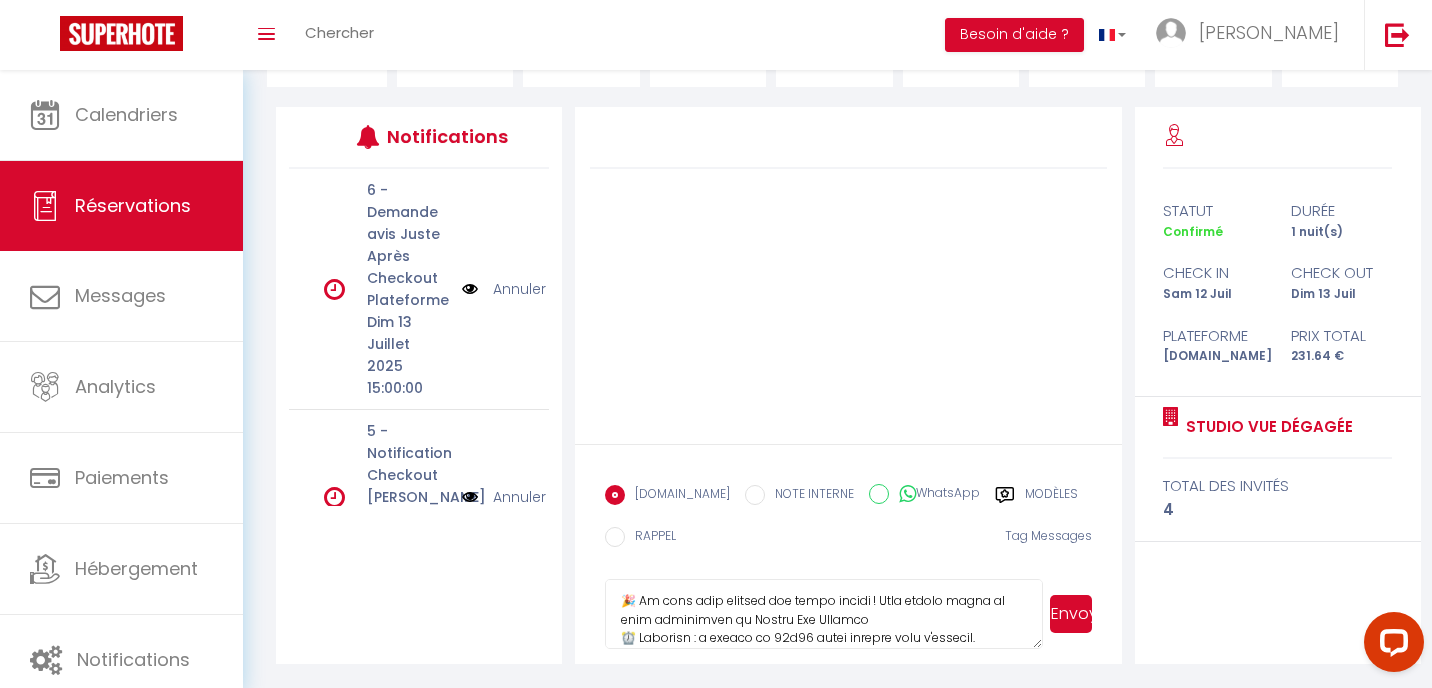 click on "Envoyer" at bounding box center [1070, 614] 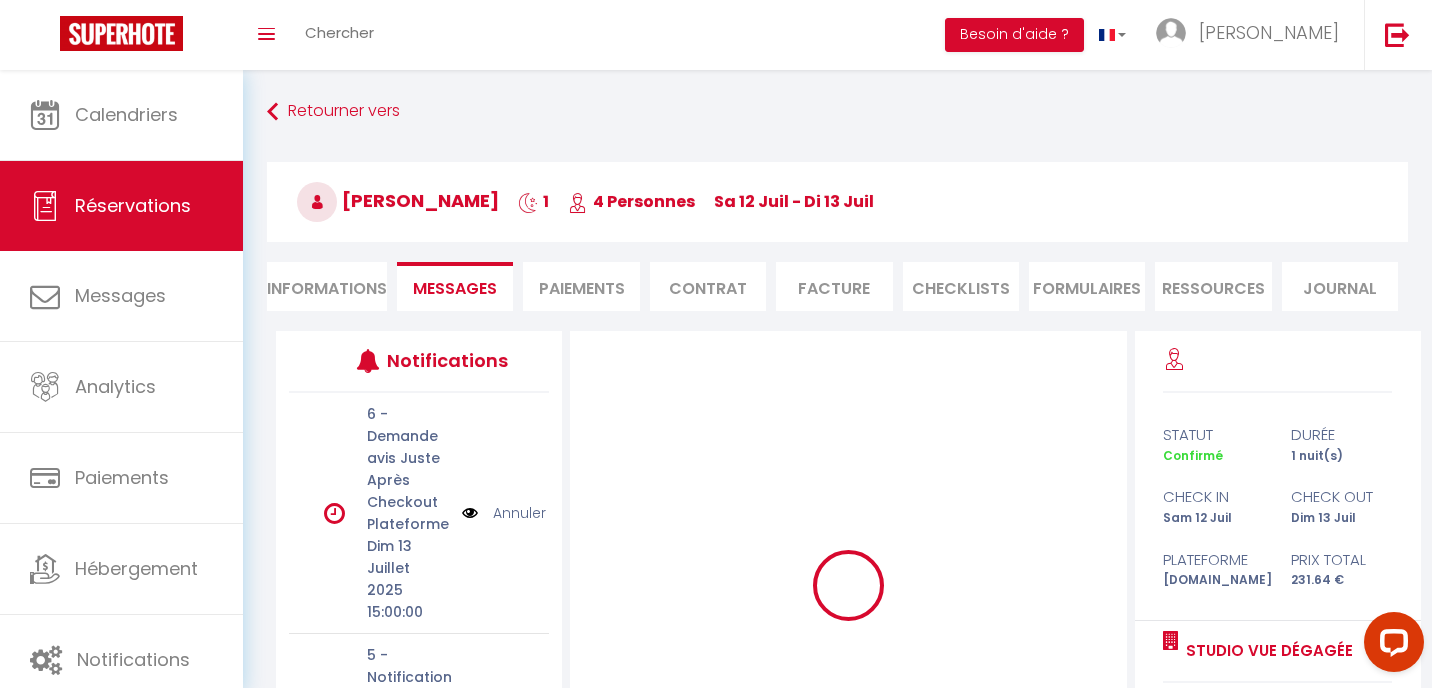 scroll, scrollTop: 175, scrollLeft: 0, axis: vertical 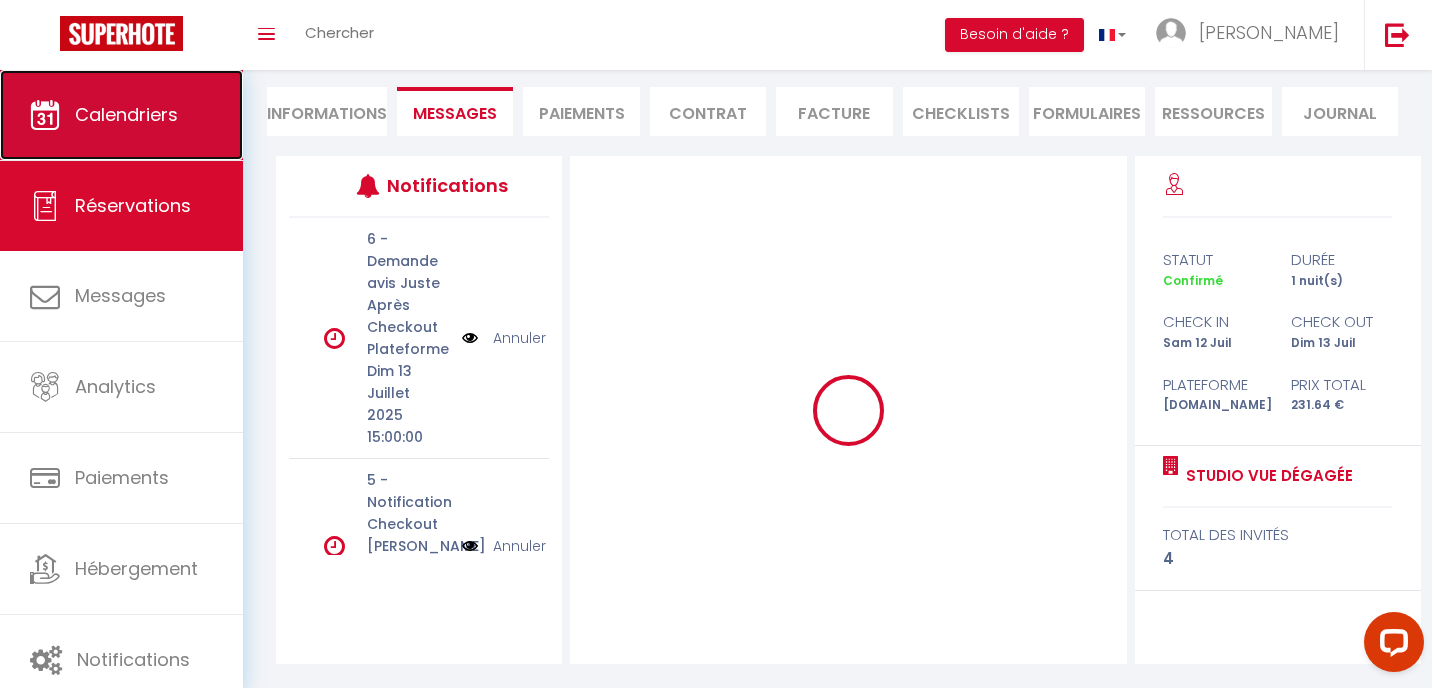 click on "Calendriers" at bounding box center (126, 114) 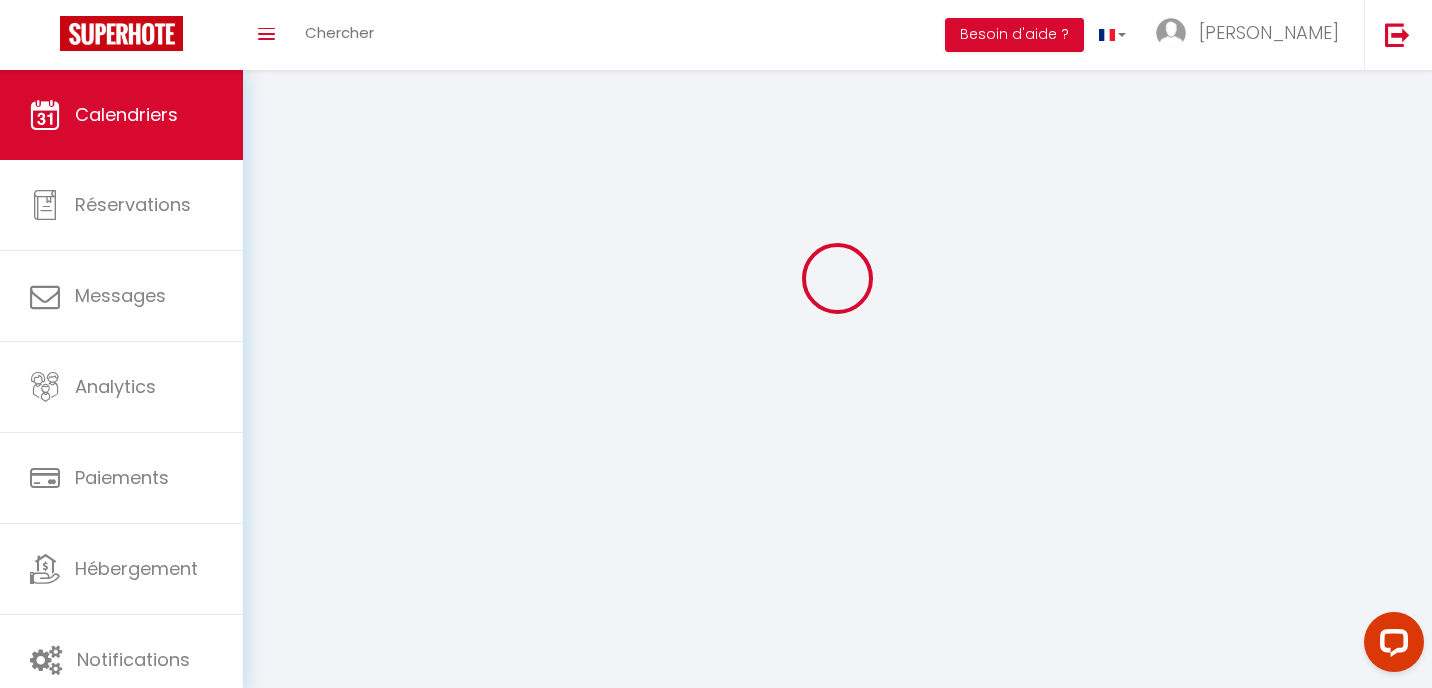 scroll, scrollTop: 0, scrollLeft: 0, axis: both 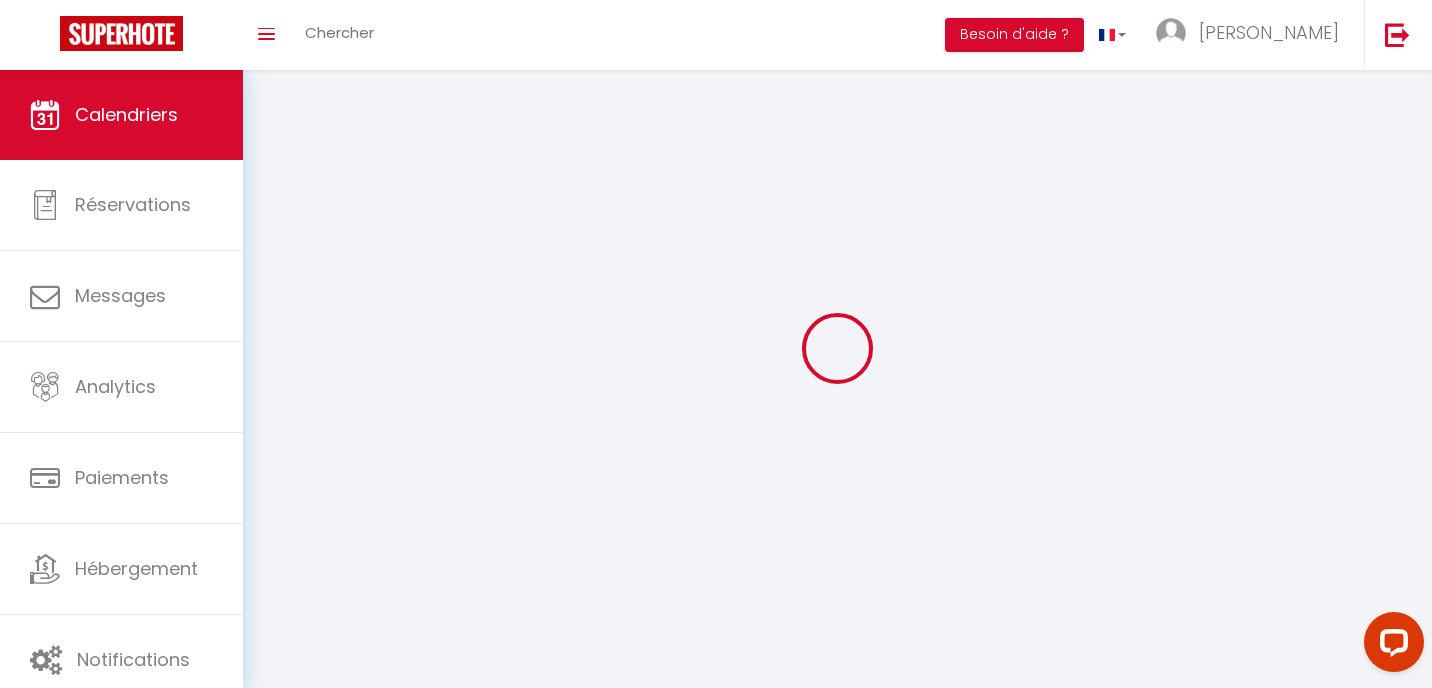 select 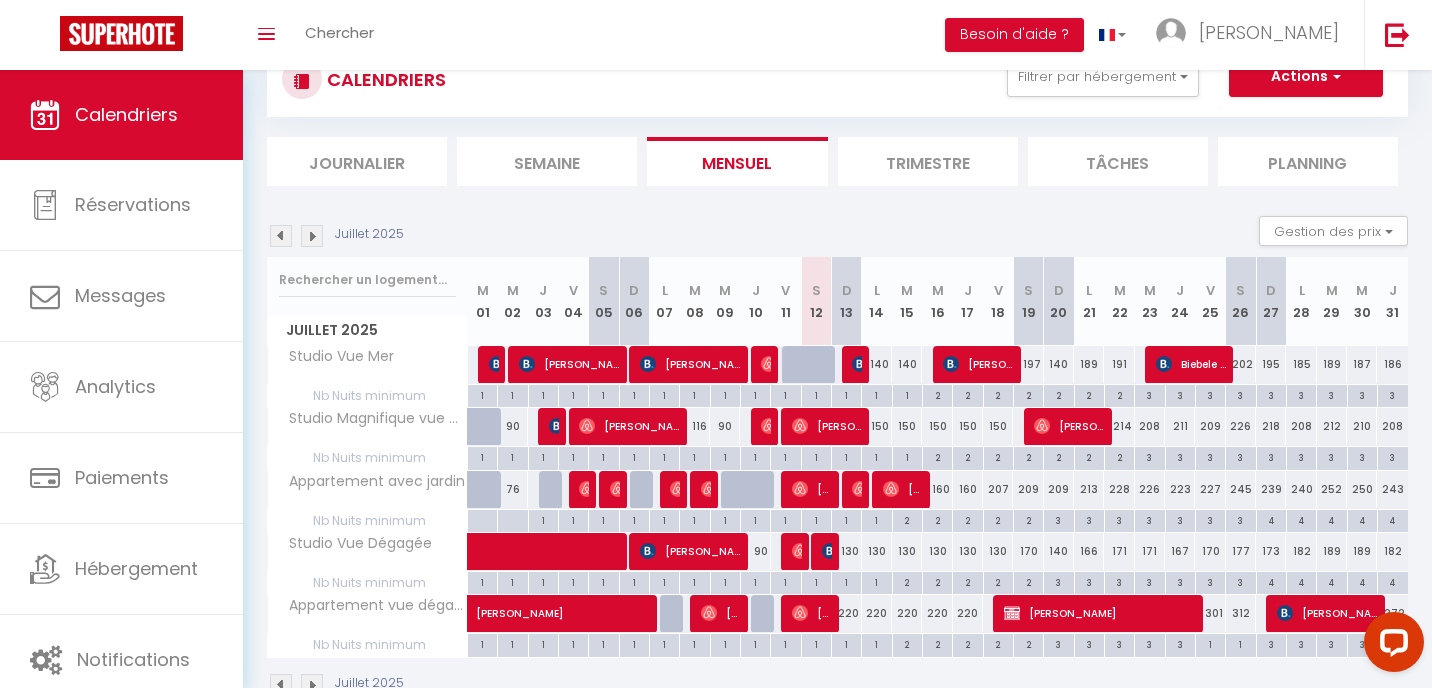 scroll, scrollTop: 94, scrollLeft: 0, axis: vertical 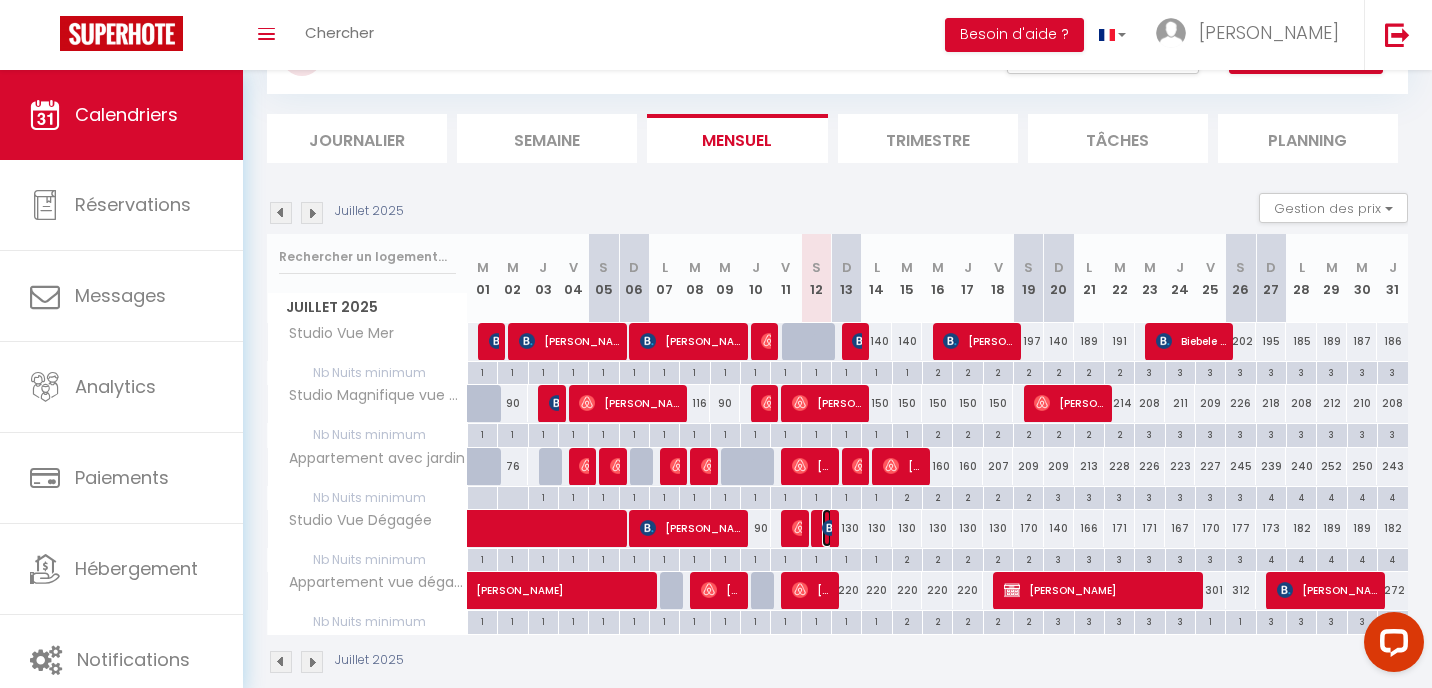 click at bounding box center [830, 528] 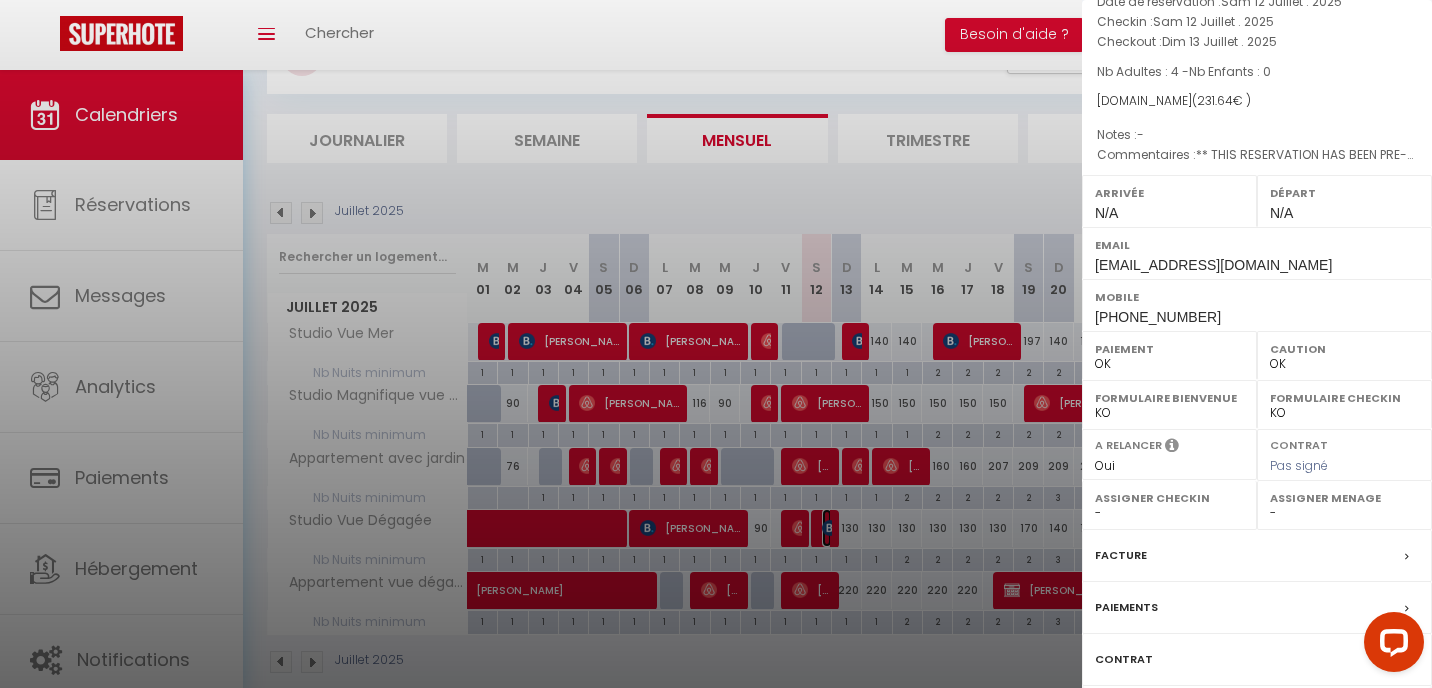 scroll, scrollTop: 244, scrollLeft: 0, axis: vertical 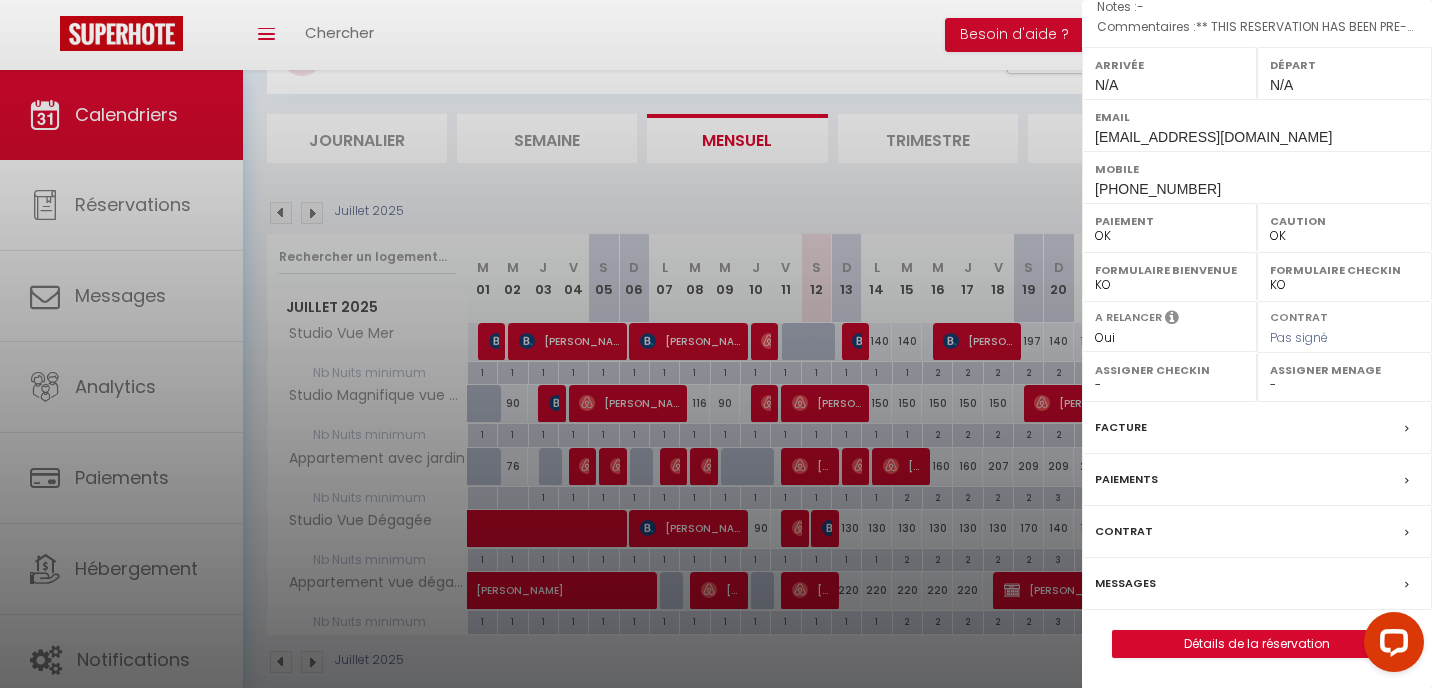 click on "Messages" at bounding box center (1257, 584) 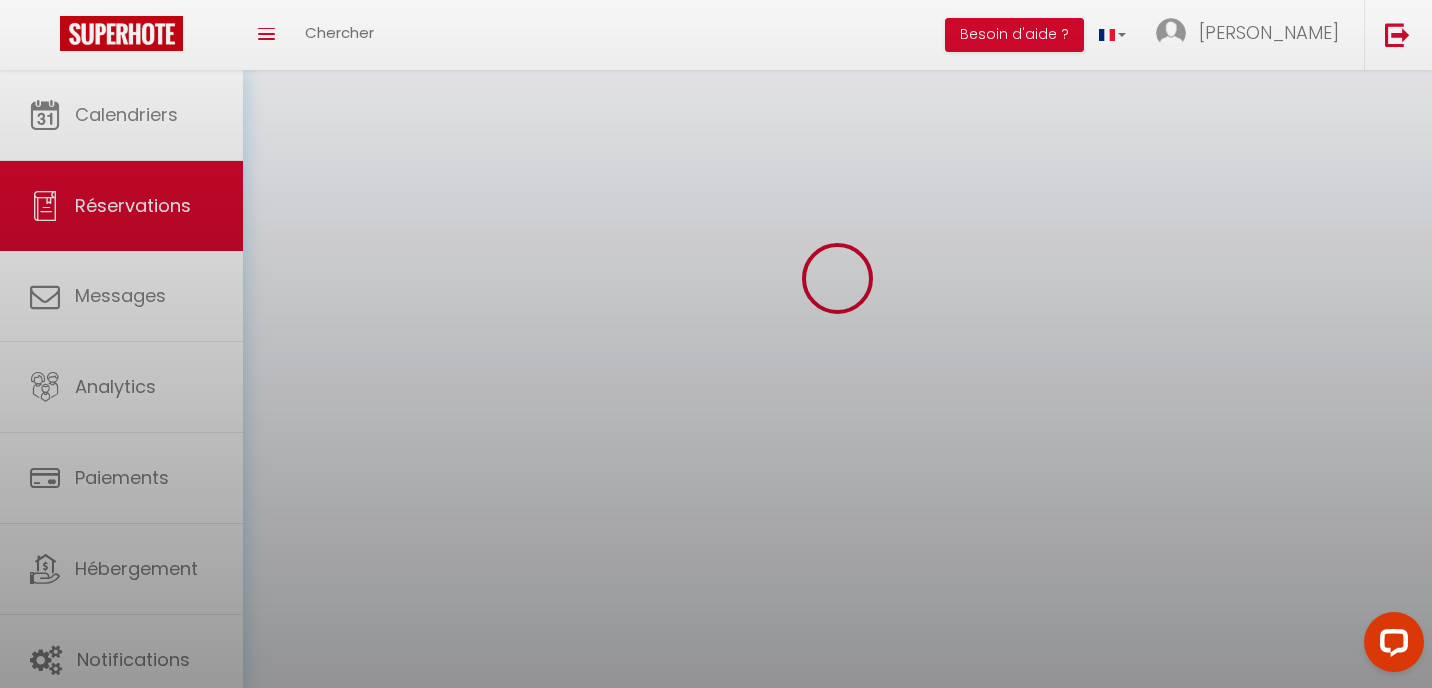 scroll, scrollTop: 0, scrollLeft: 0, axis: both 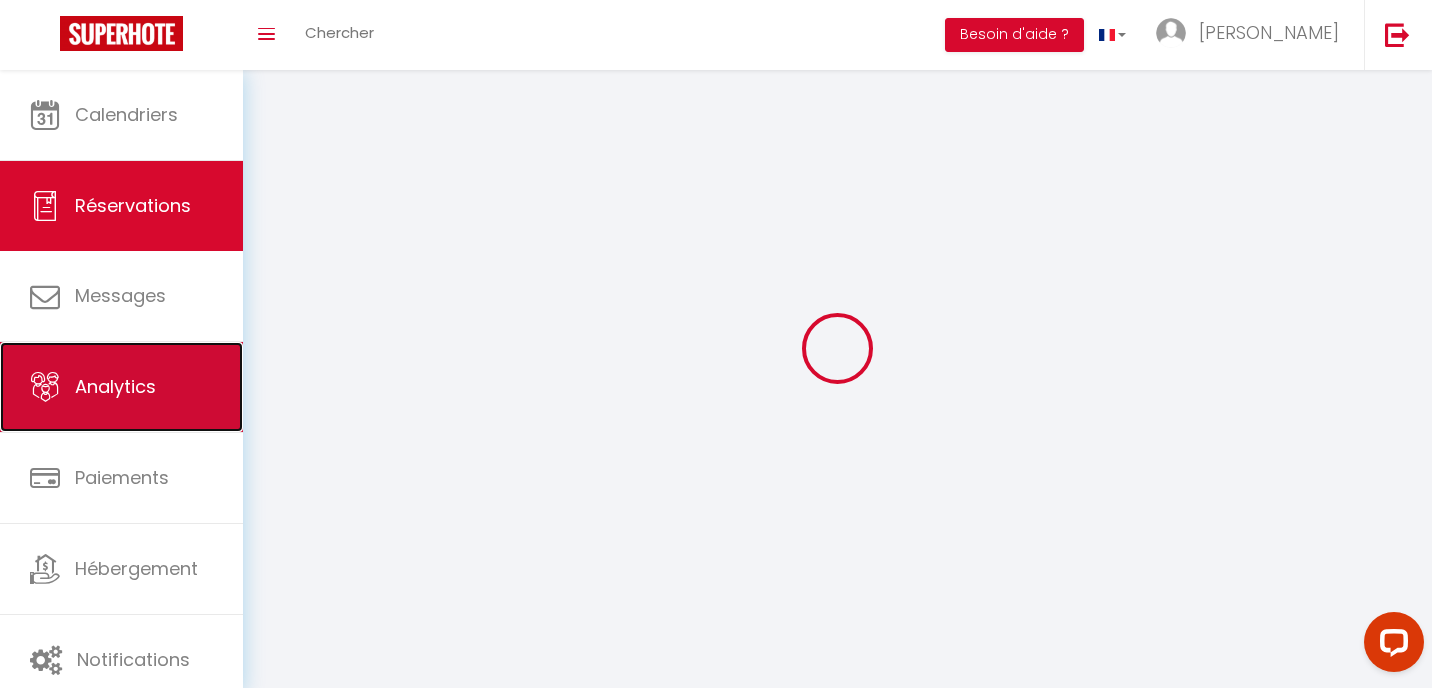 click on "Analytics" at bounding box center [121, 387] 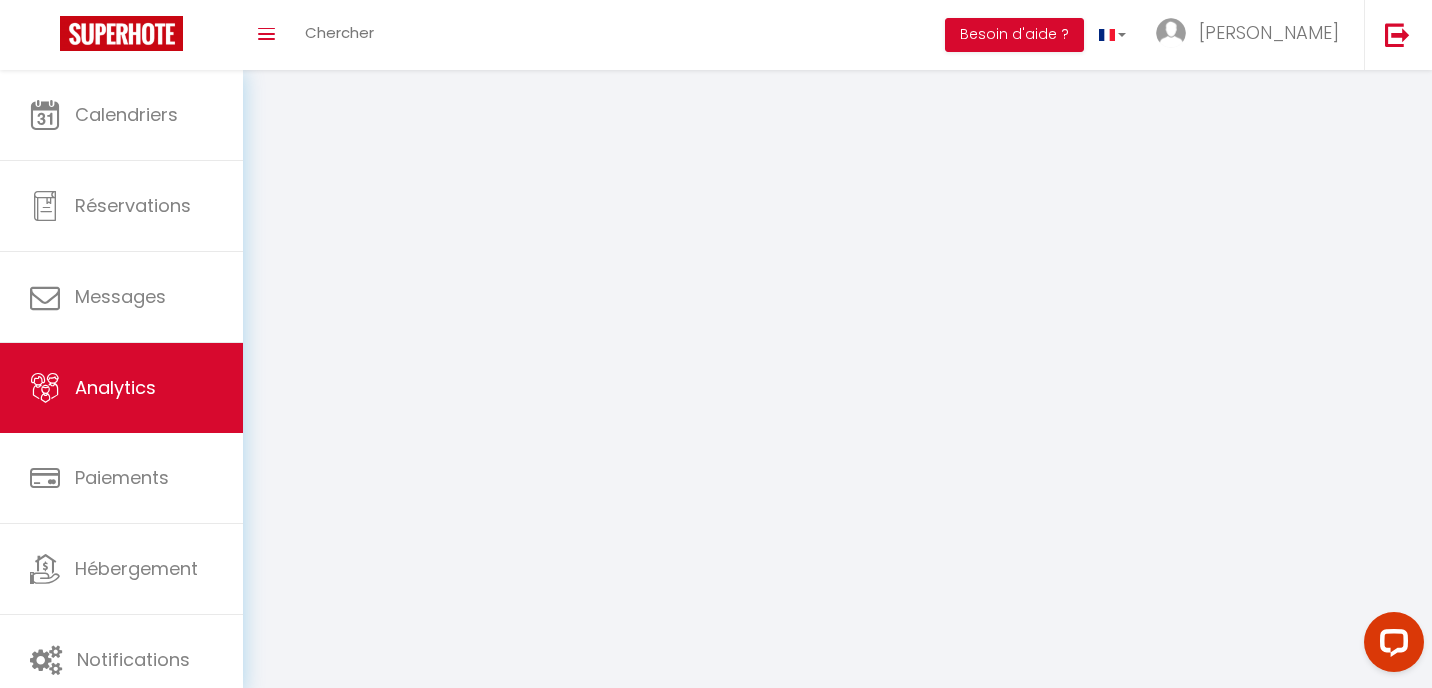 select on "2025" 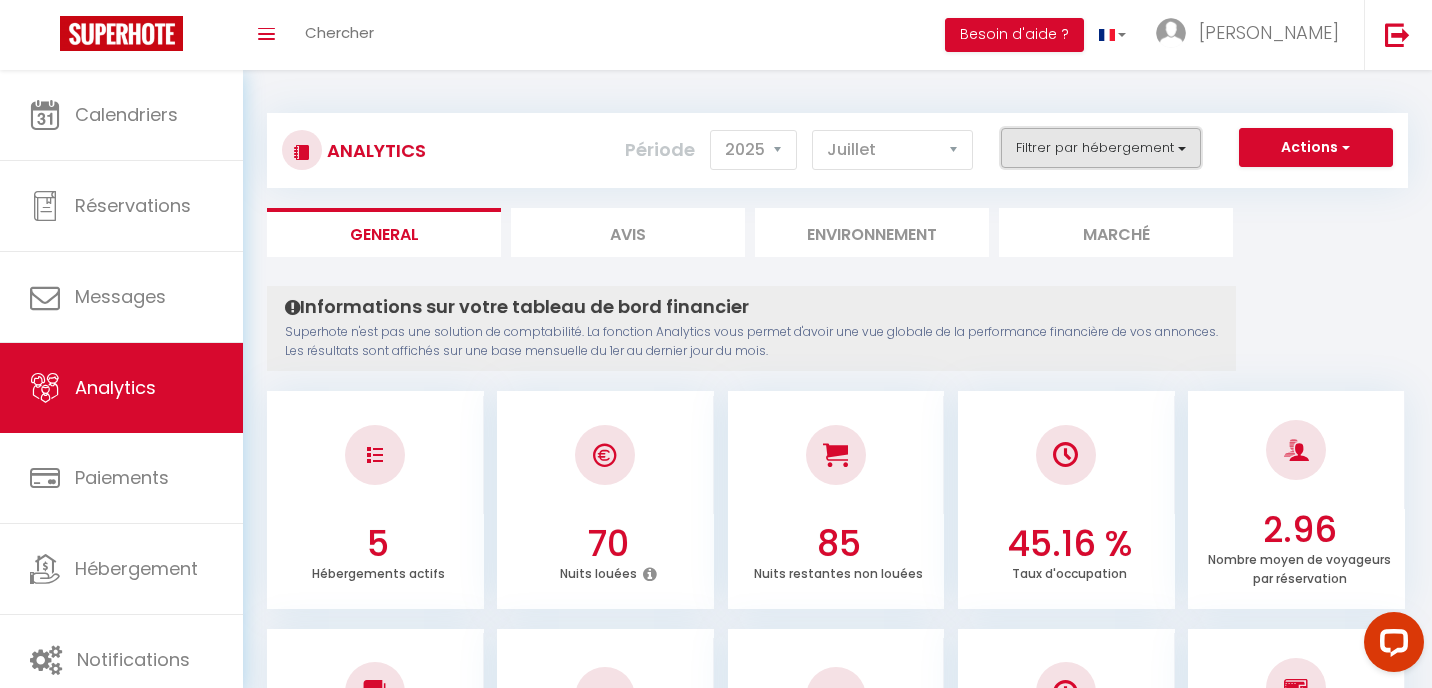 click on "Filtrer par hébergement" at bounding box center [1101, 148] 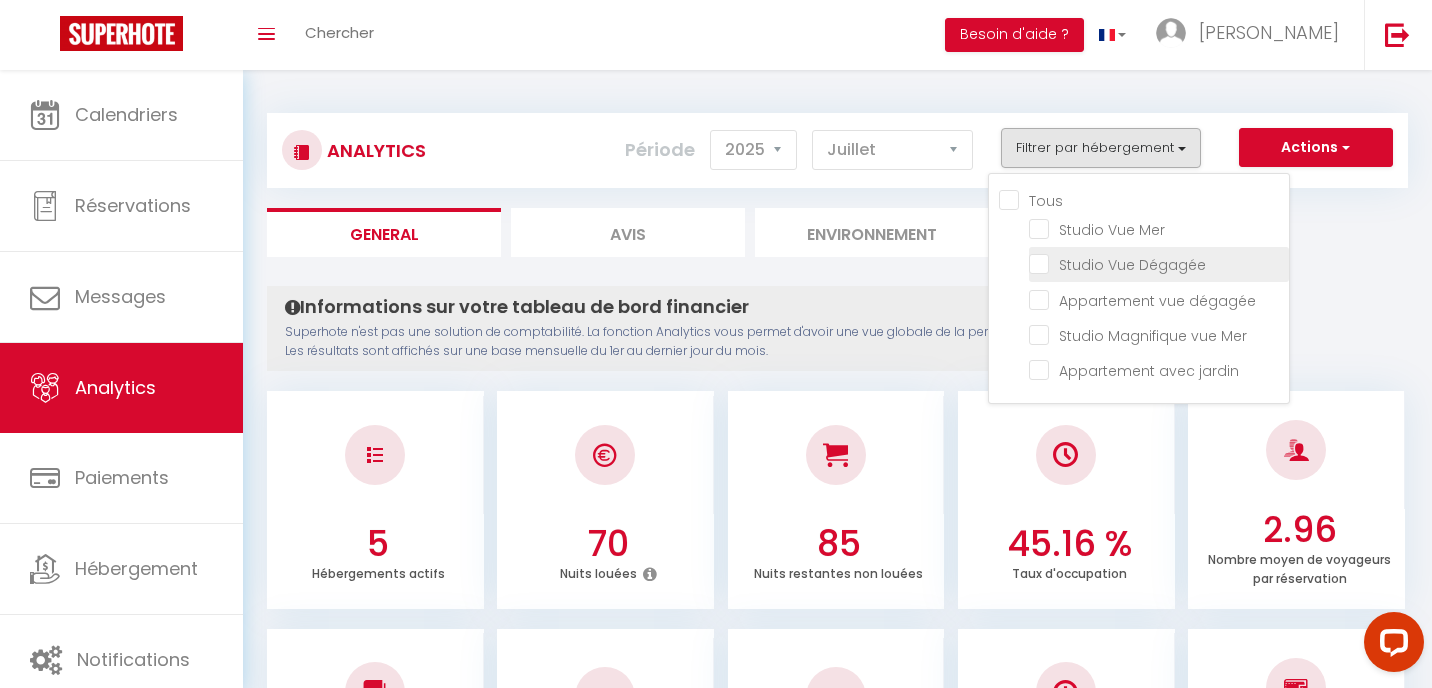 click at bounding box center (1159, 263) 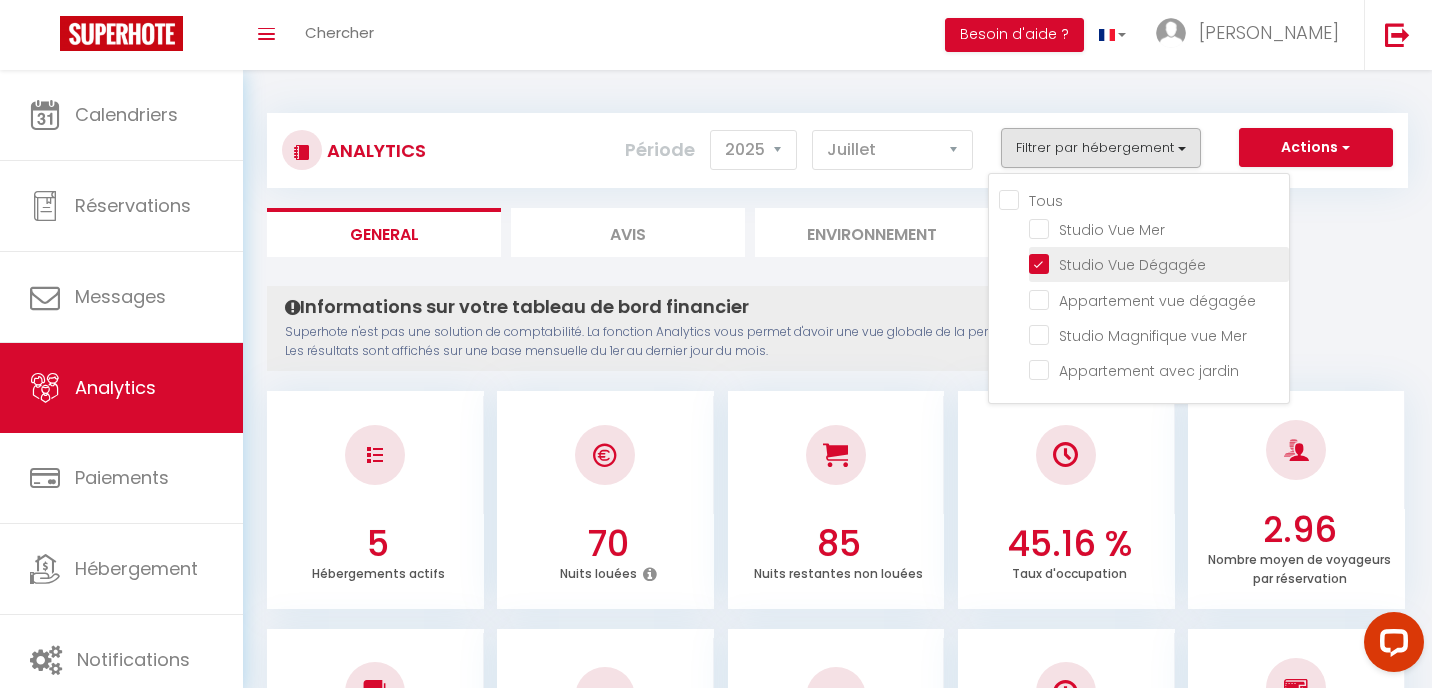 checkbox on "false" 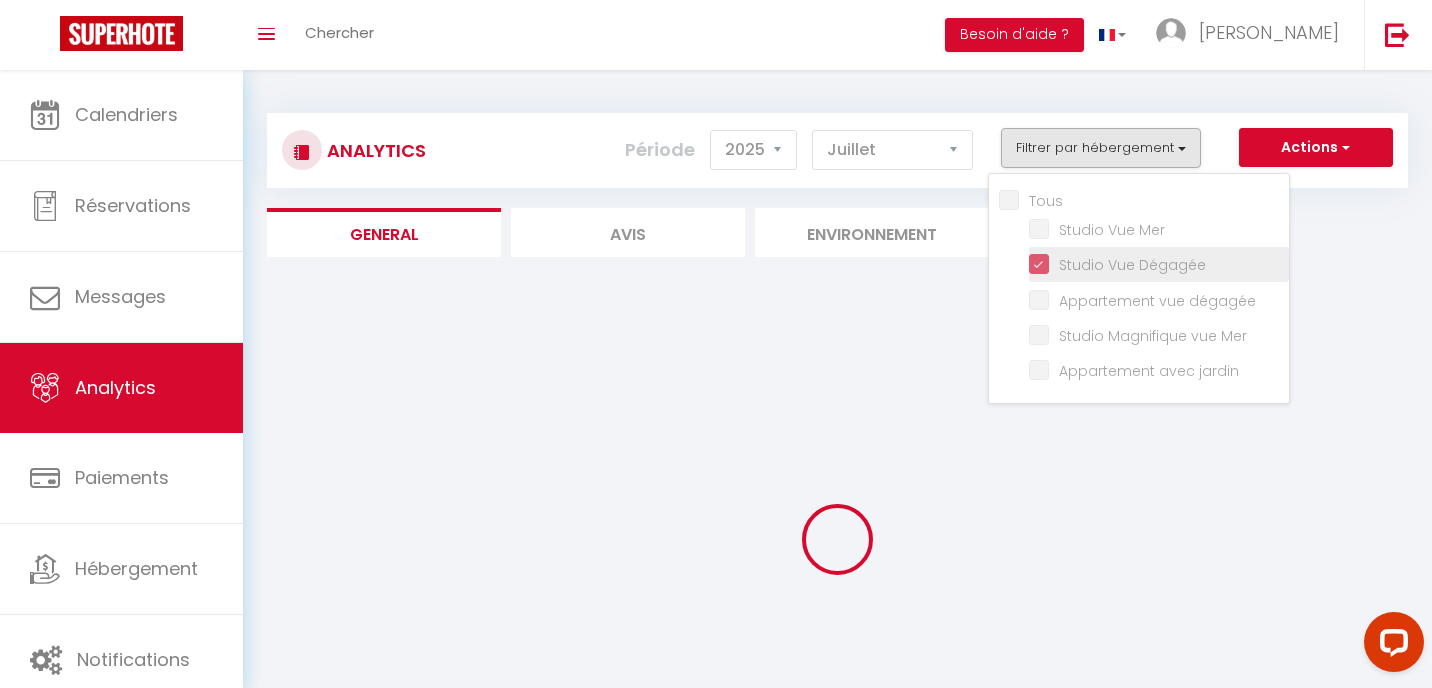 checkbox on "false" 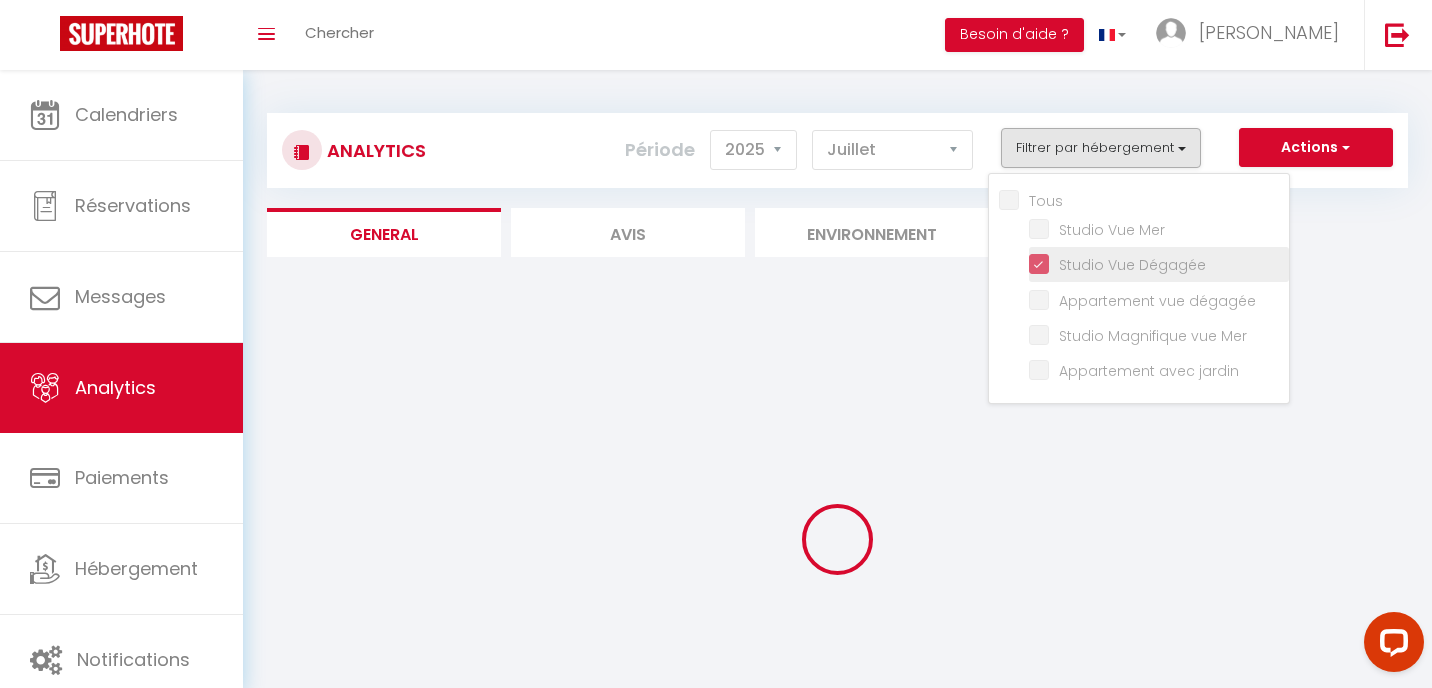checkbox on "false" 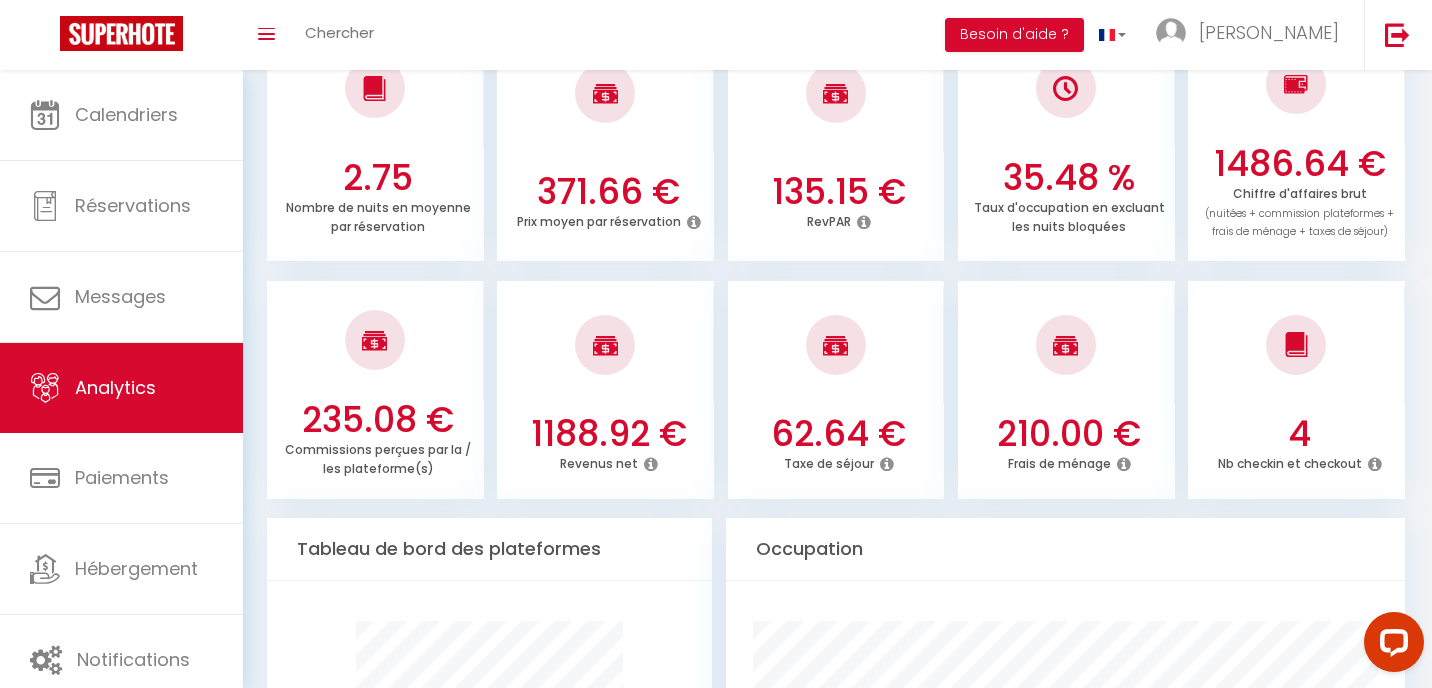 scroll, scrollTop: 606, scrollLeft: 0, axis: vertical 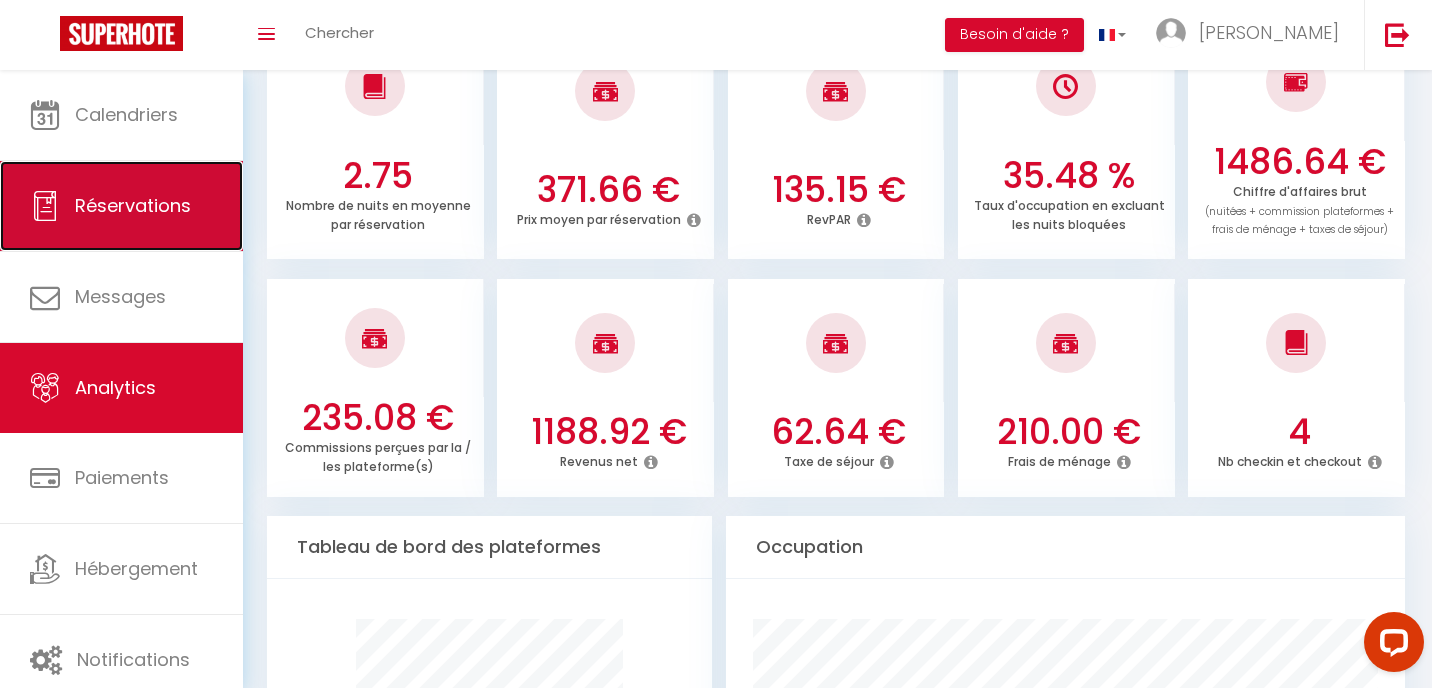 click on "Réservations" at bounding box center (121, 206) 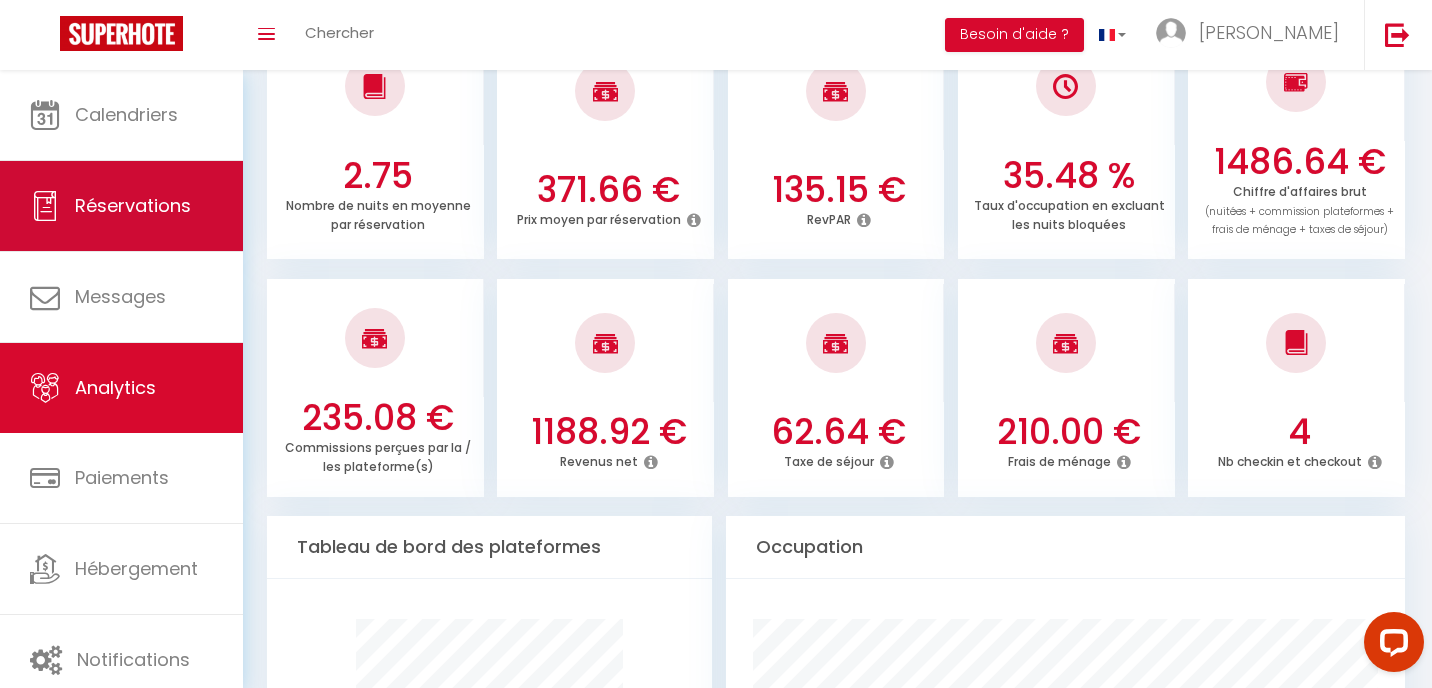 select on "not_cancelled" 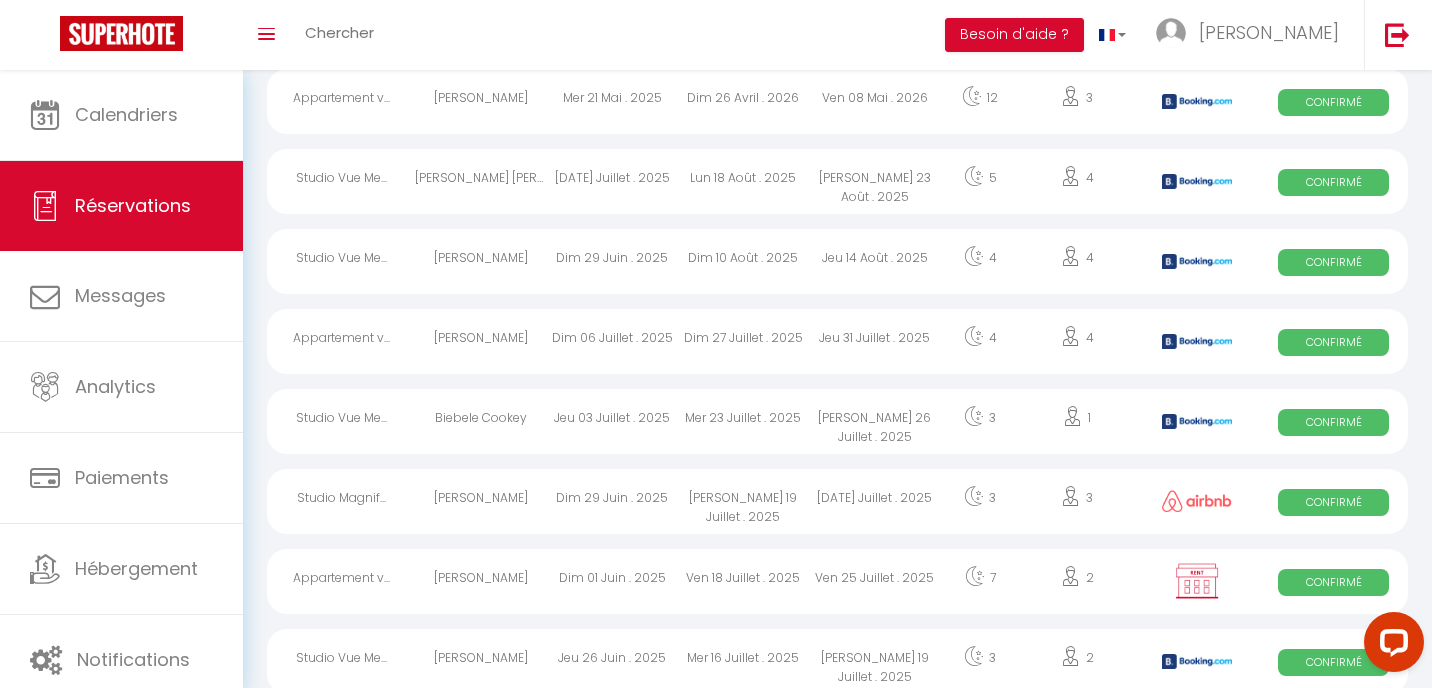 scroll, scrollTop: 0, scrollLeft: 0, axis: both 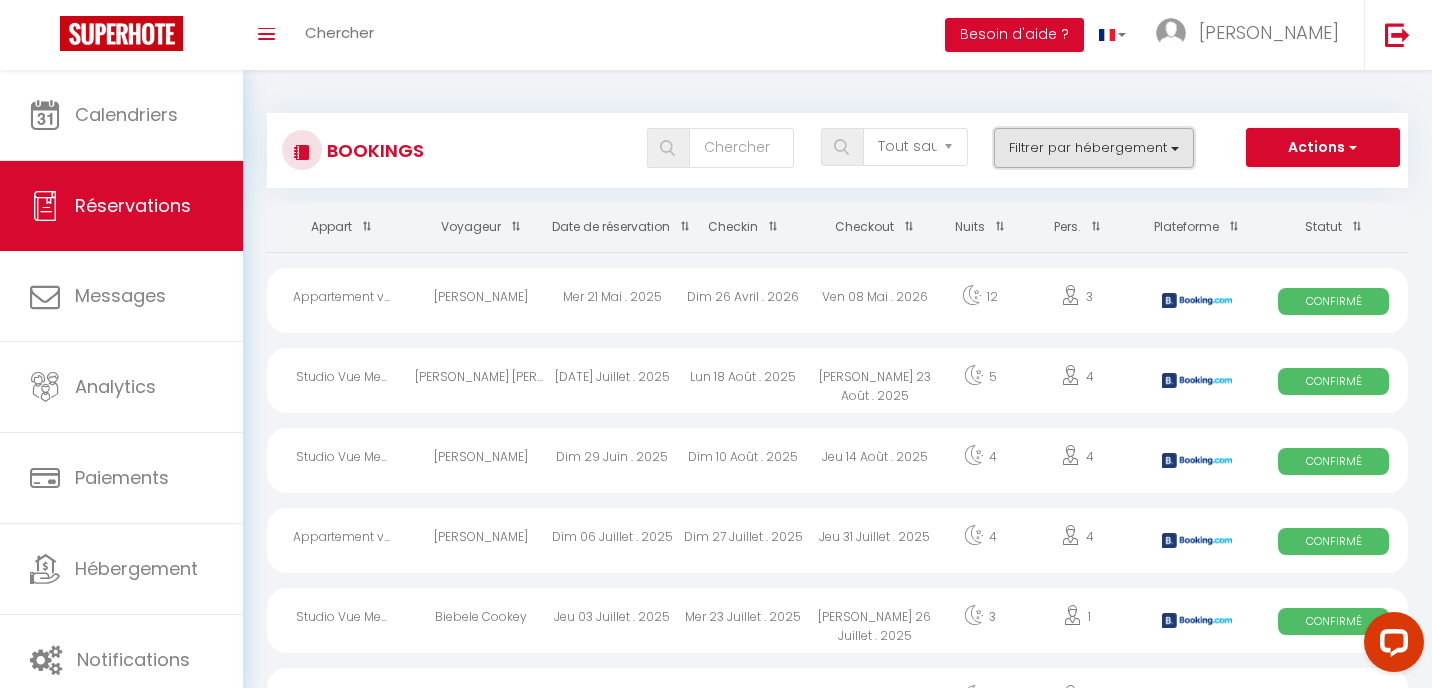 click on "Filtrer par hébergement" at bounding box center (1094, 148) 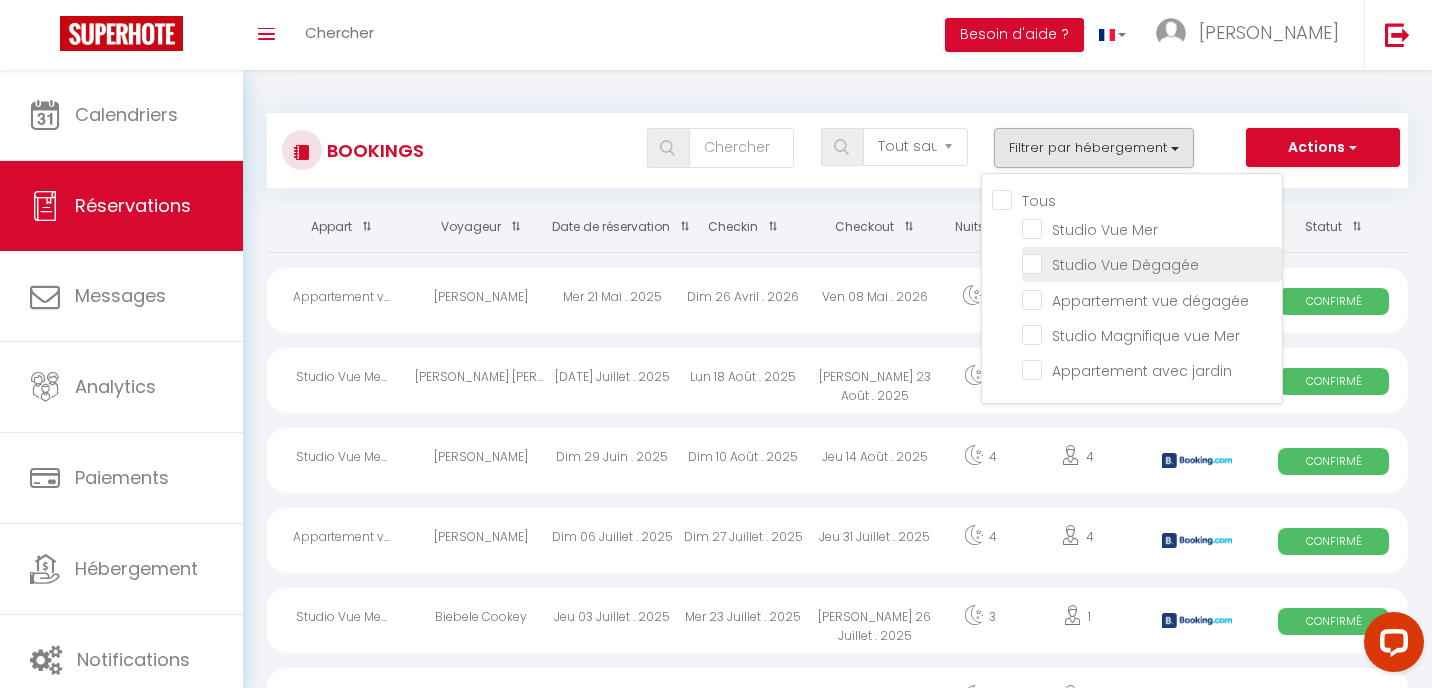 click on "Studio Vue Dégagée" at bounding box center [1152, 263] 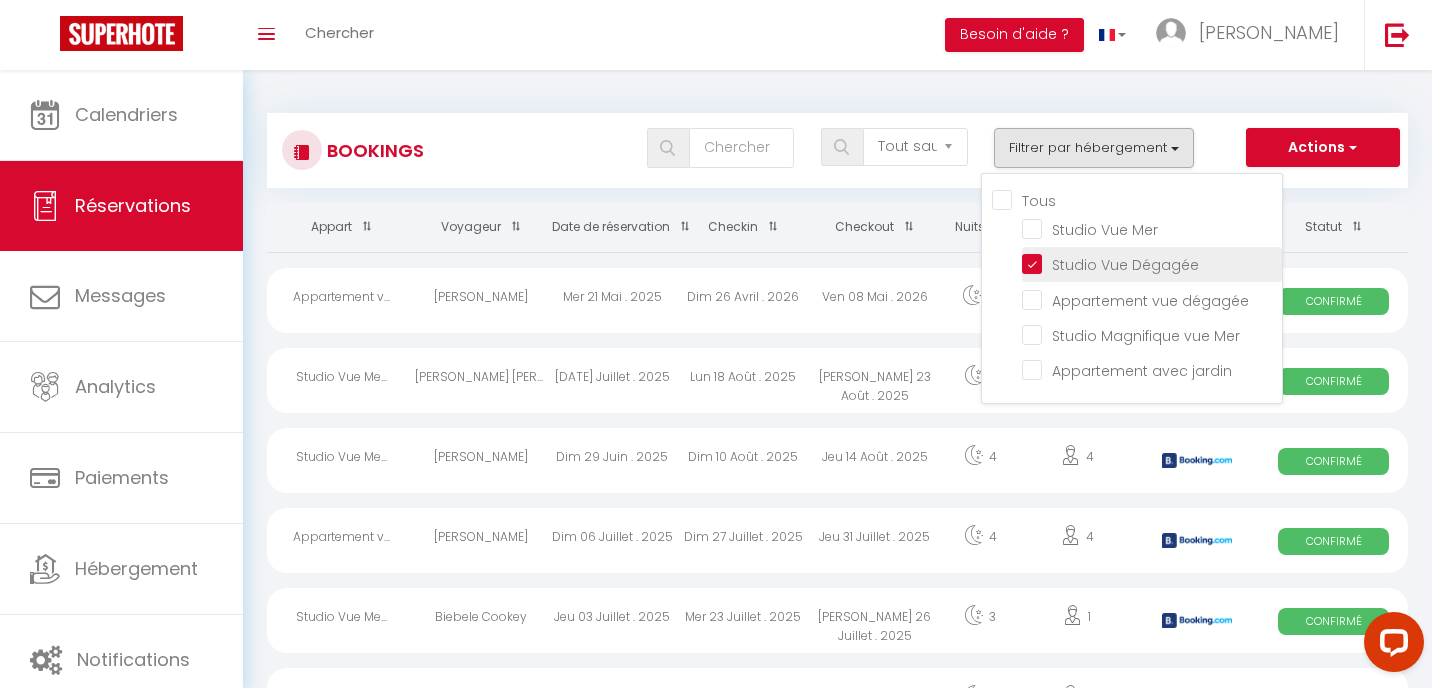 checkbox on "false" 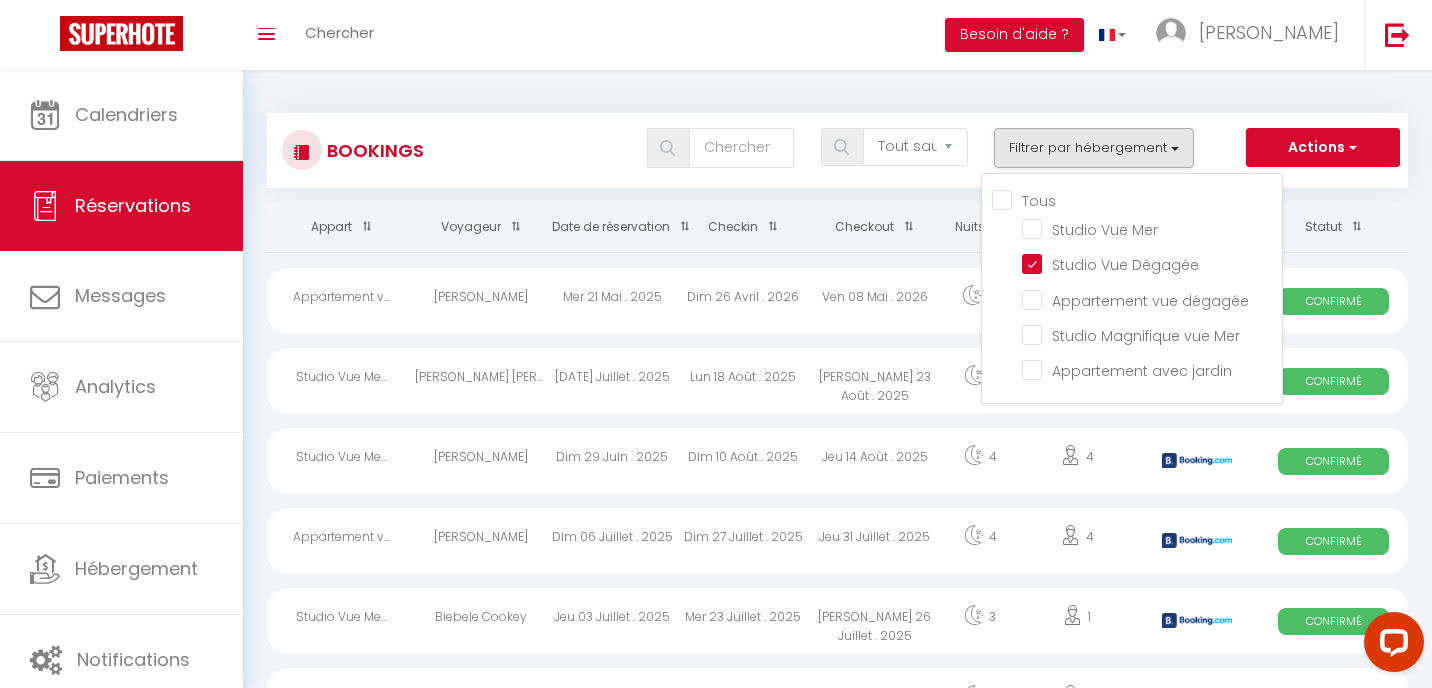 checkbox on "false" 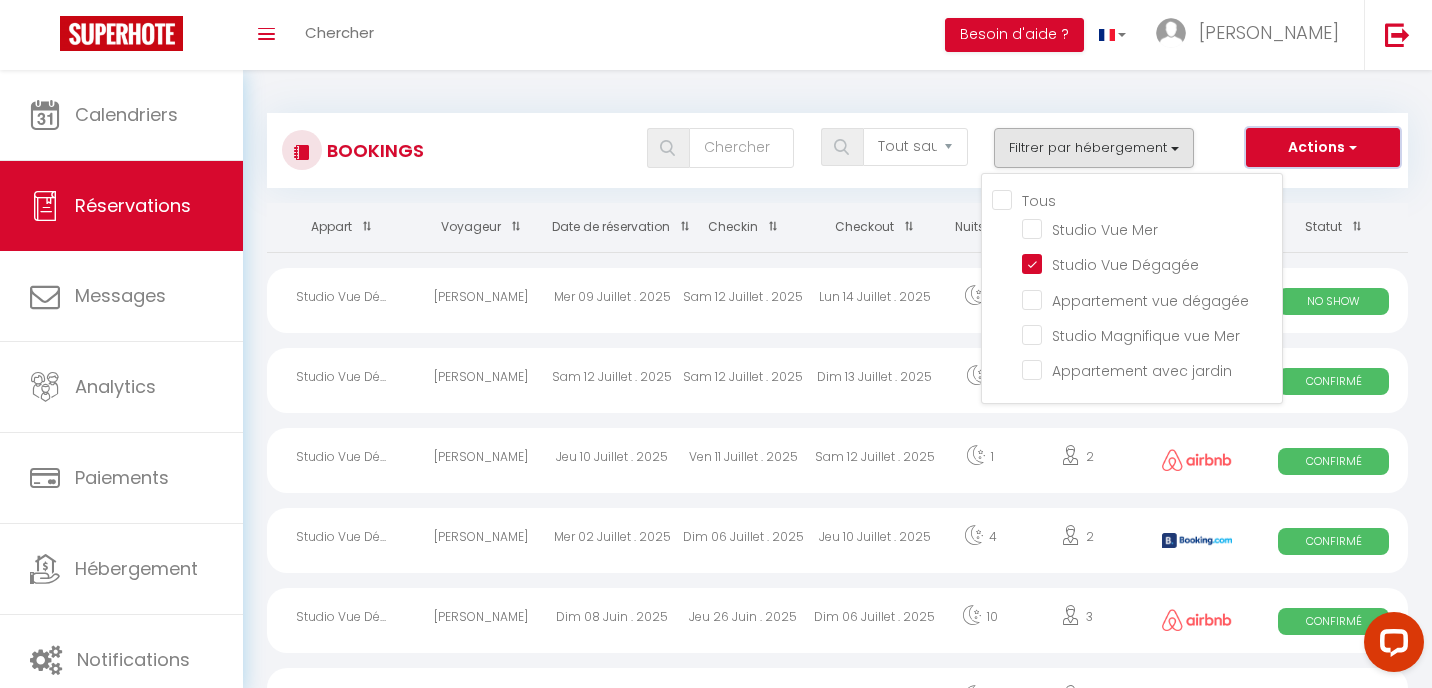 click on "Actions" at bounding box center [1323, 148] 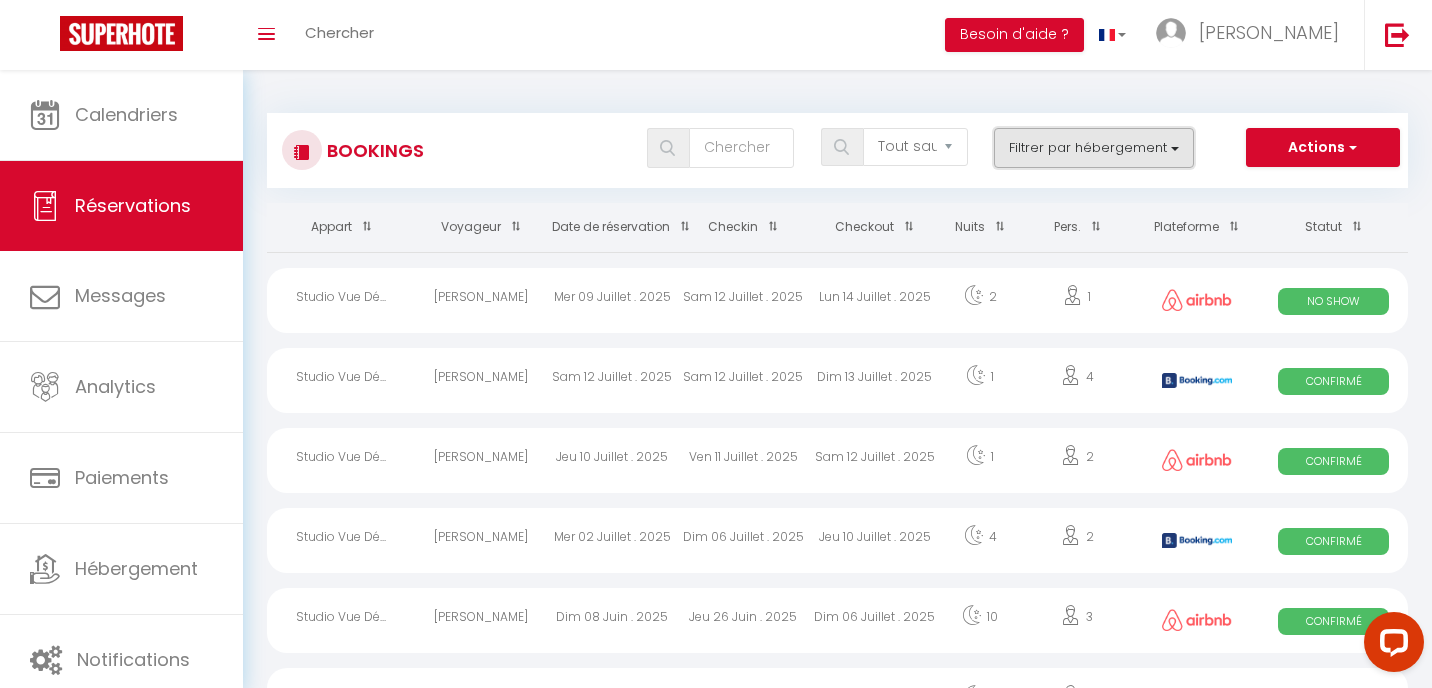 click on "Filtrer par hébergement" at bounding box center (1094, 148) 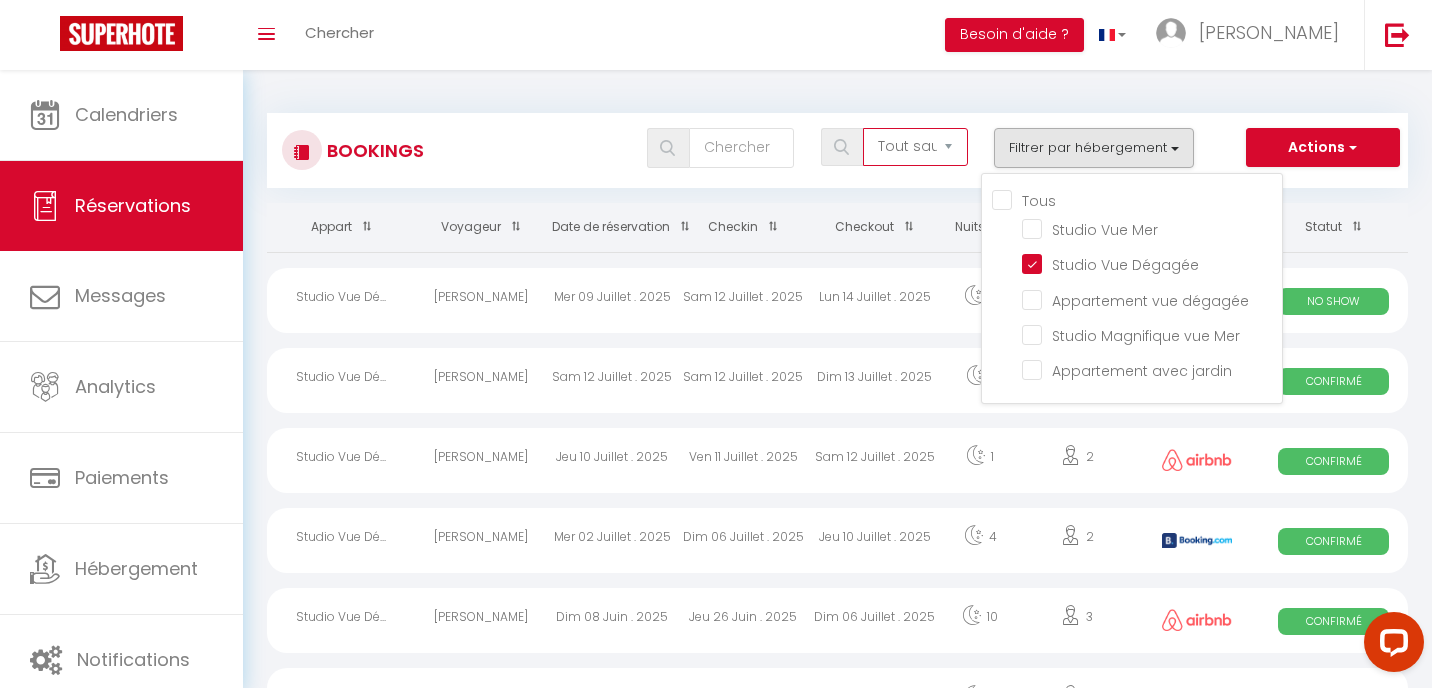 click on "Tous les statuts   Annulé   Confirmé   Non Confirmé   Tout sauf annulé   No Show   Request" at bounding box center (915, 147) 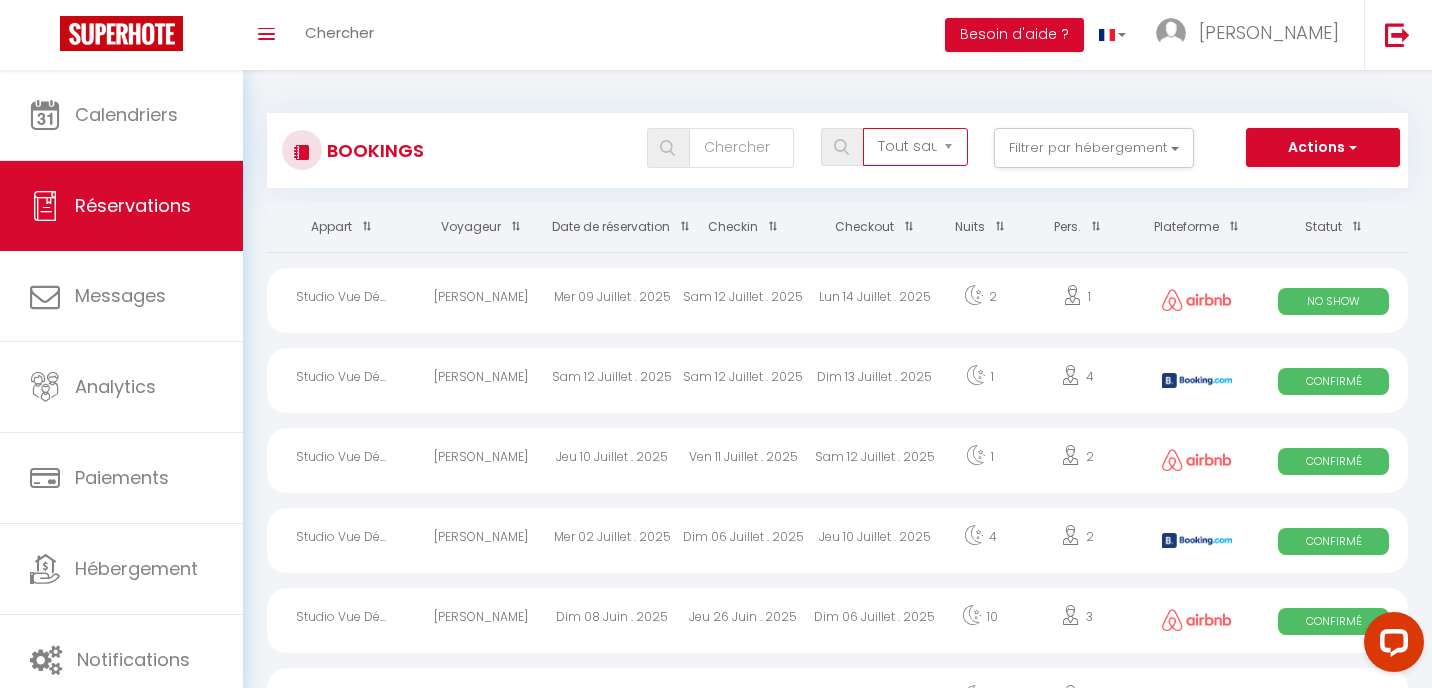 select on "no_show" 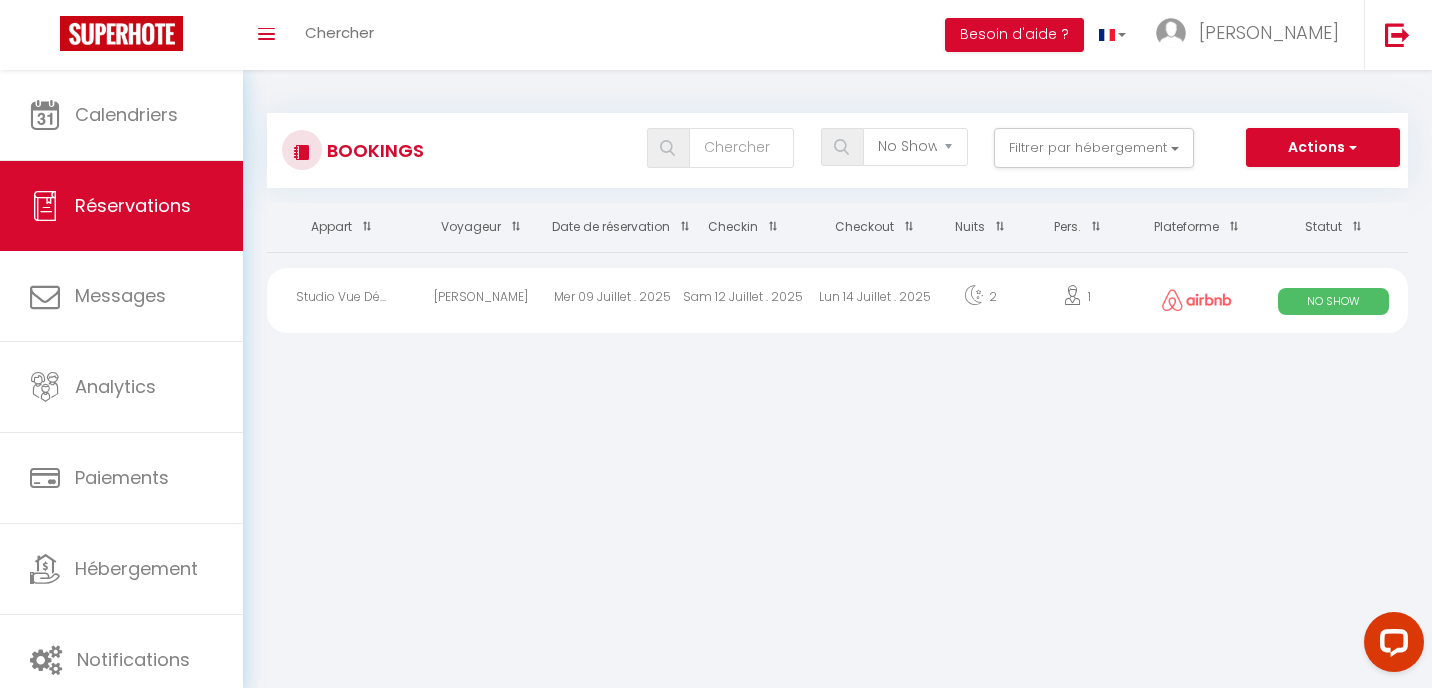 click on "Lun 14 Juillet . 2025" at bounding box center [874, 300] 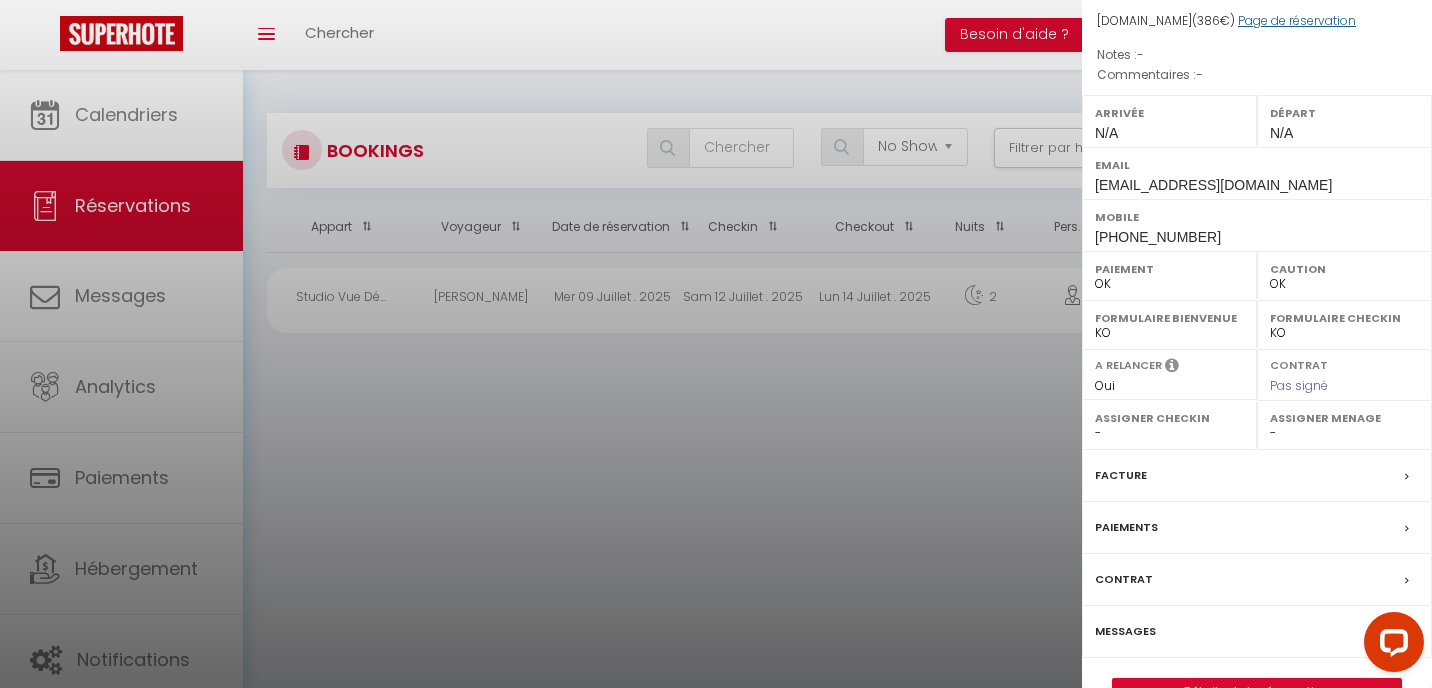 scroll, scrollTop: 244, scrollLeft: 0, axis: vertical 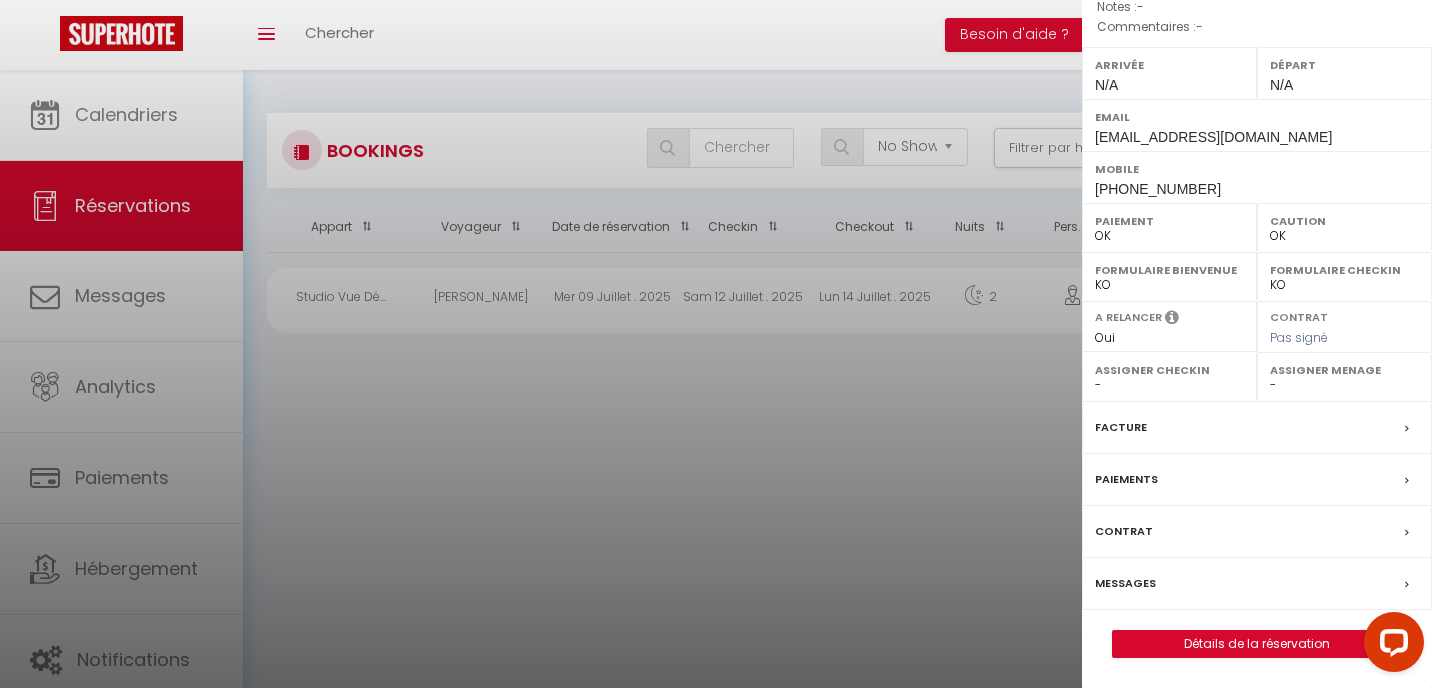 click on "Facture" at bounding box center (1257, 428) 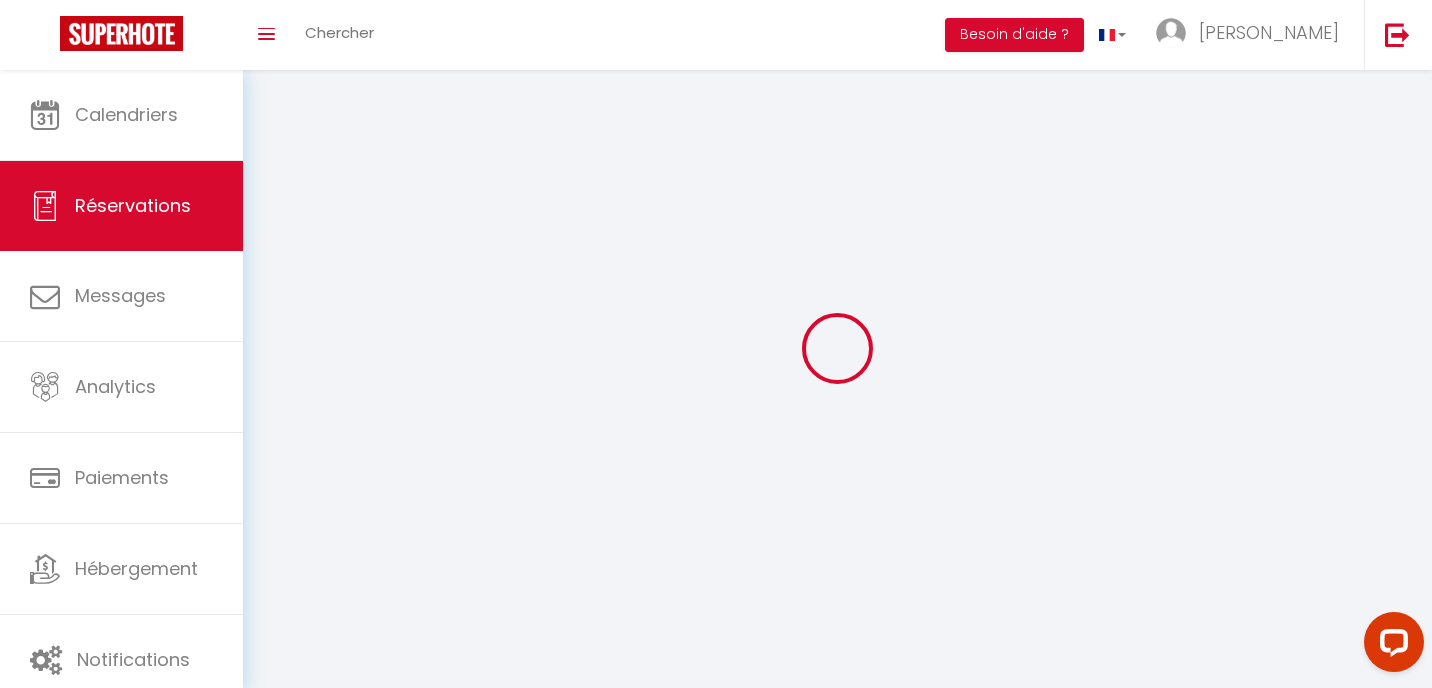 select on "cleaning" 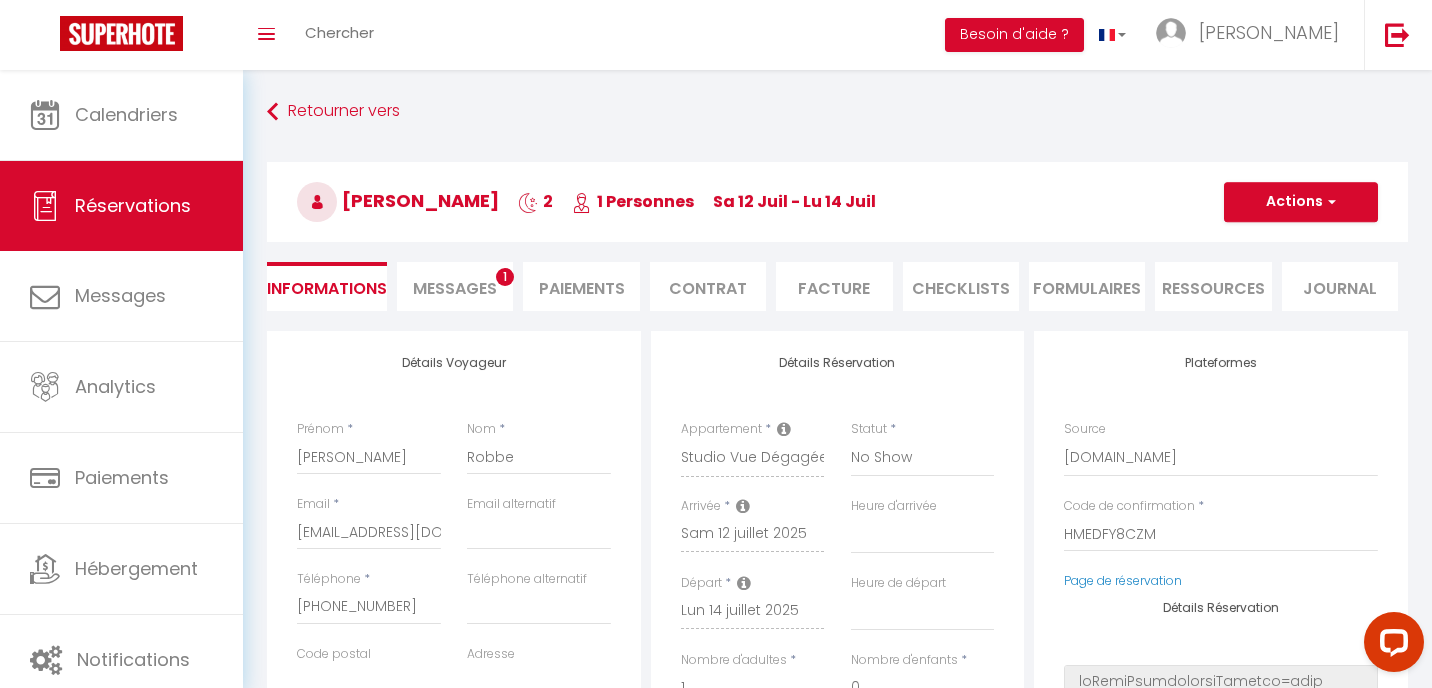 select 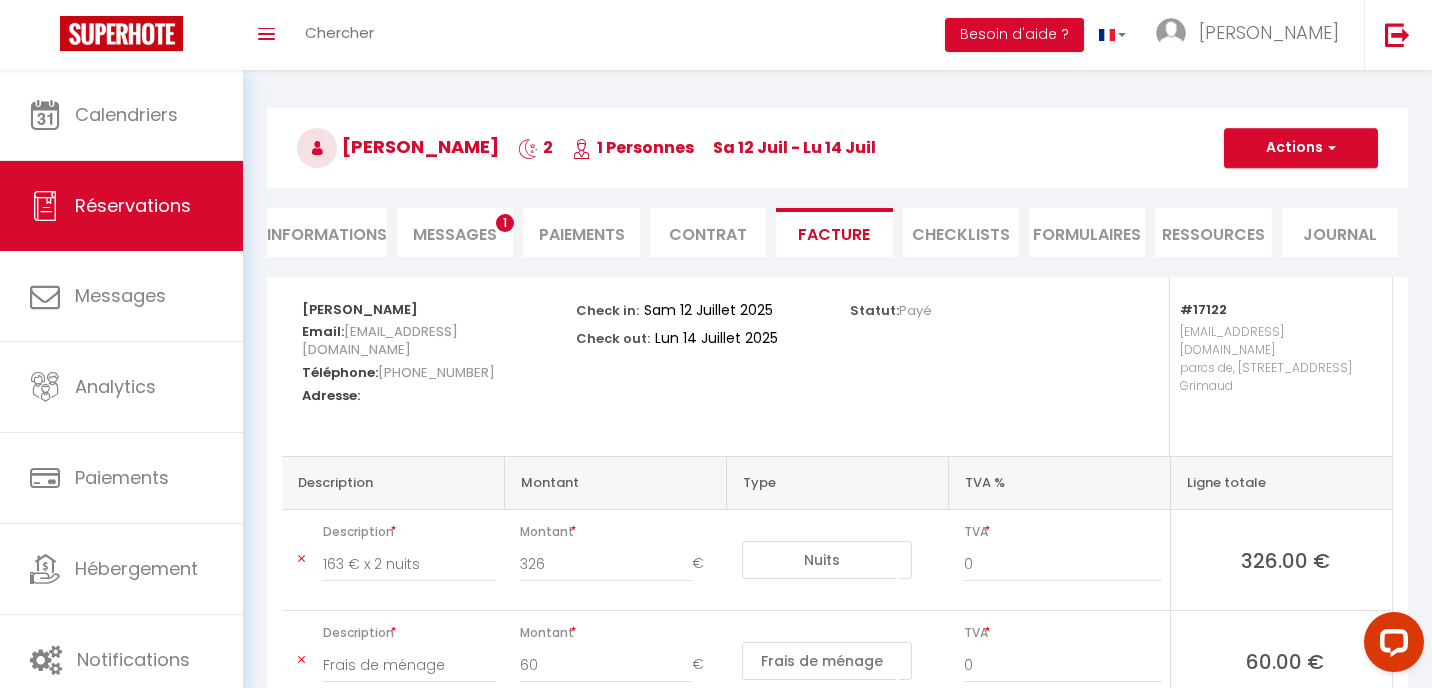 scroll, scrollTop: 0, scrollLeft: 0, axis: both 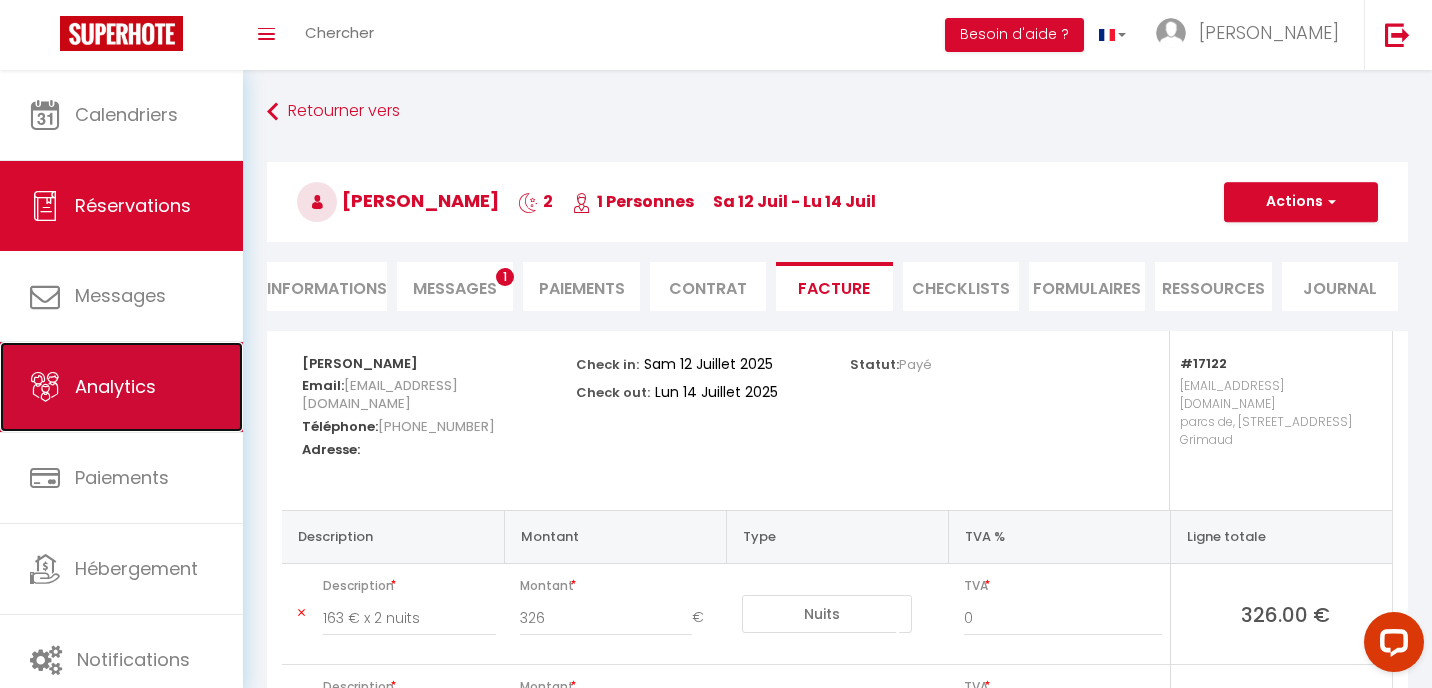 click on "Analytics" at bounding box center [121, 387] 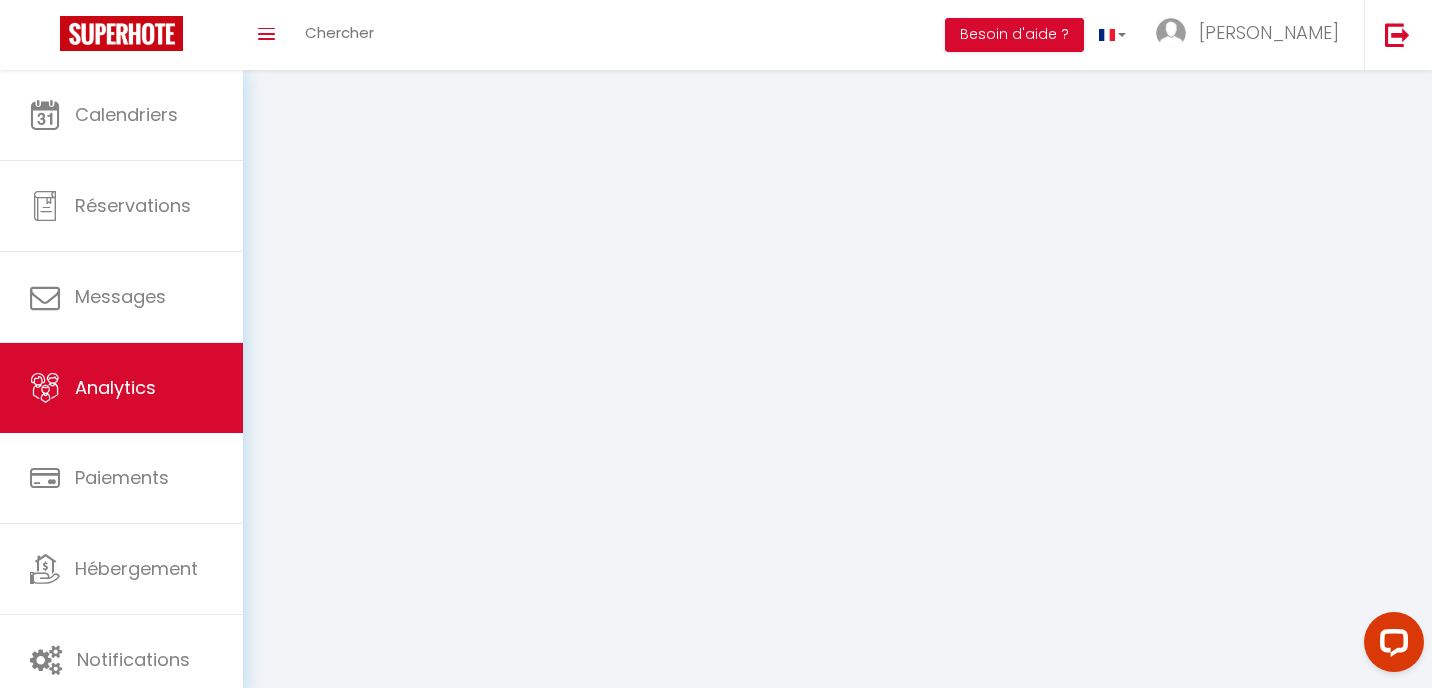 select on "2025" 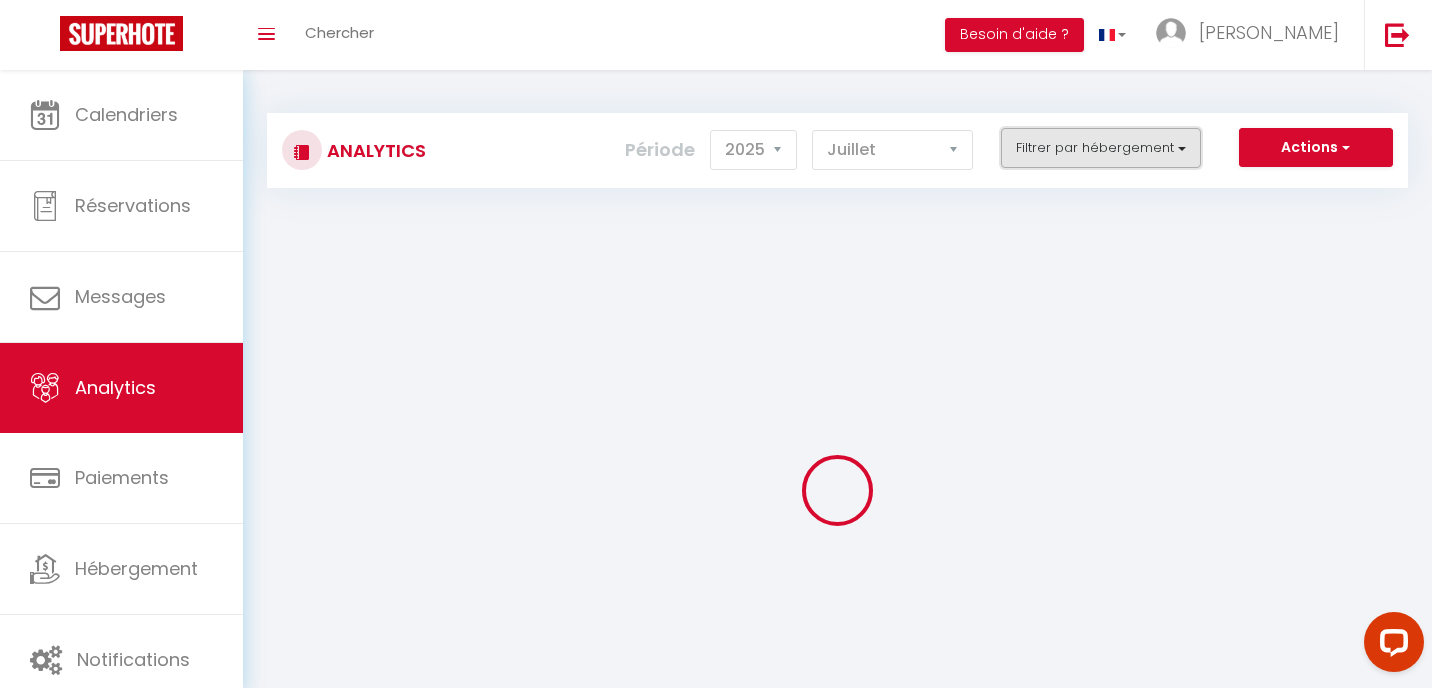 click on "Filtrer par hébergement" at bounding box center (1101, 148) 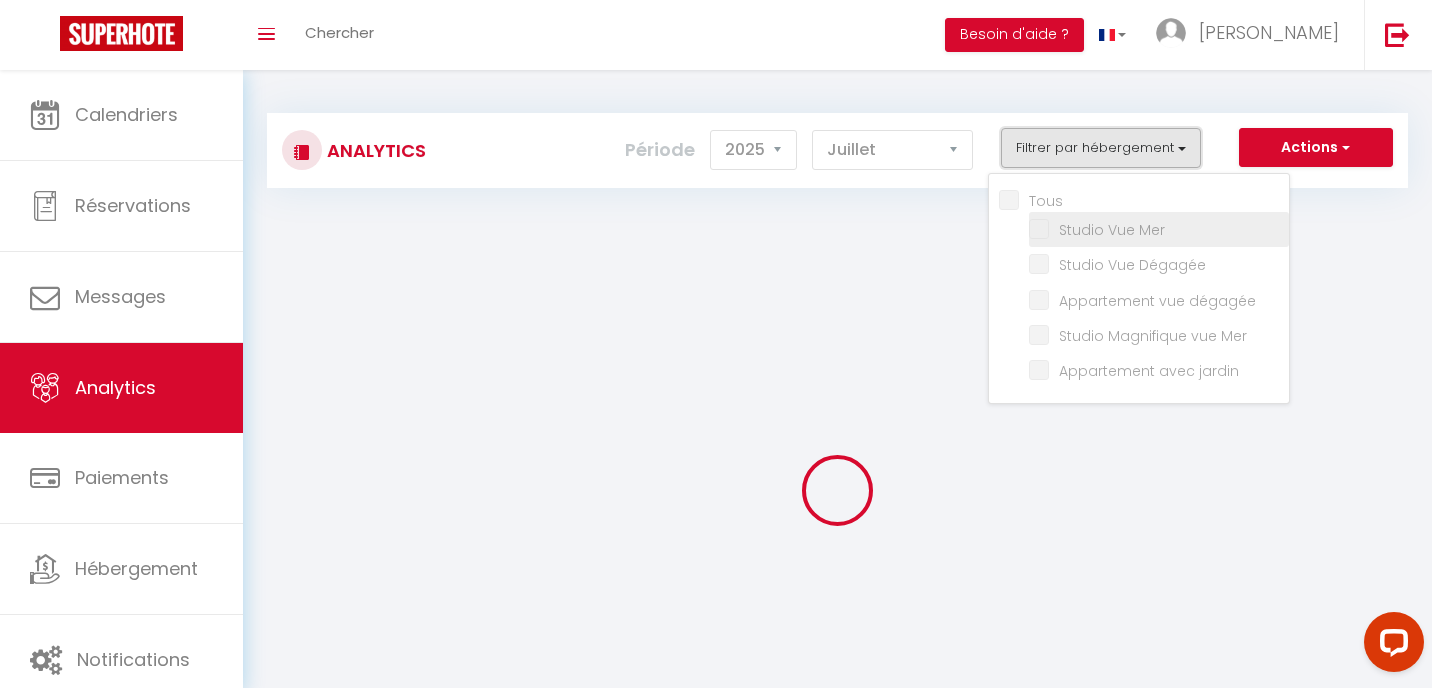 checkbox on "false" 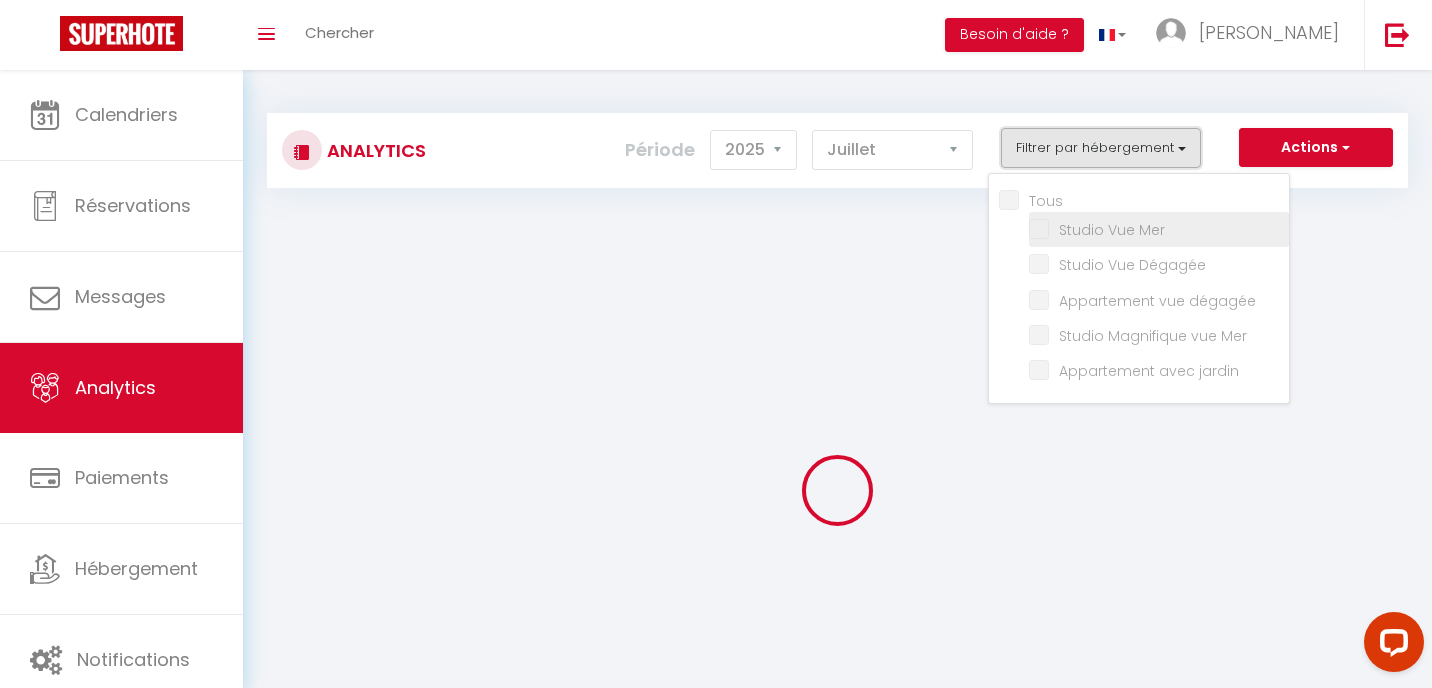 checkbox on "false" 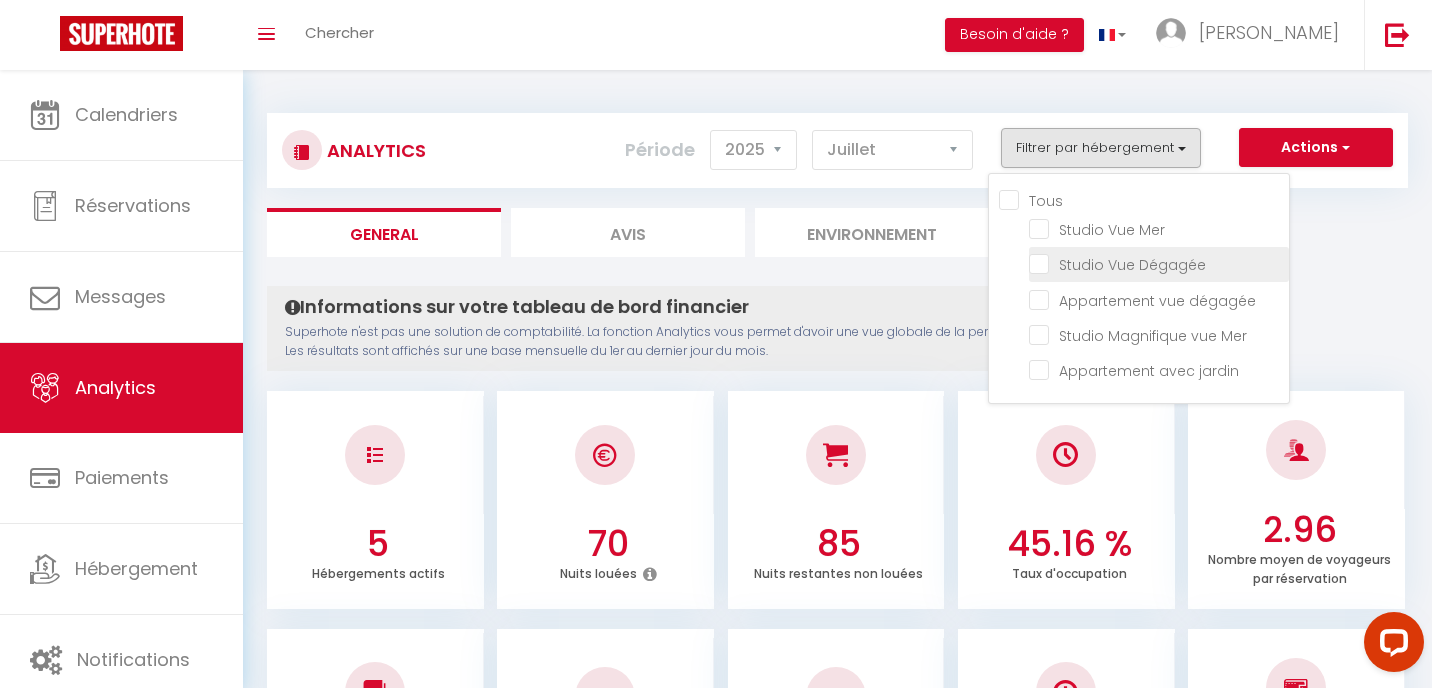 click at bounding box center [1159, 263] 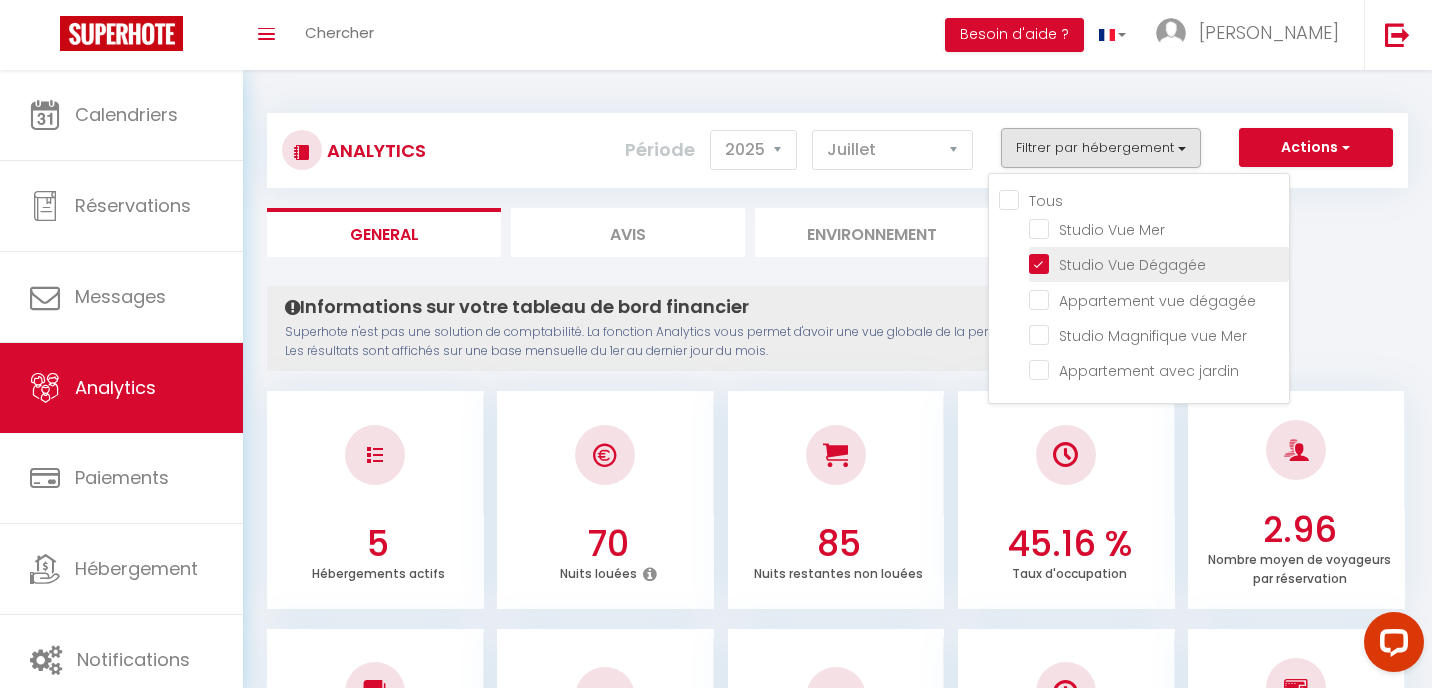 checkbox on "false" 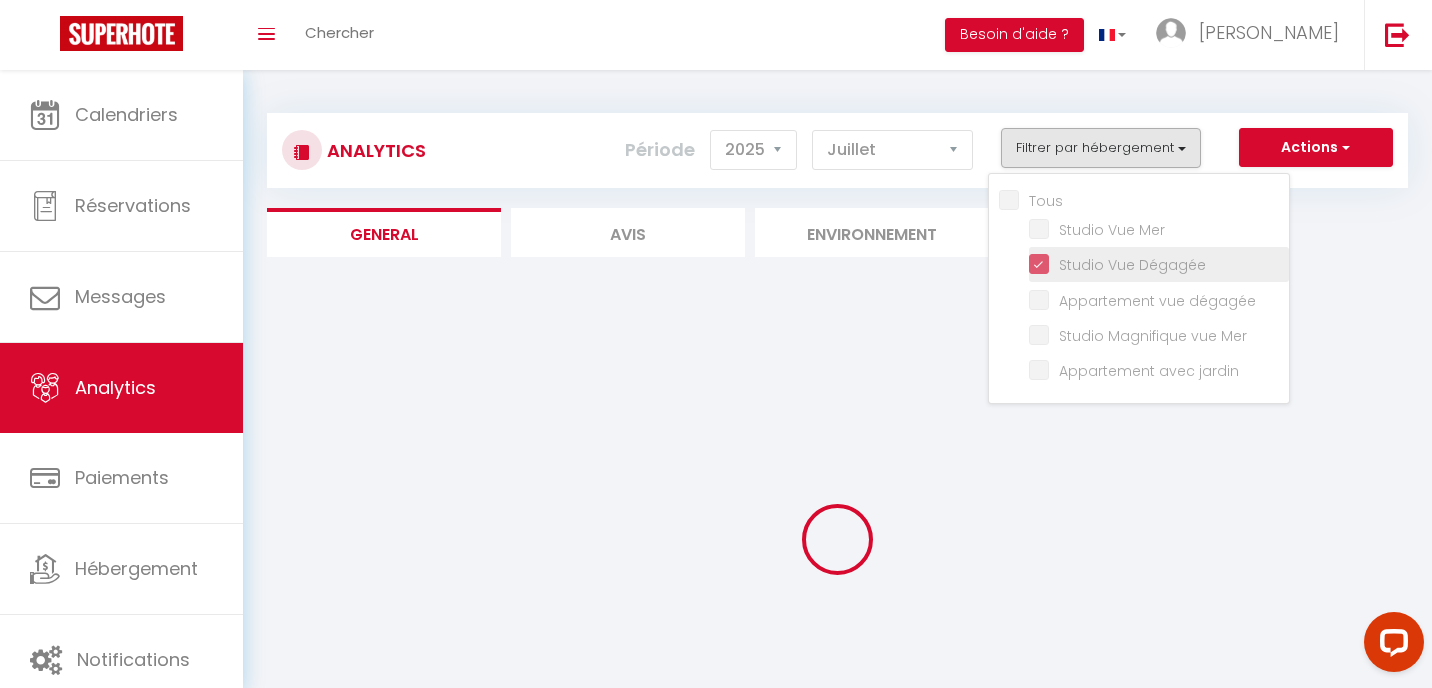 checkbox on "false" 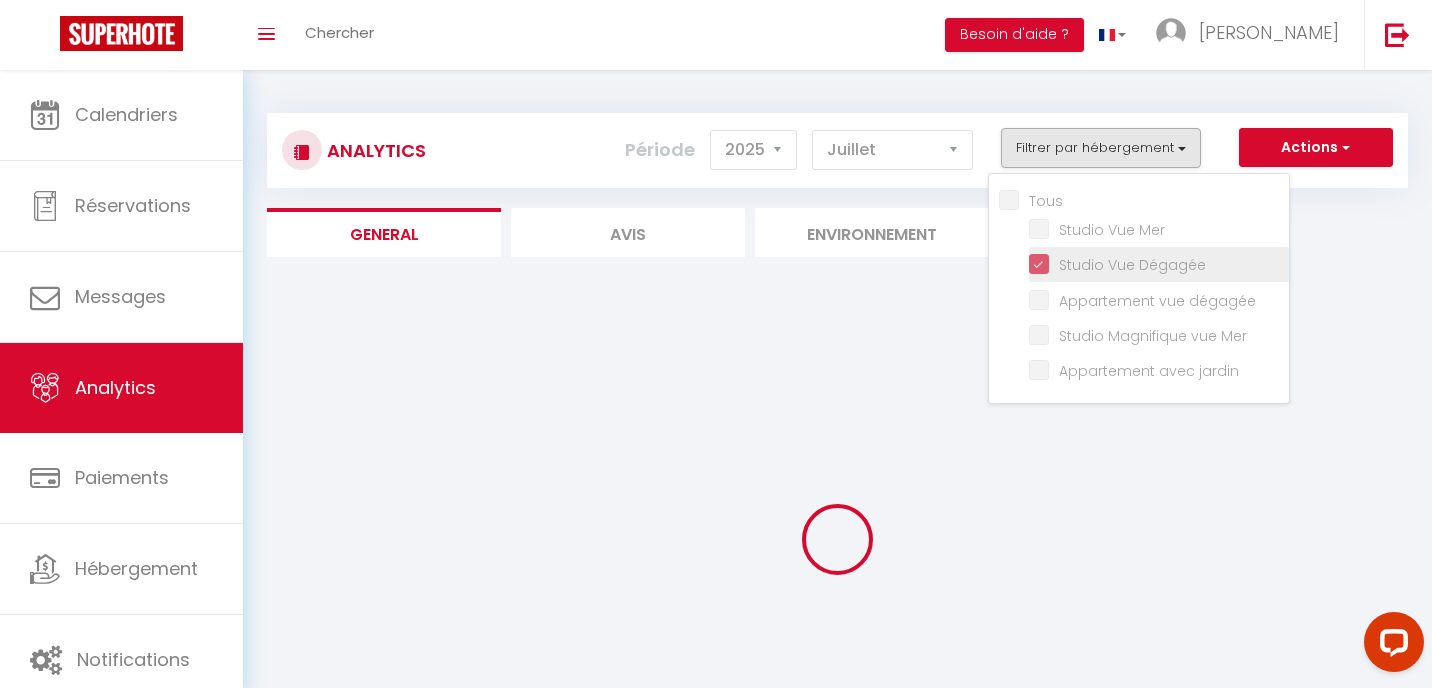 checkbox on "false" 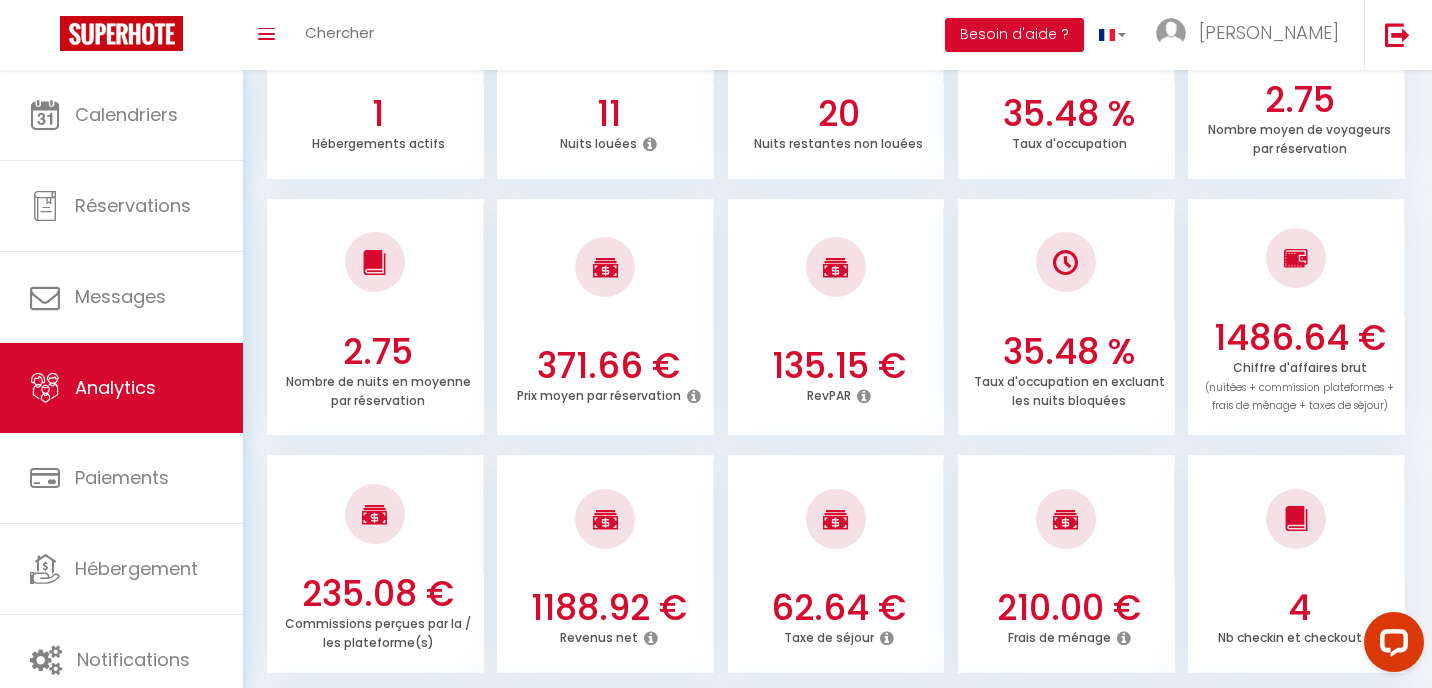 scroll, scrollTop: 0, scrollLeft: 0, axis: both 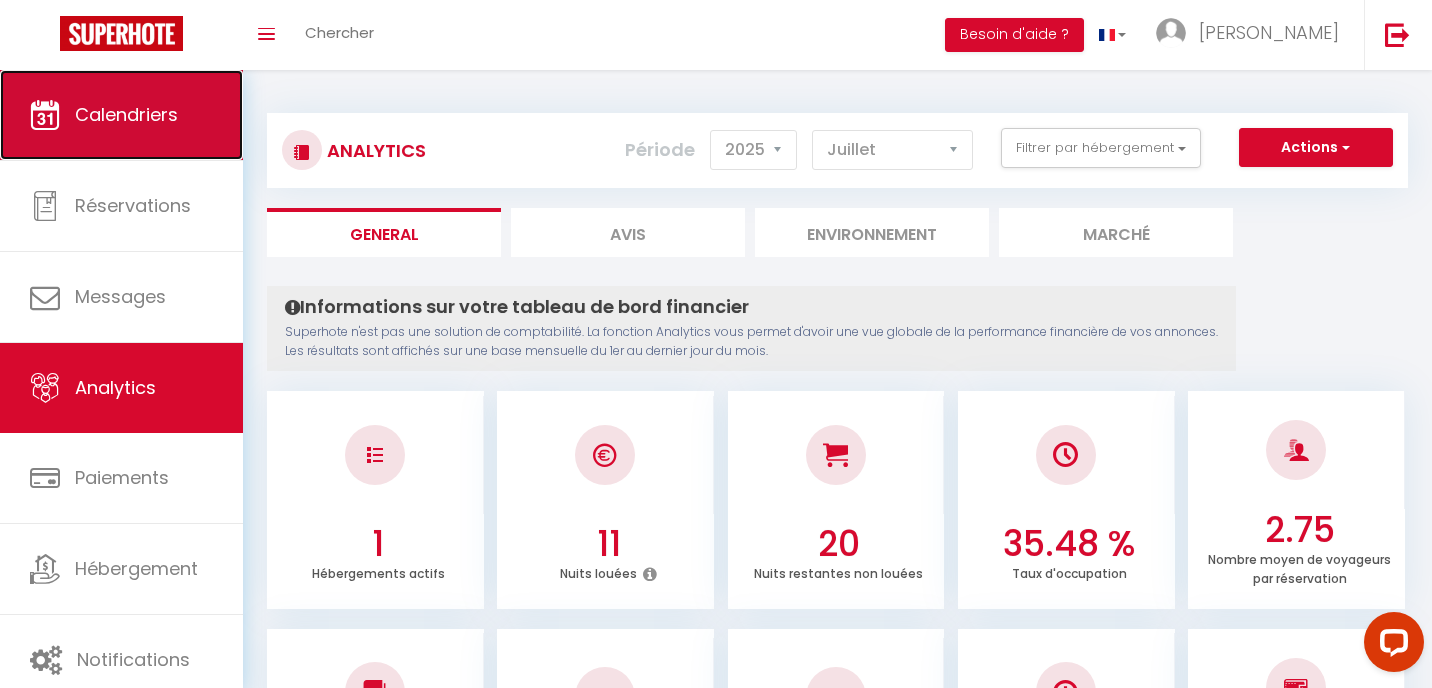 click on "Calendriers" at bounding box center [121, 115] 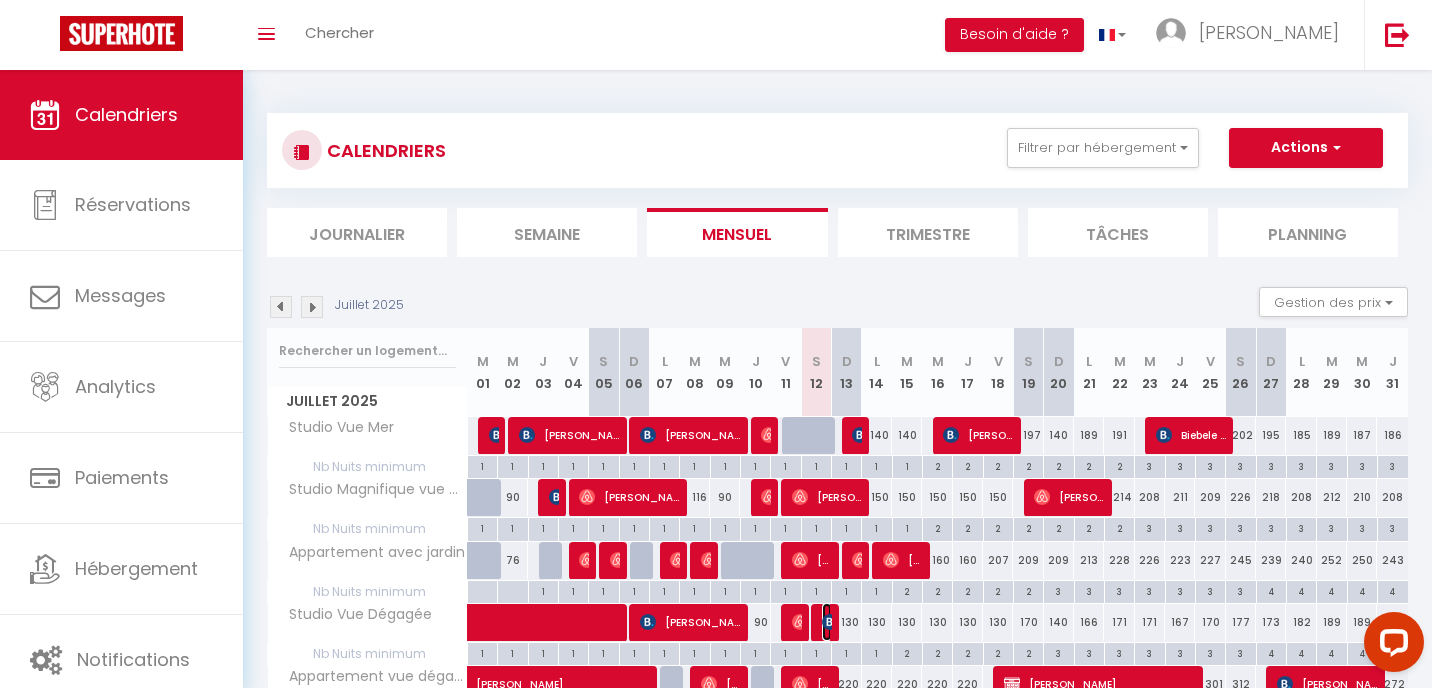 click at bounding box center (830, 622) 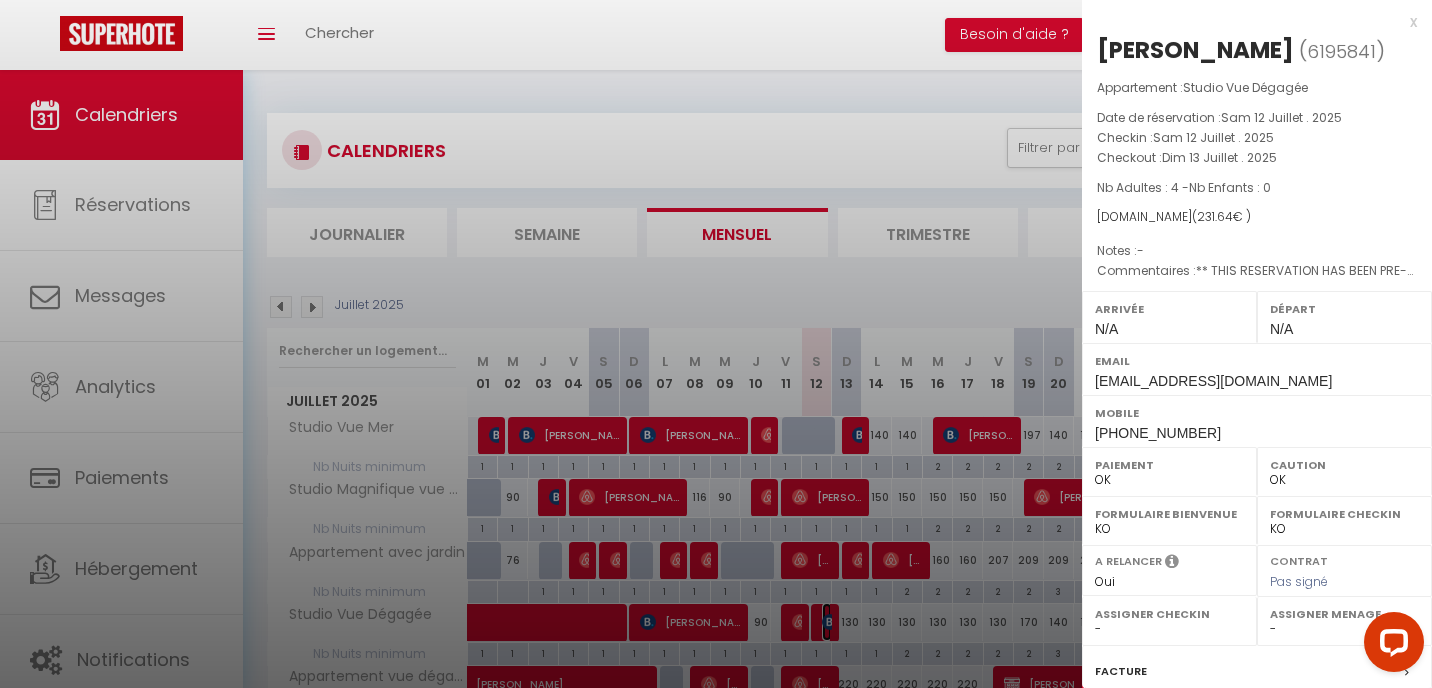 scroll, scrollTop: 244, scrollLeft: 0, axis: vertical 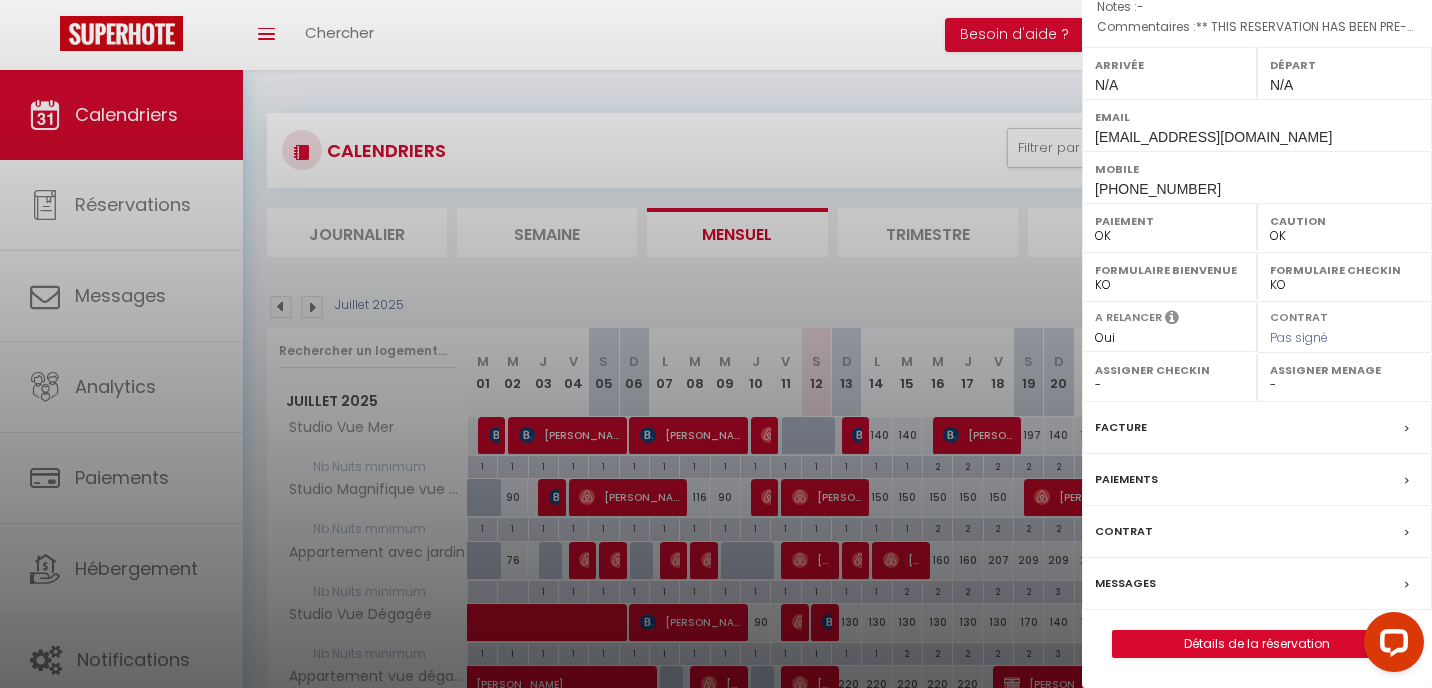 click on "Messages" at bounding box center [1257, 584] 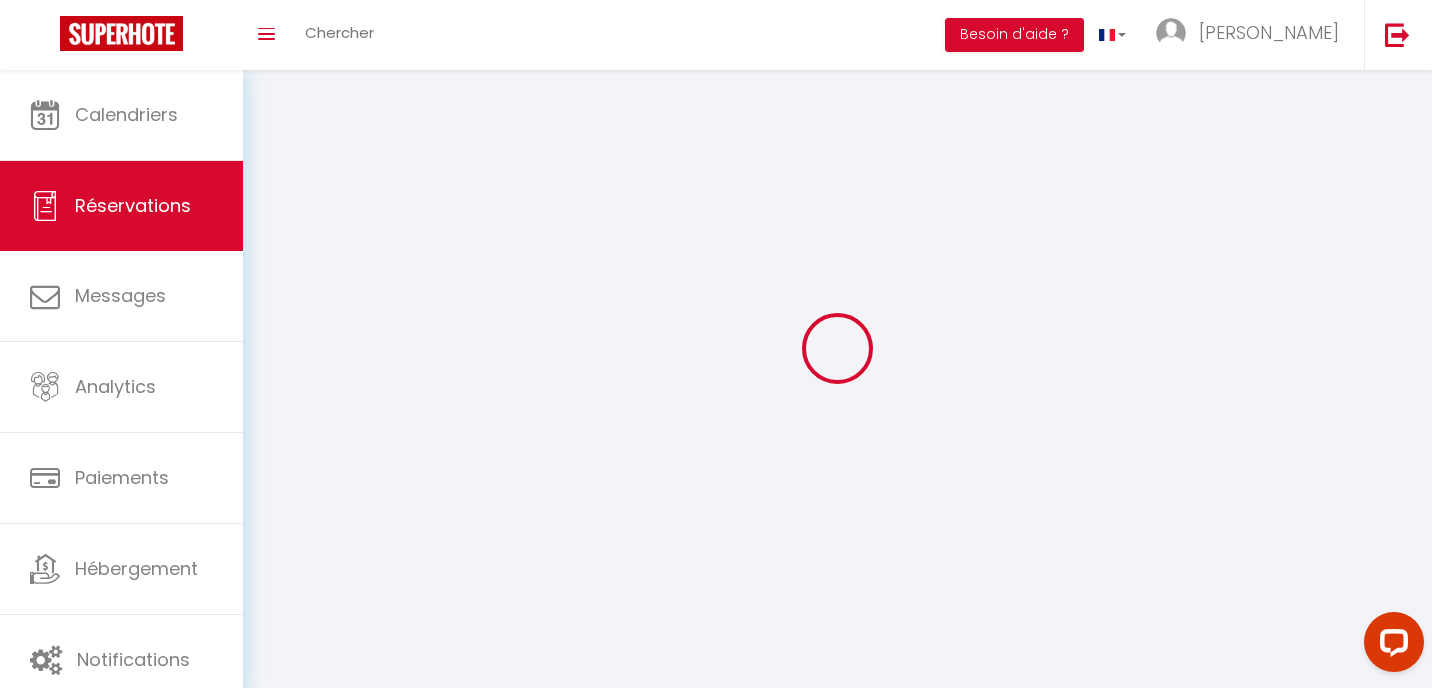 select 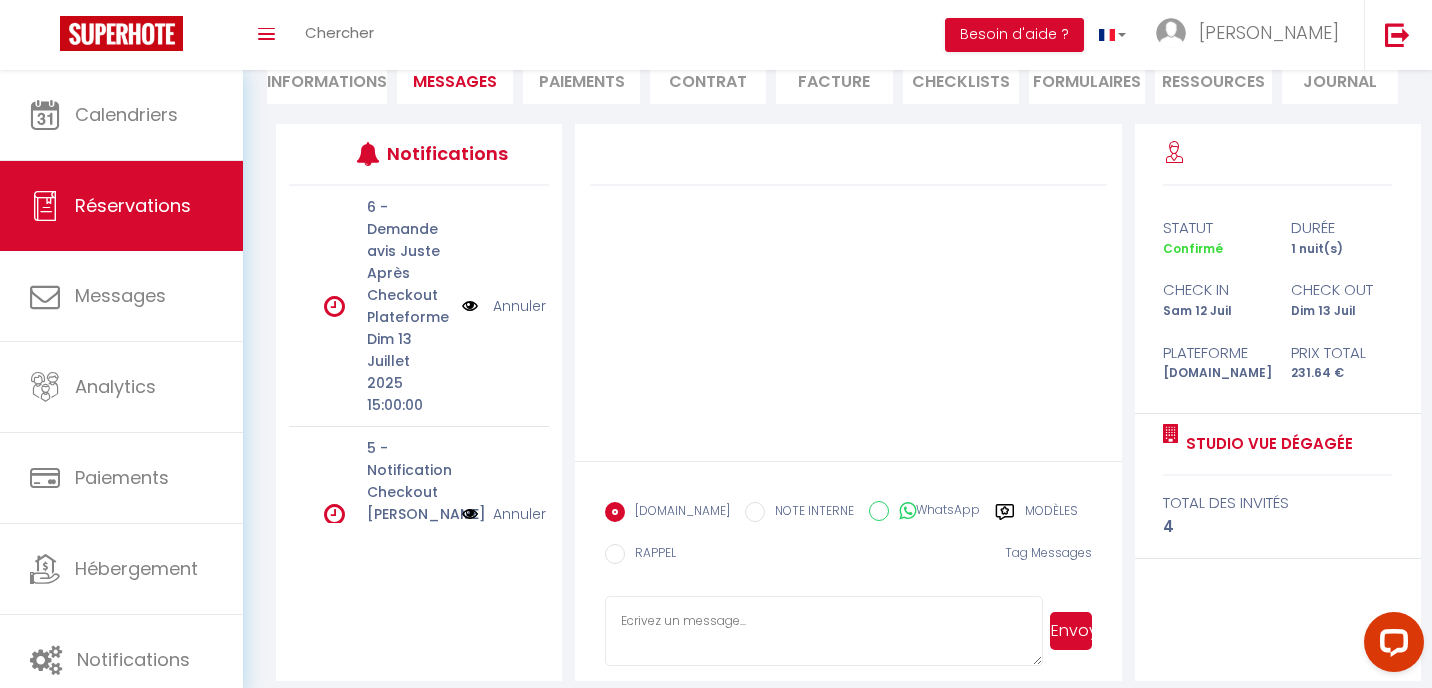scroll, scrollTop: 224, scrollLeft: 0, axis: vertical 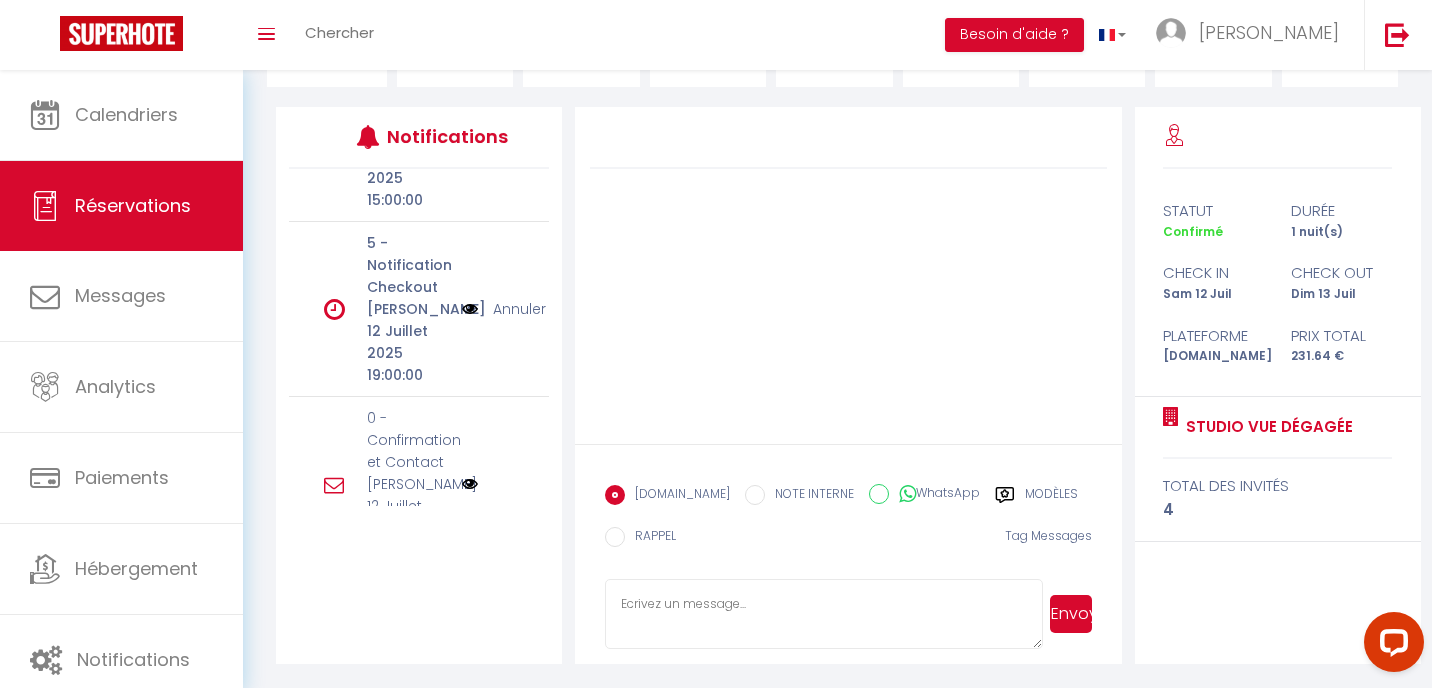 click at bounding box center [824, 614] 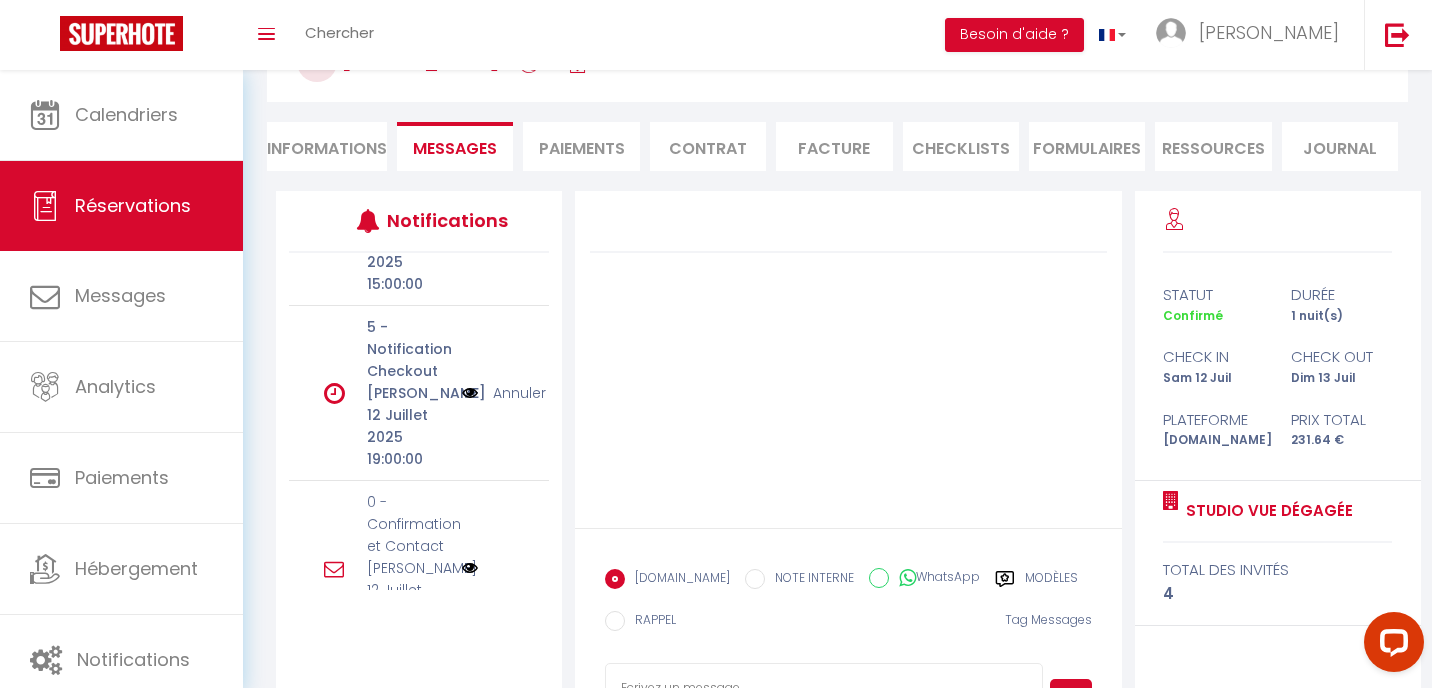 scroll, scrollTop: 0, scrollLeft: 0, axis: both 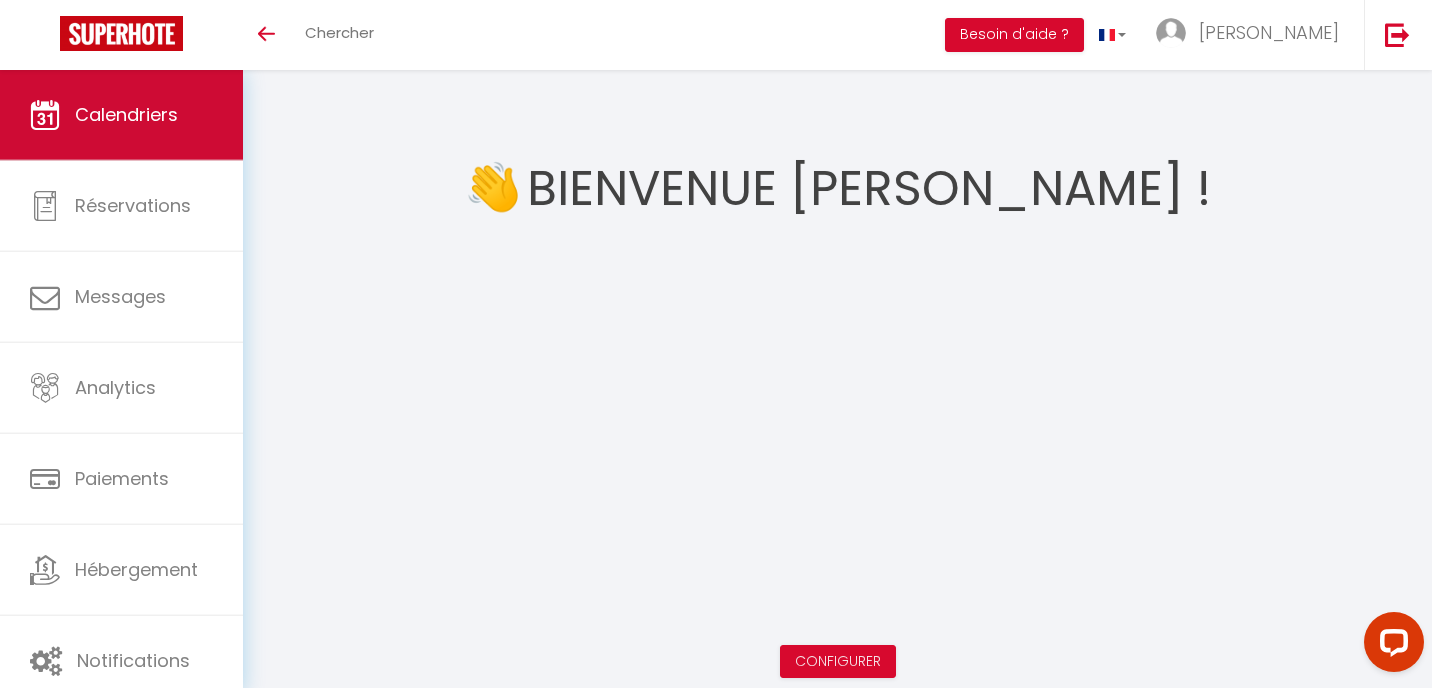click on "Calendriers" at bounding box center [126, 114] 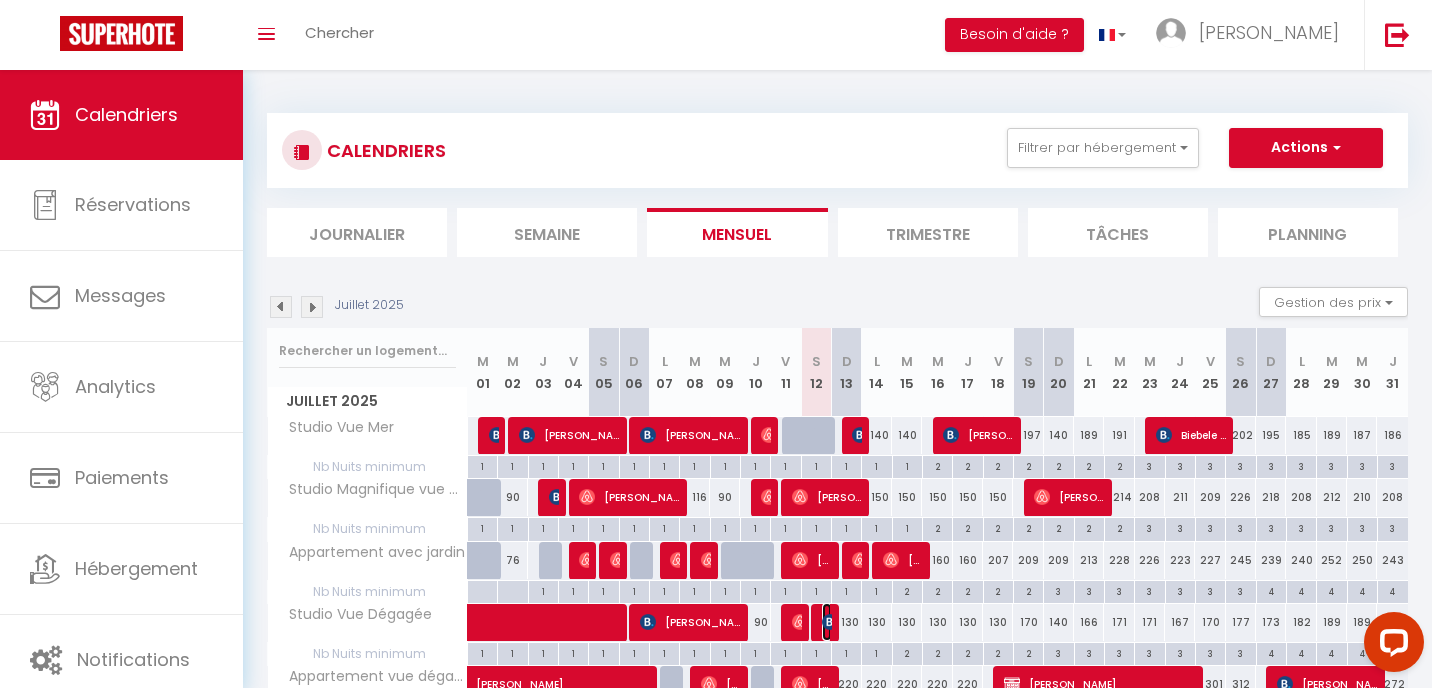 click at bounding box center [830, 622] 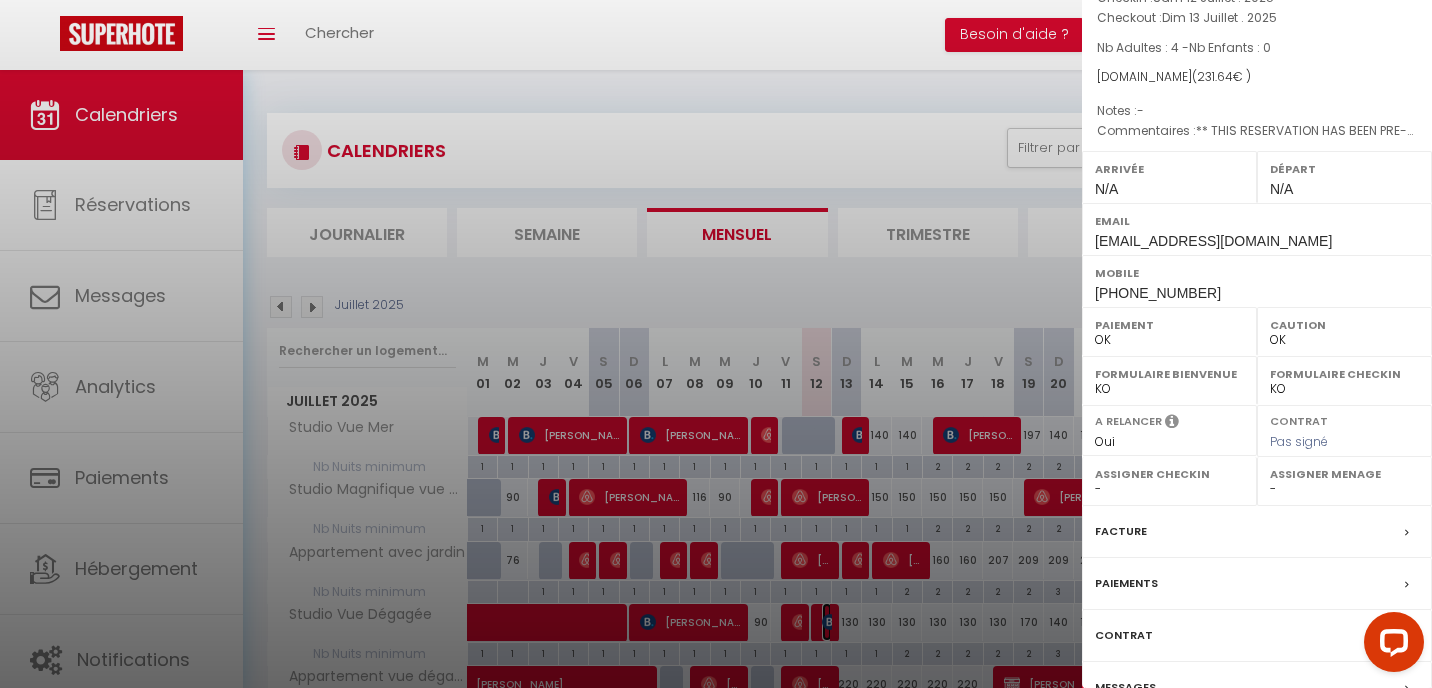 scroll, scrollTop: 244, scrollLeft: 0, axis: vertical 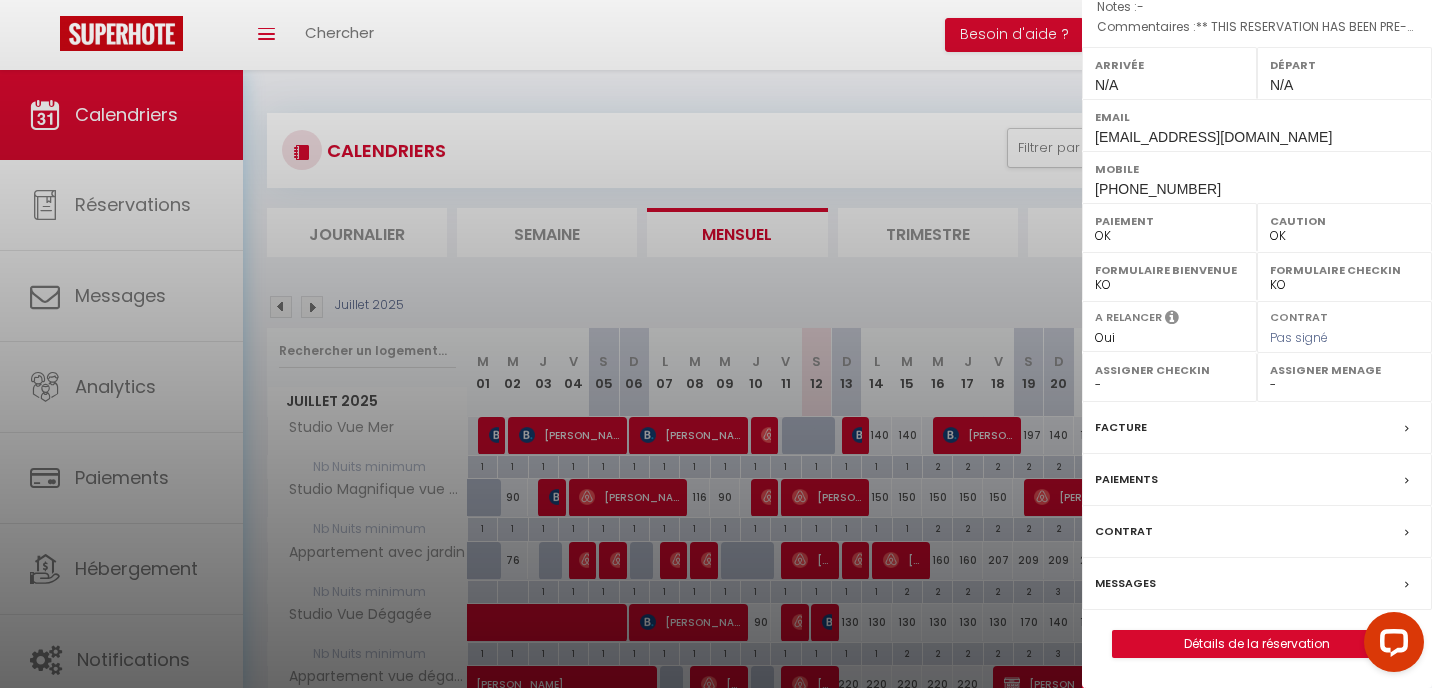 click on "Messages" at bounding box center (1125, 583) 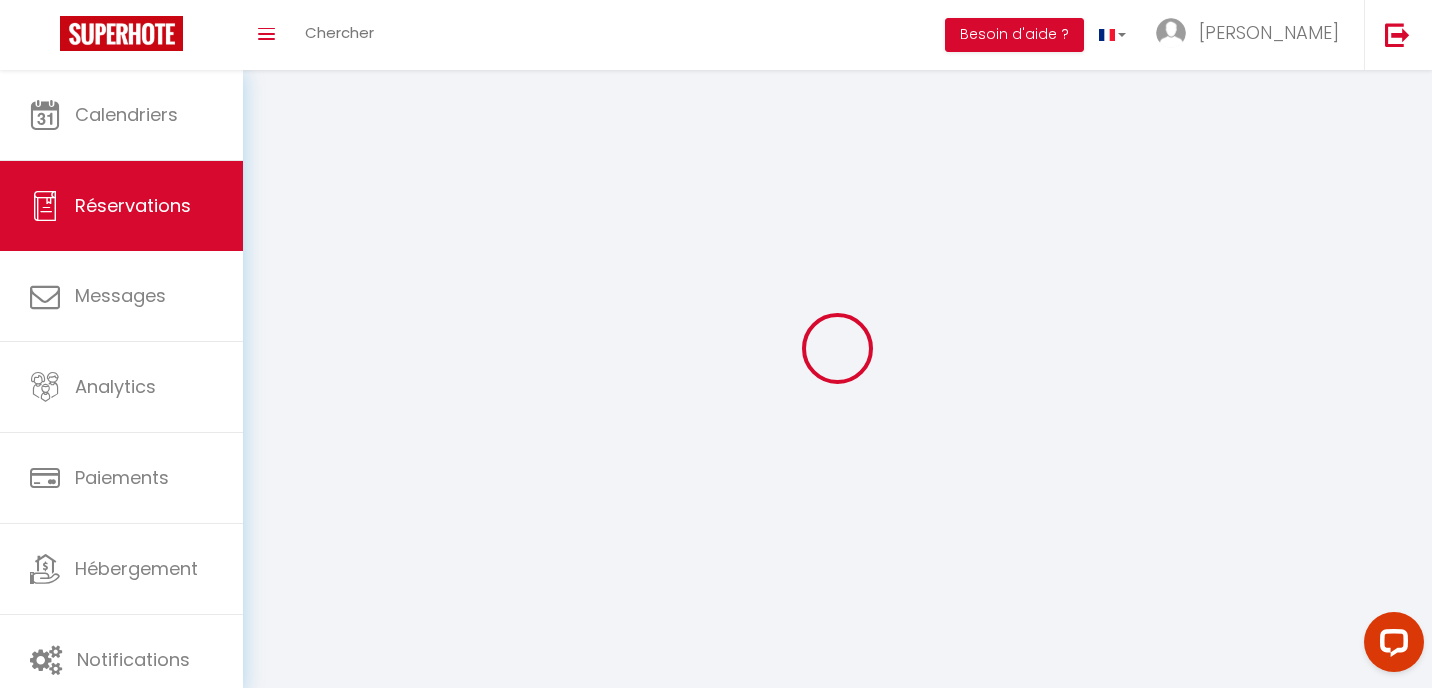 select 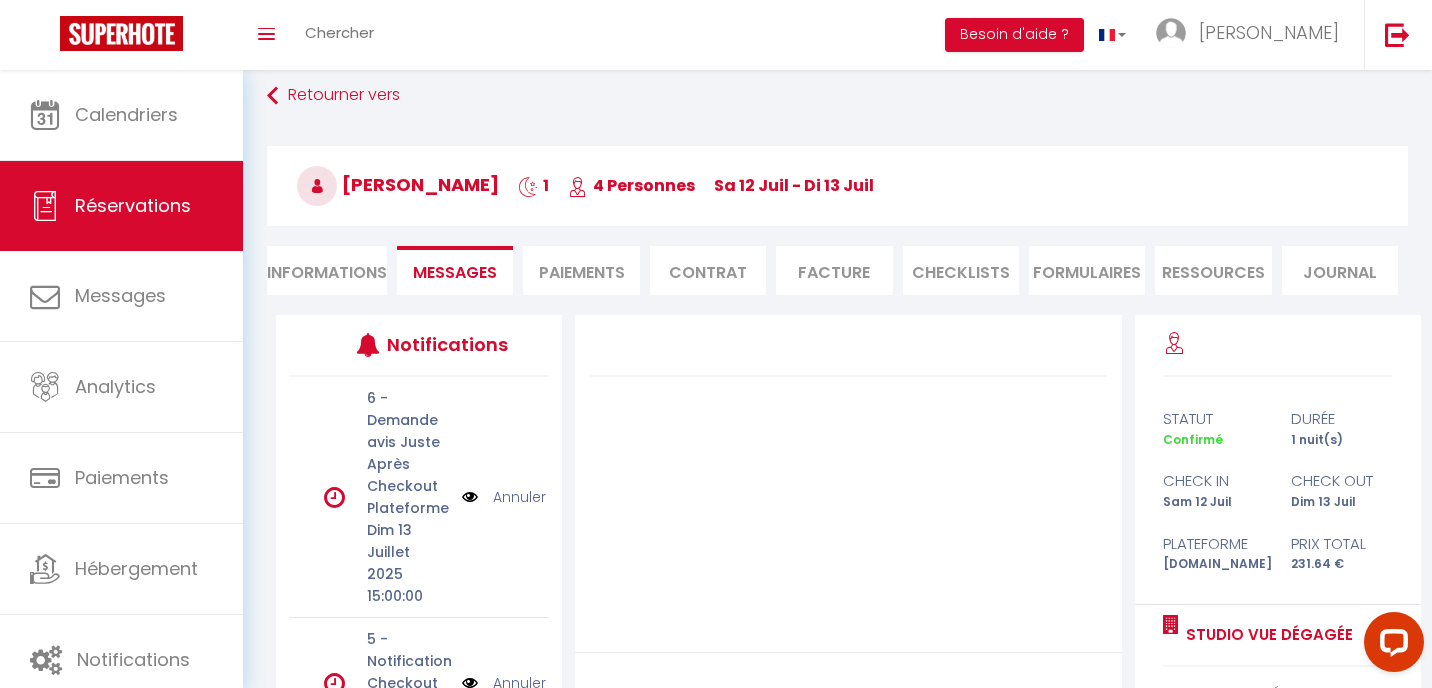 scroll, scrollTop: 0, scrollLeft: 0, axis: both 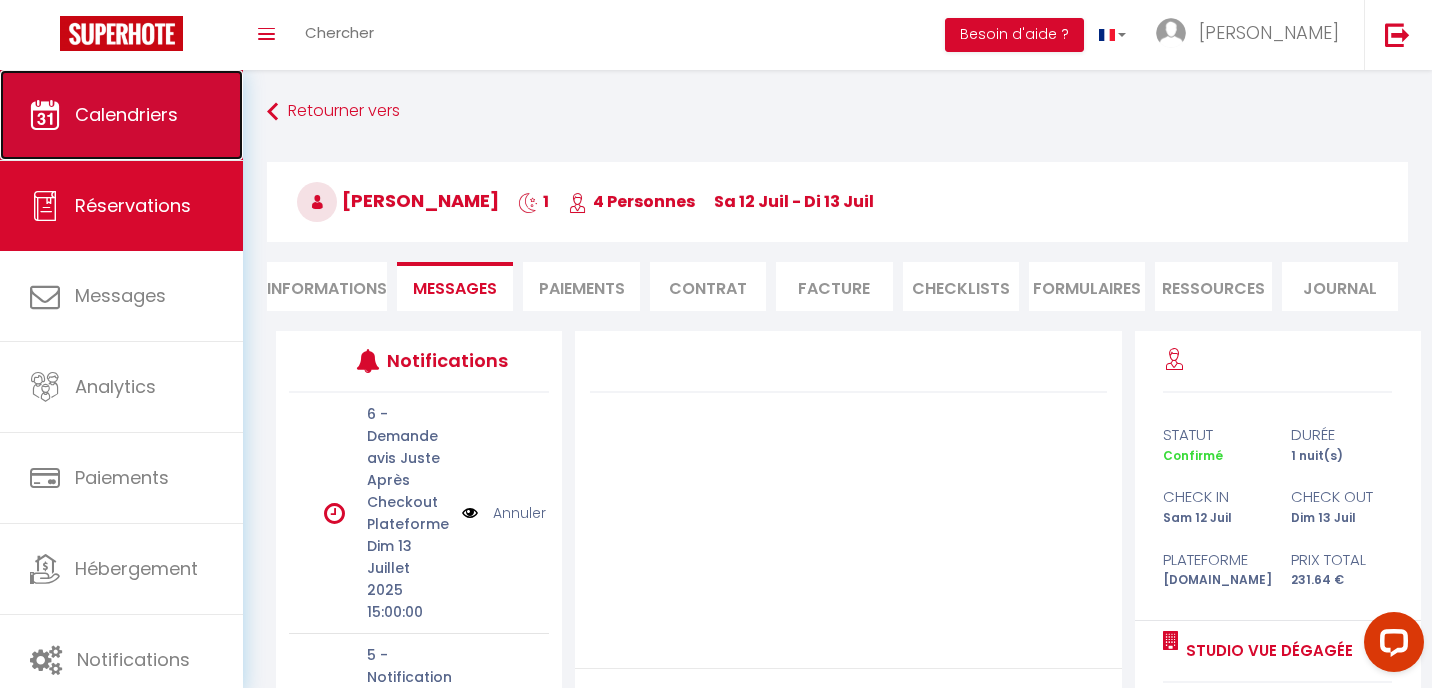 click on "Calendriers" at bounding box center (121, 115) 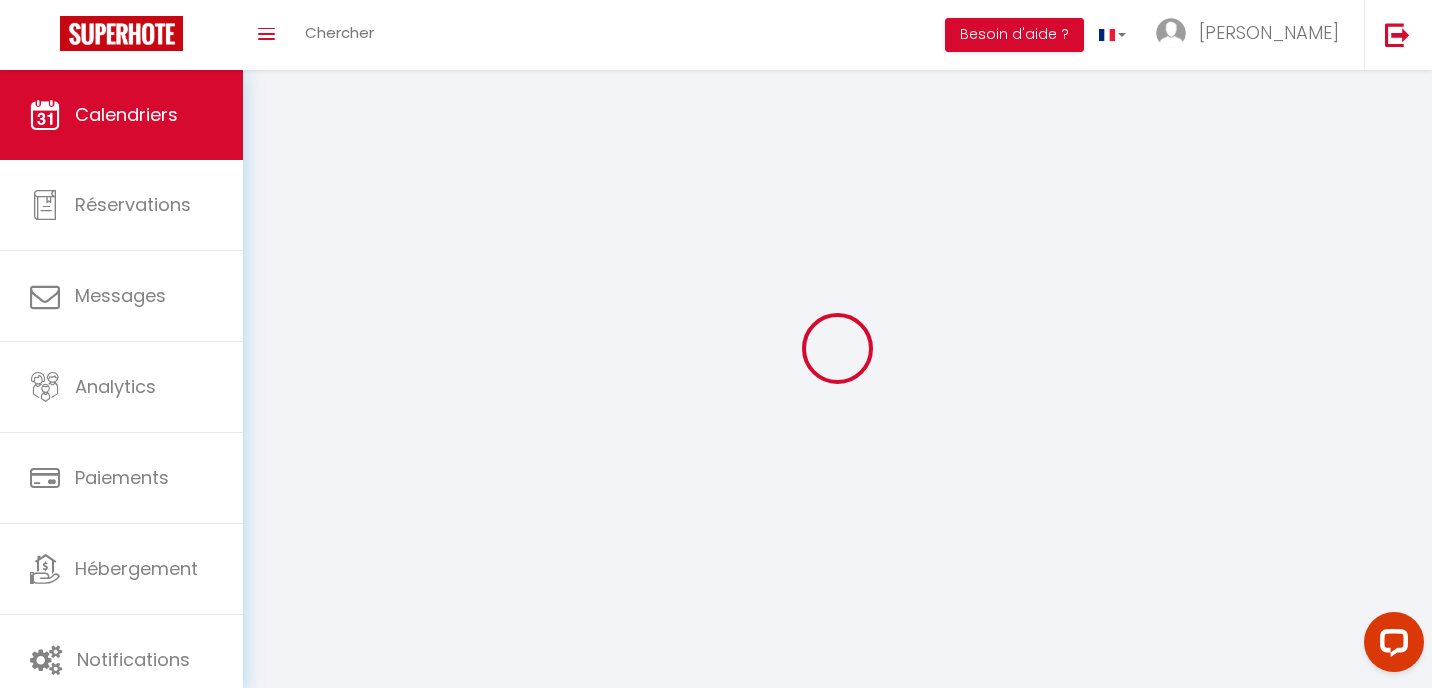 select 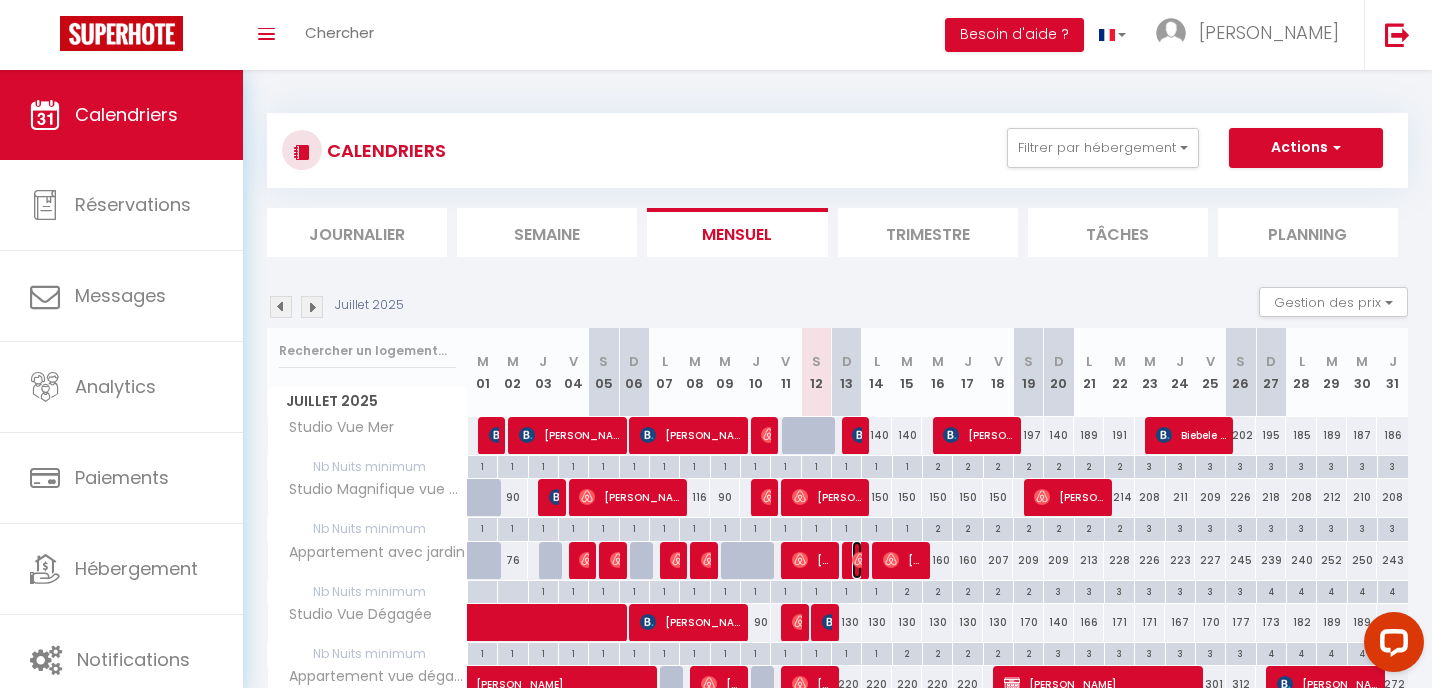 click on "[PERSON_NAME]" at bounding box center [857, 560] 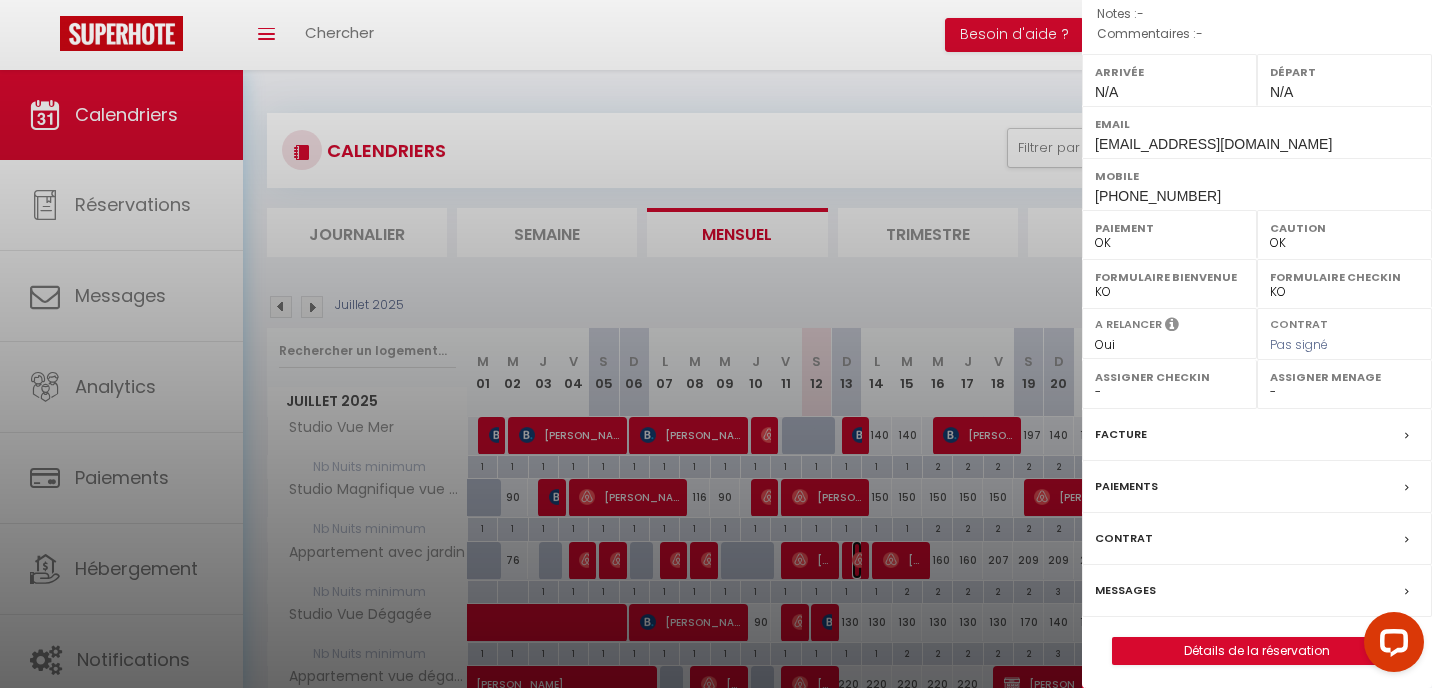 scroll, scrollTop: 244, scrollLeft: 0, axis: vertical 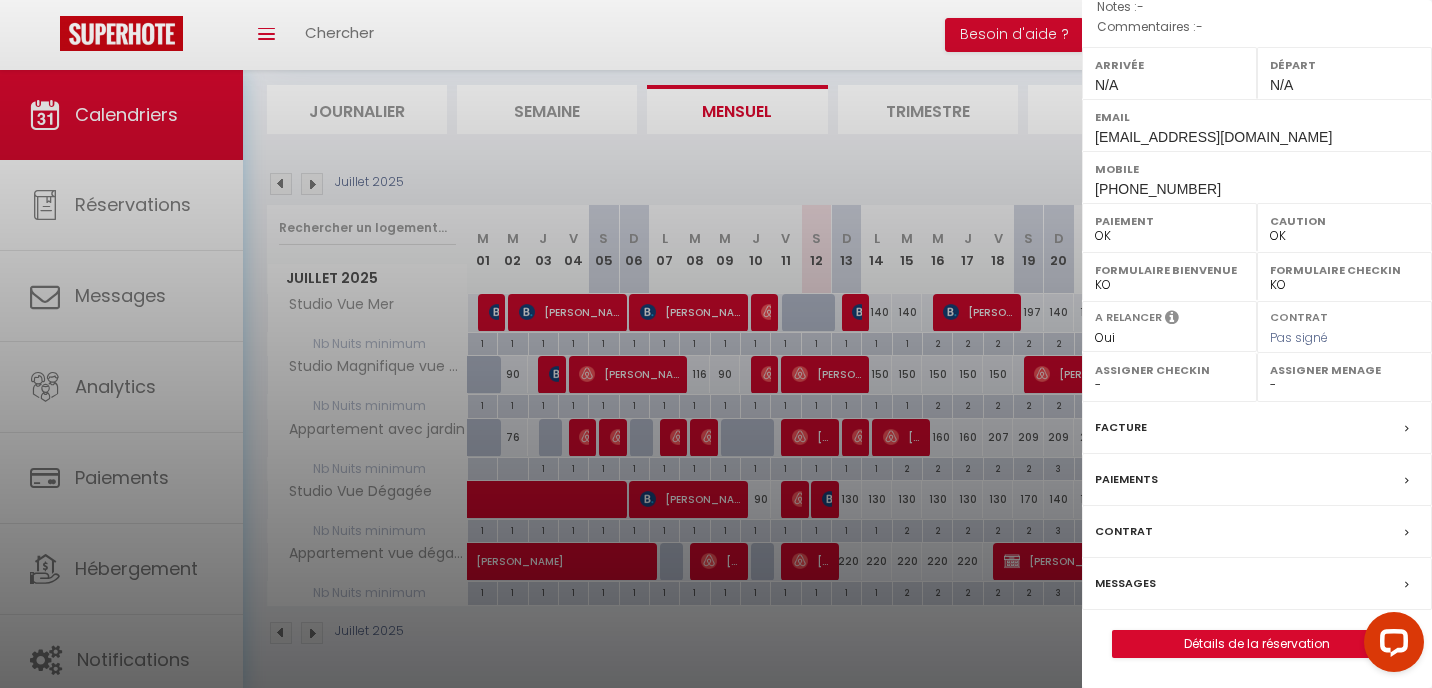 click on "Messages" at bounding box center [1125, 583] 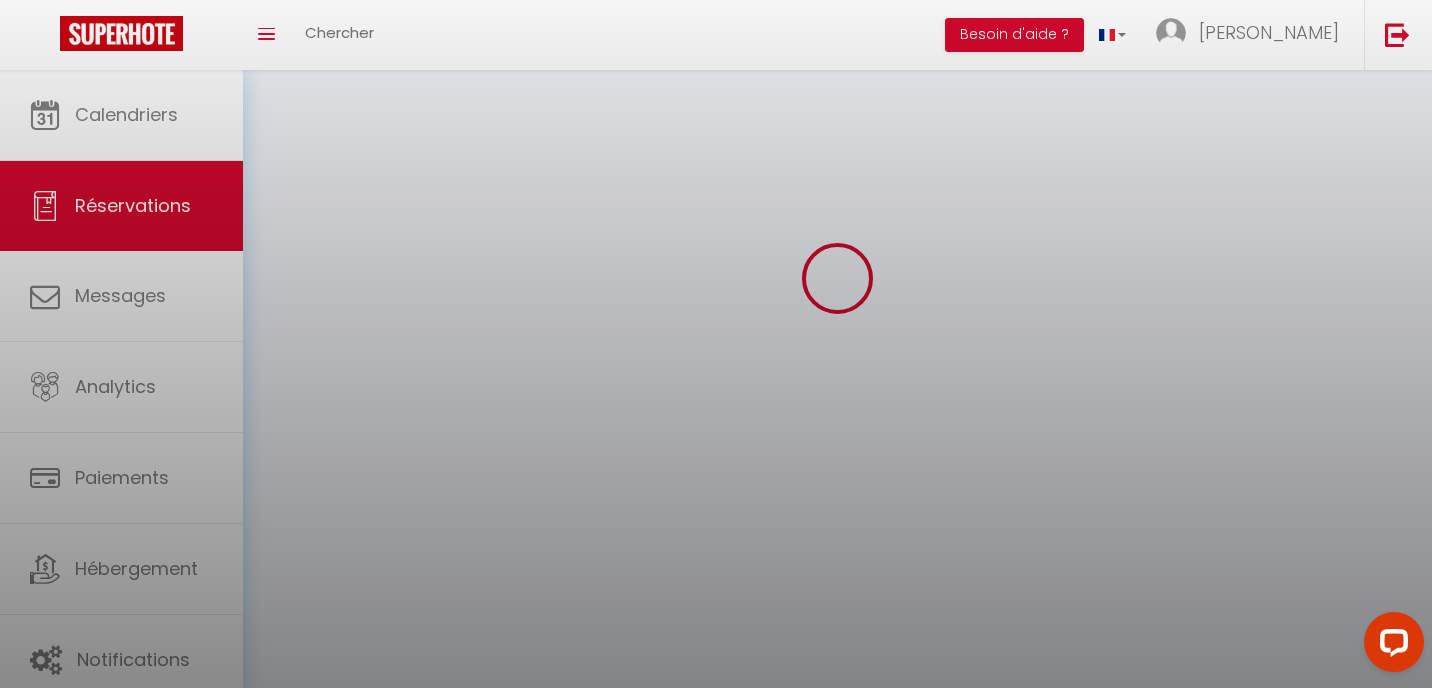 scroll, scrollTop: 0, scrollLeft: 0, axis: both 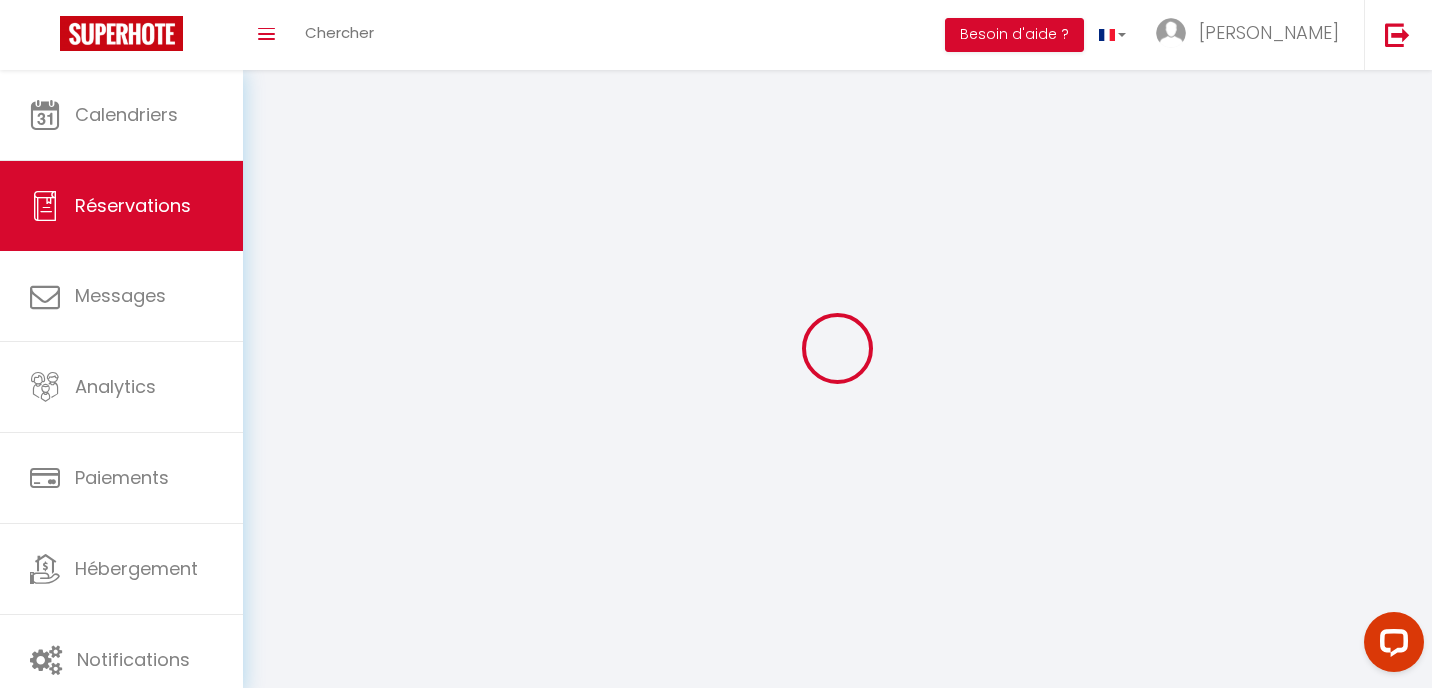 select 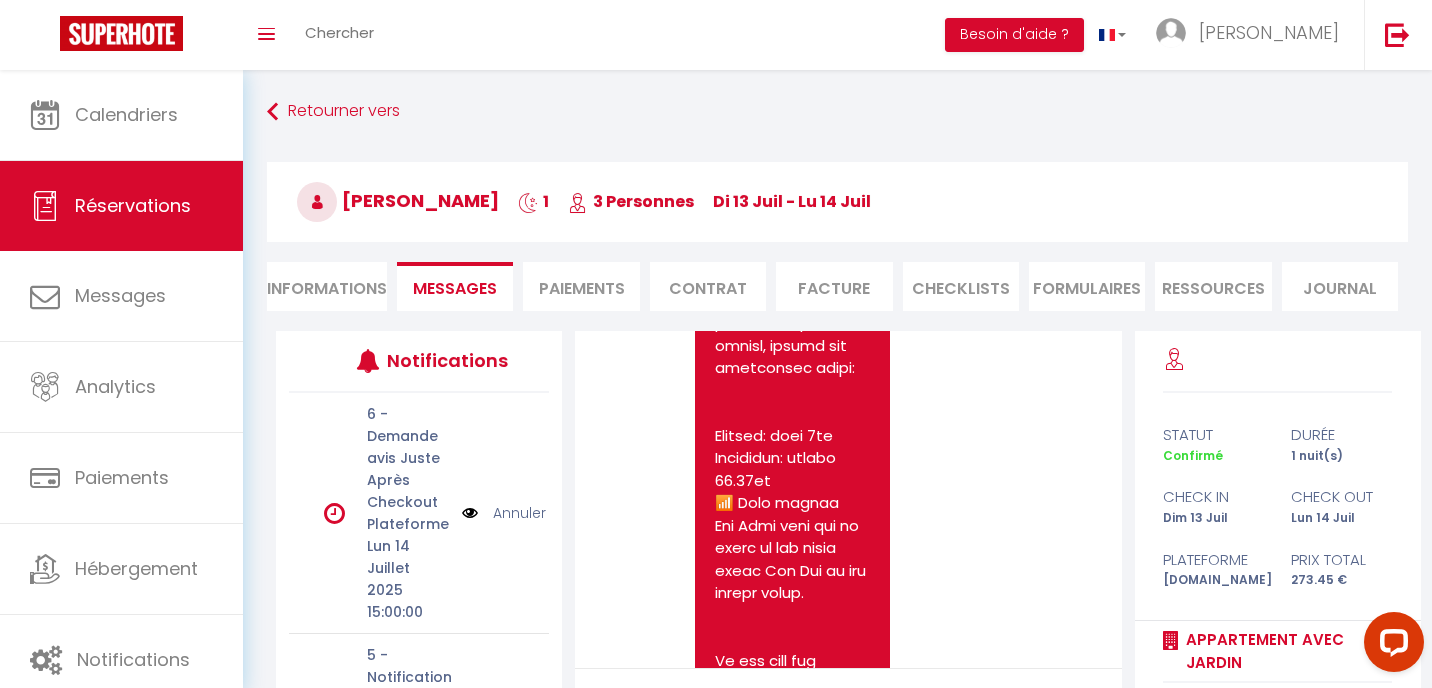 scroll, scrollTop: 8453, scrollLeft: 0, axis: vertical 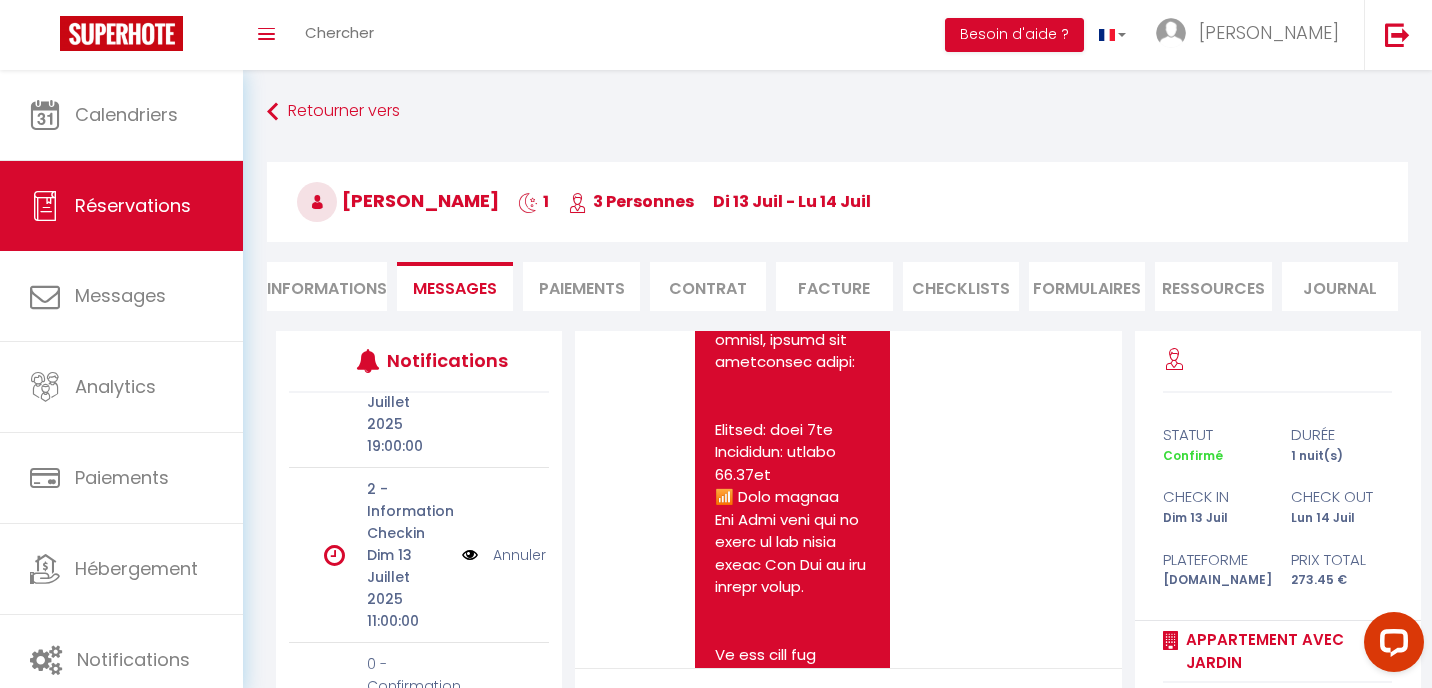 click at bounding box center [470, 708] 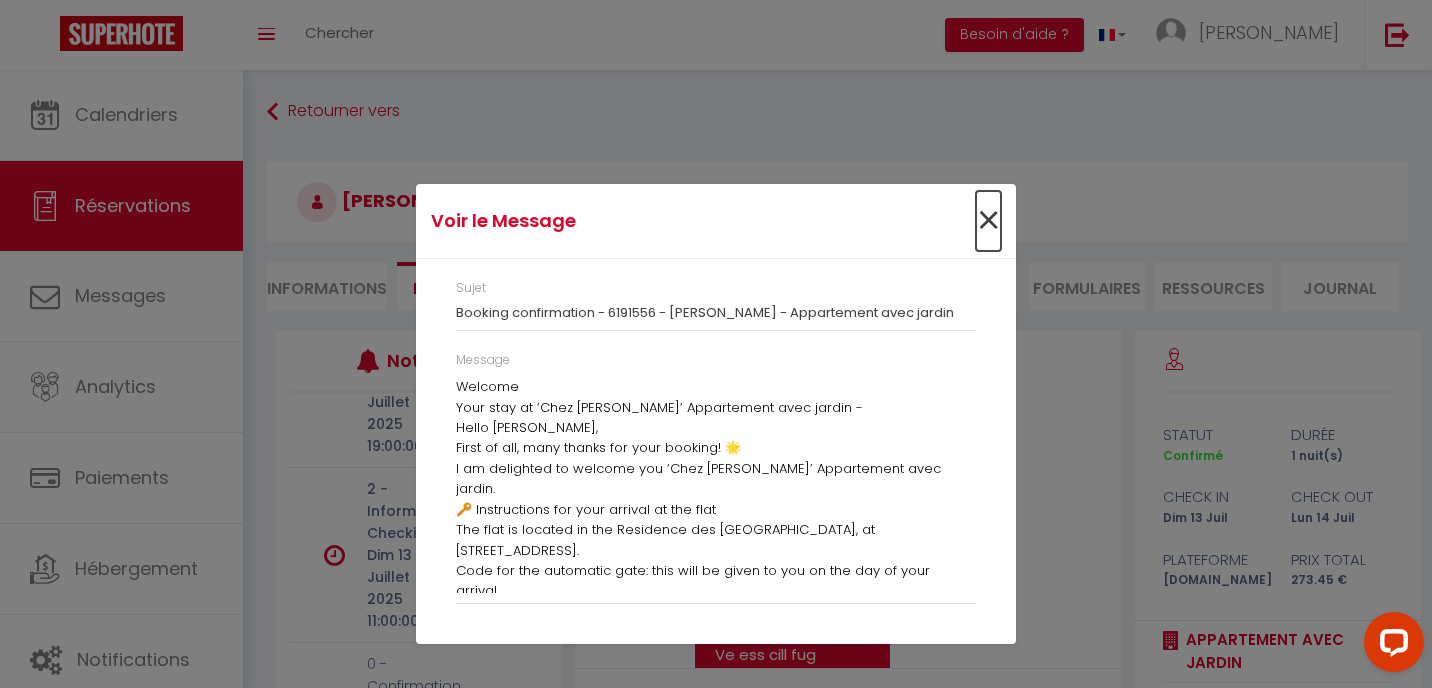 click on "×" at bounding box center (988, 221) 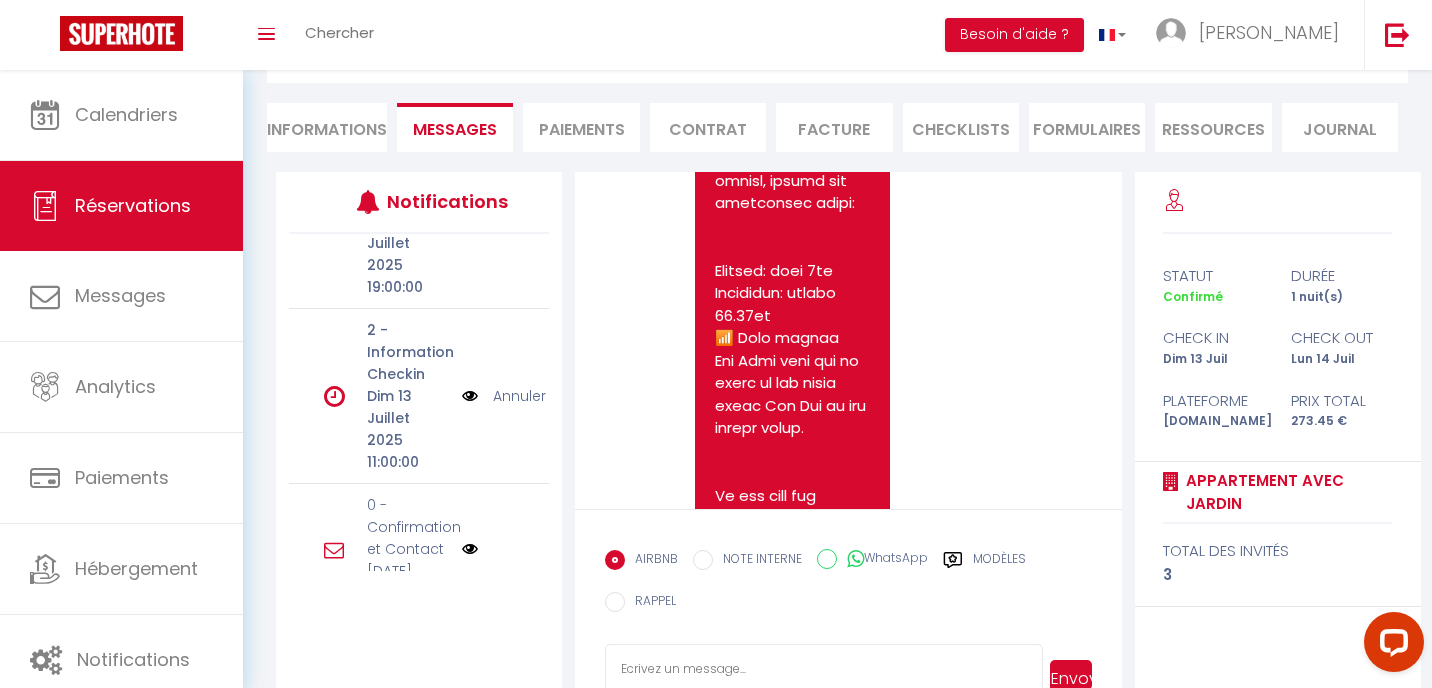 scroll, scrollTop: 77, scrollLeft: 0, axis: vertical 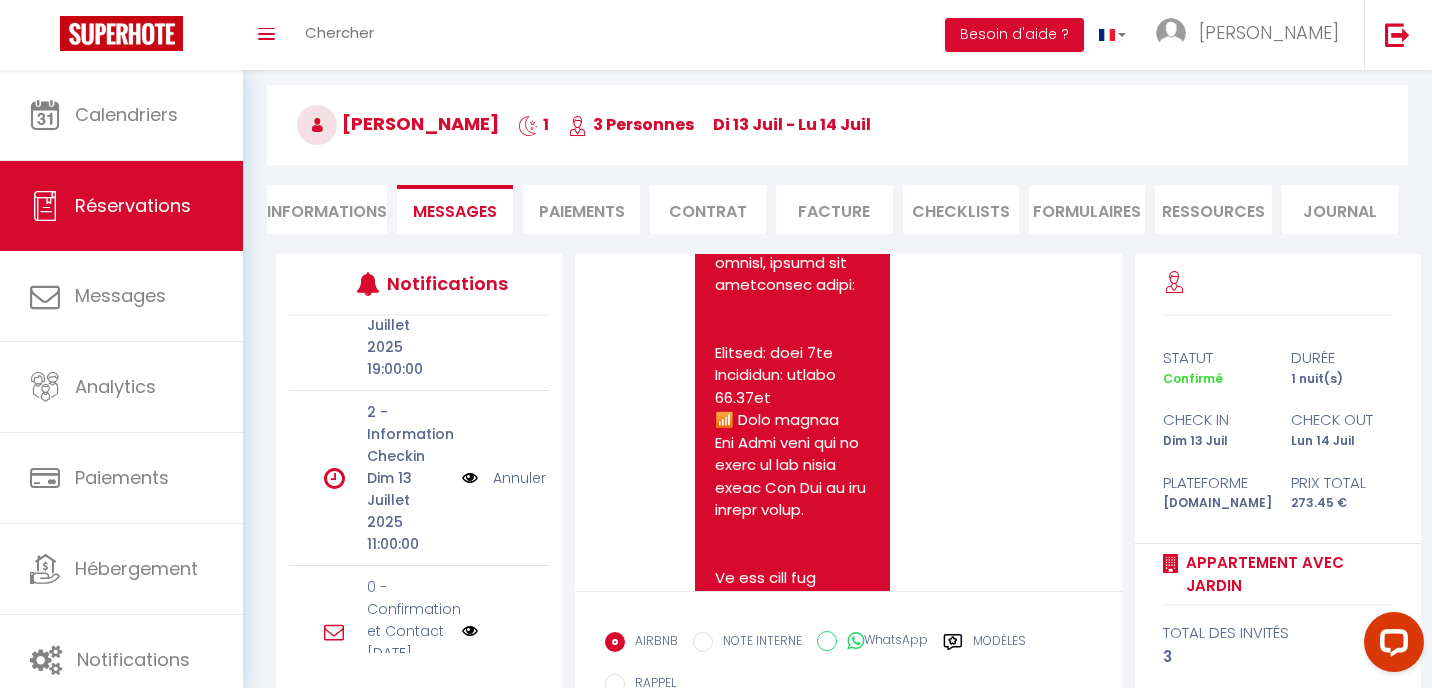 click at bounding box center [470, 478] 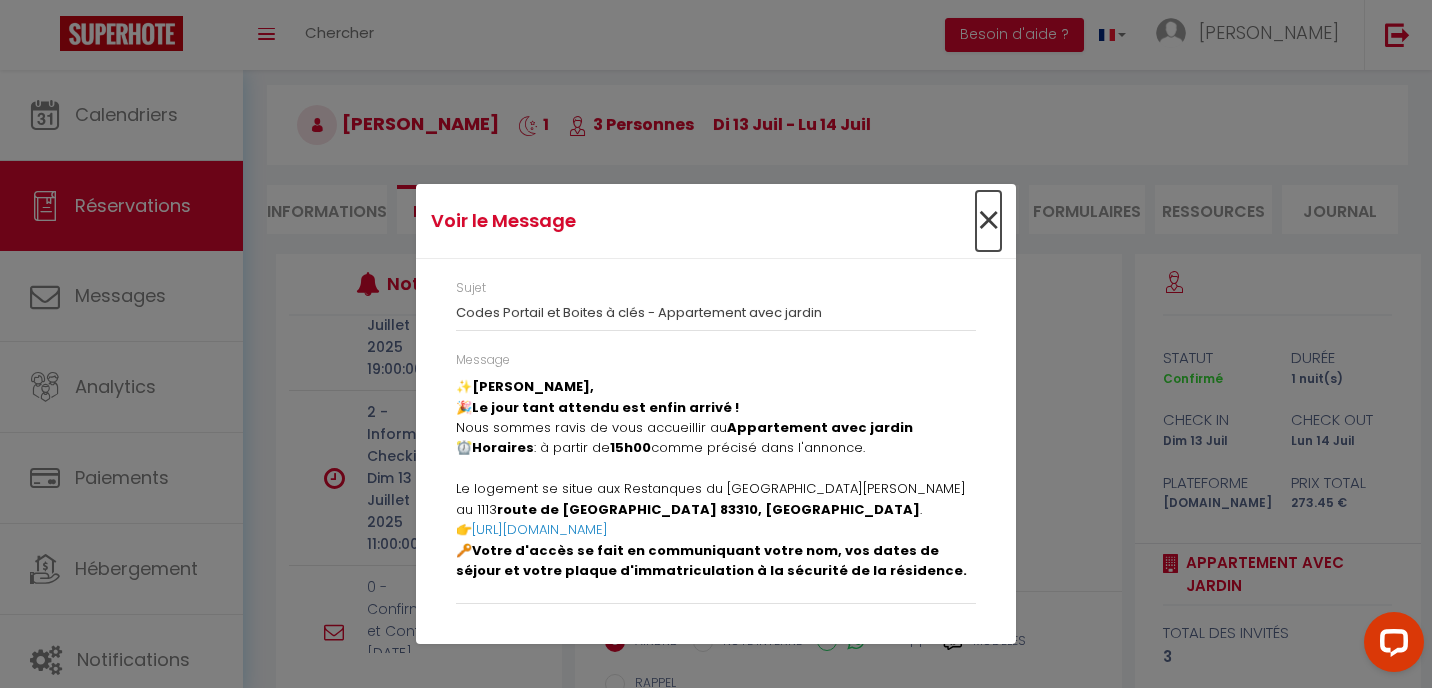 click on "×" at bounding box center [988, 221] 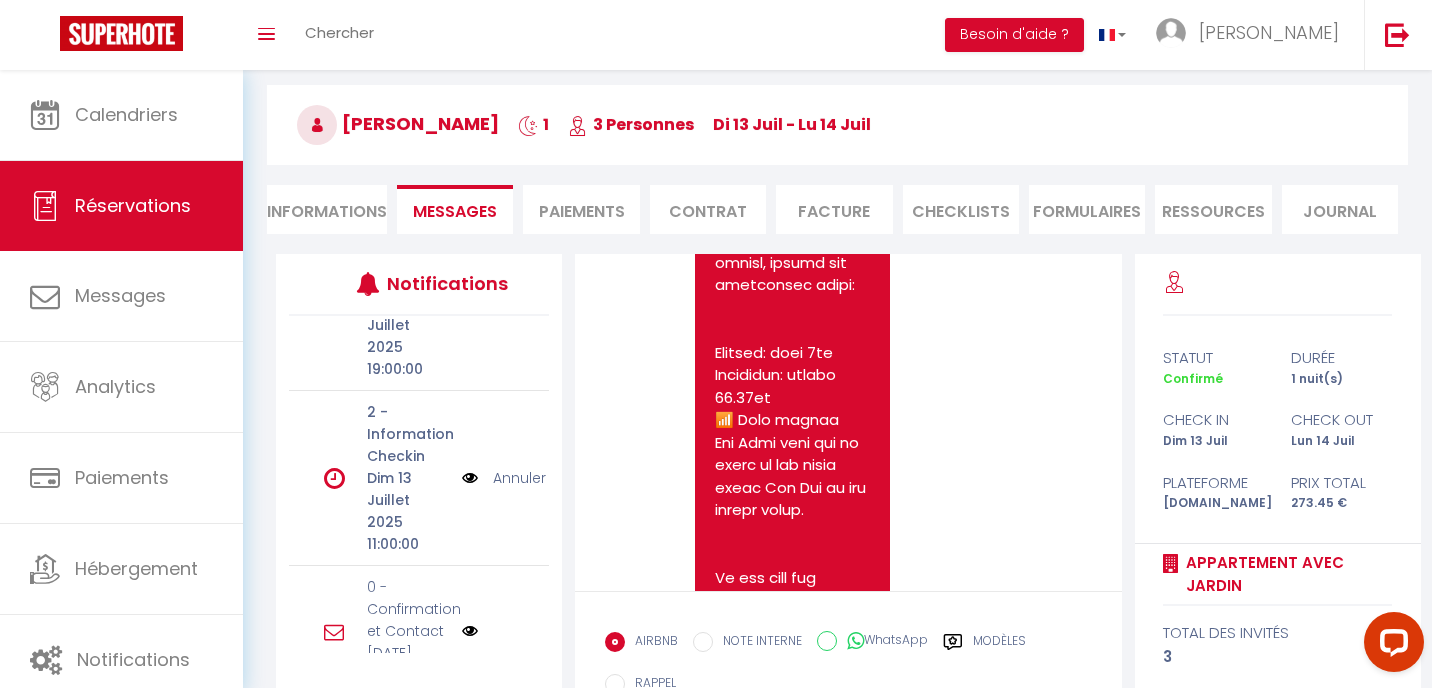 scroll, scrollTop: 0, scrollLeft: 0, axis: both 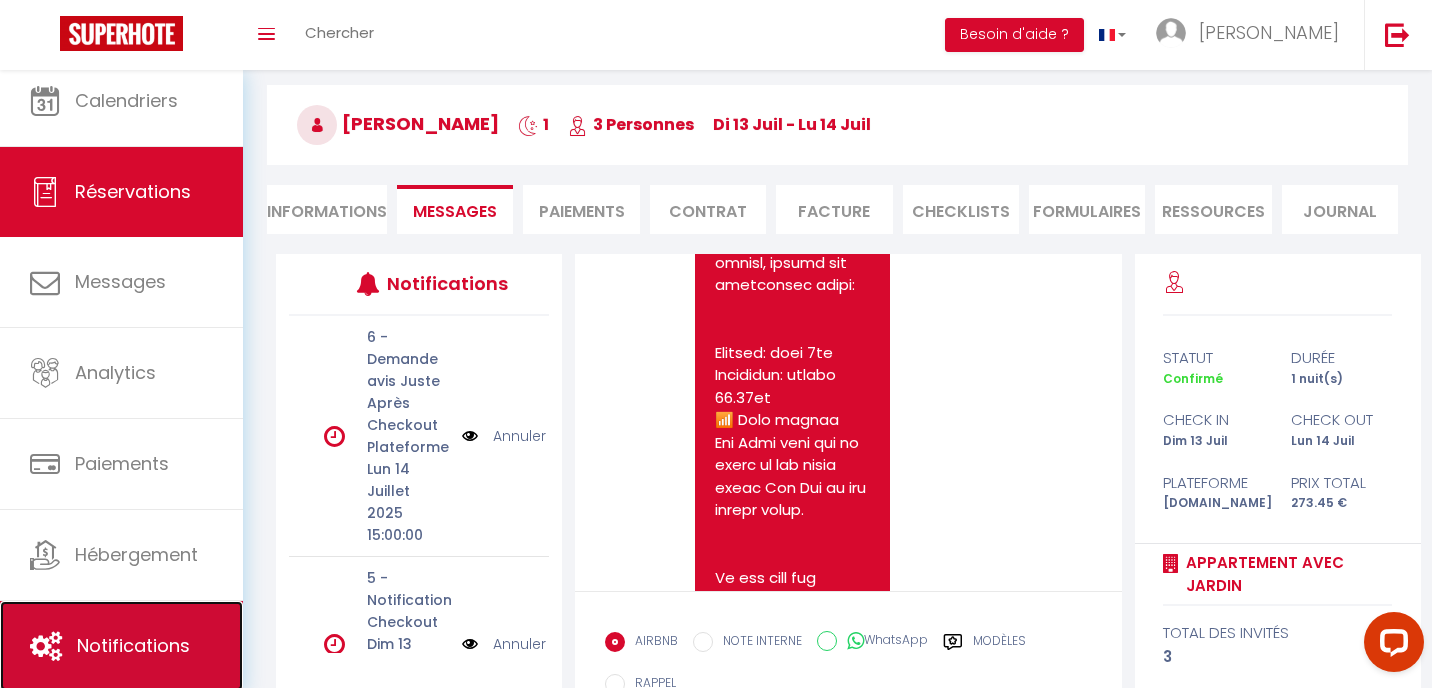 click on "Notifications" at bounding box center (133, 645) 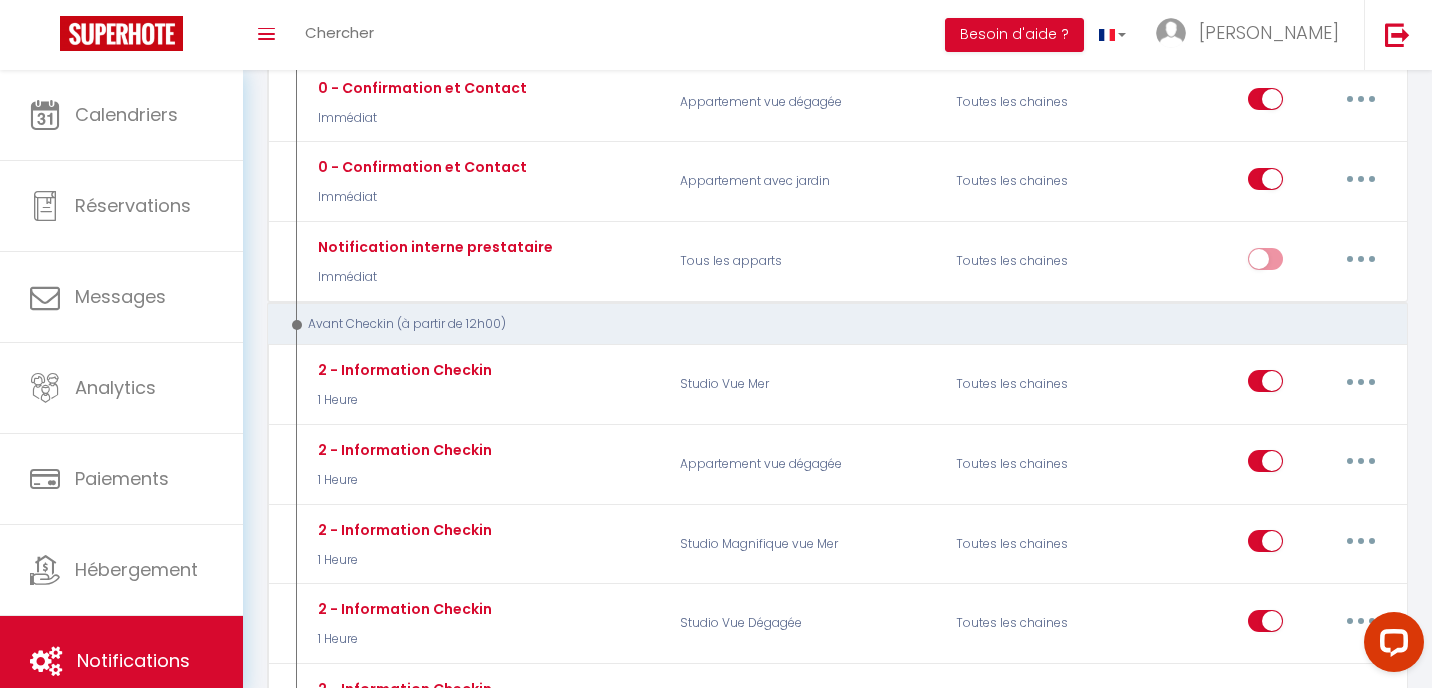 scroll, scrollTop: 0, scrollLeft: 0, axis: both 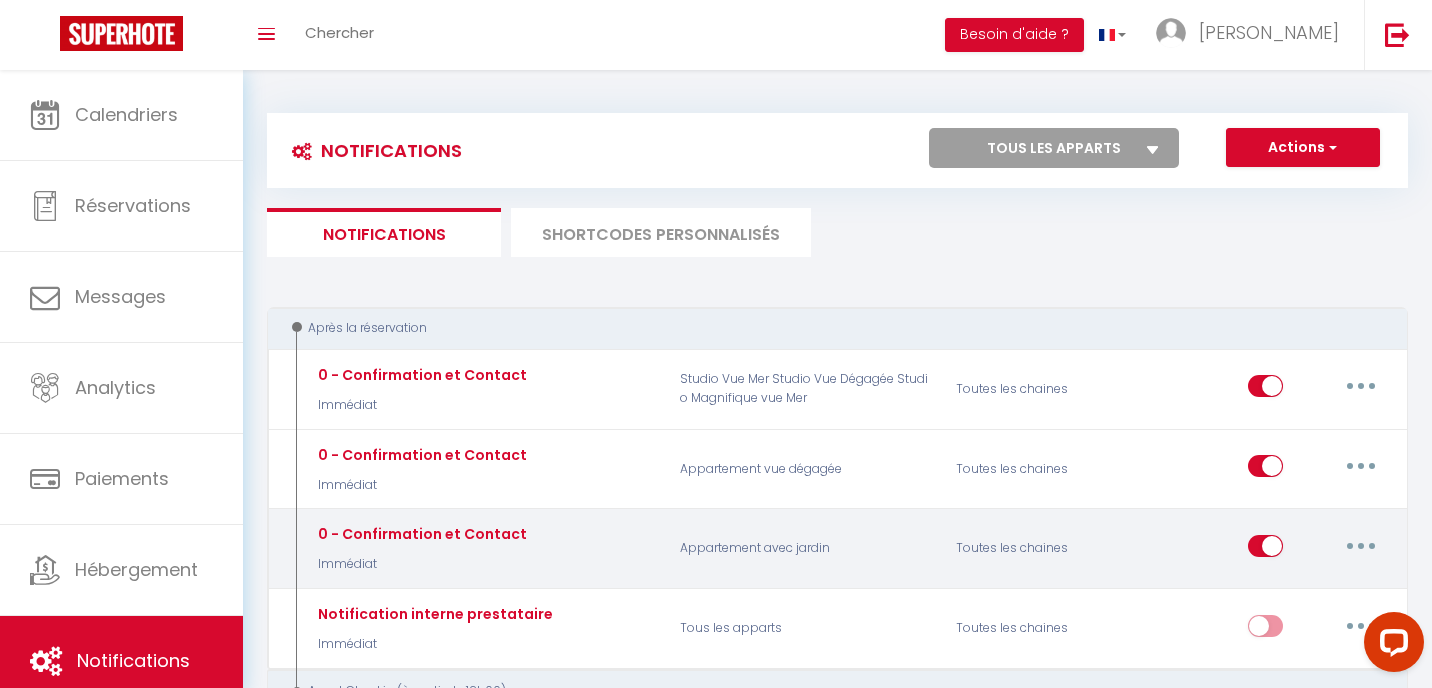 click at bounding box center [1361, 546] 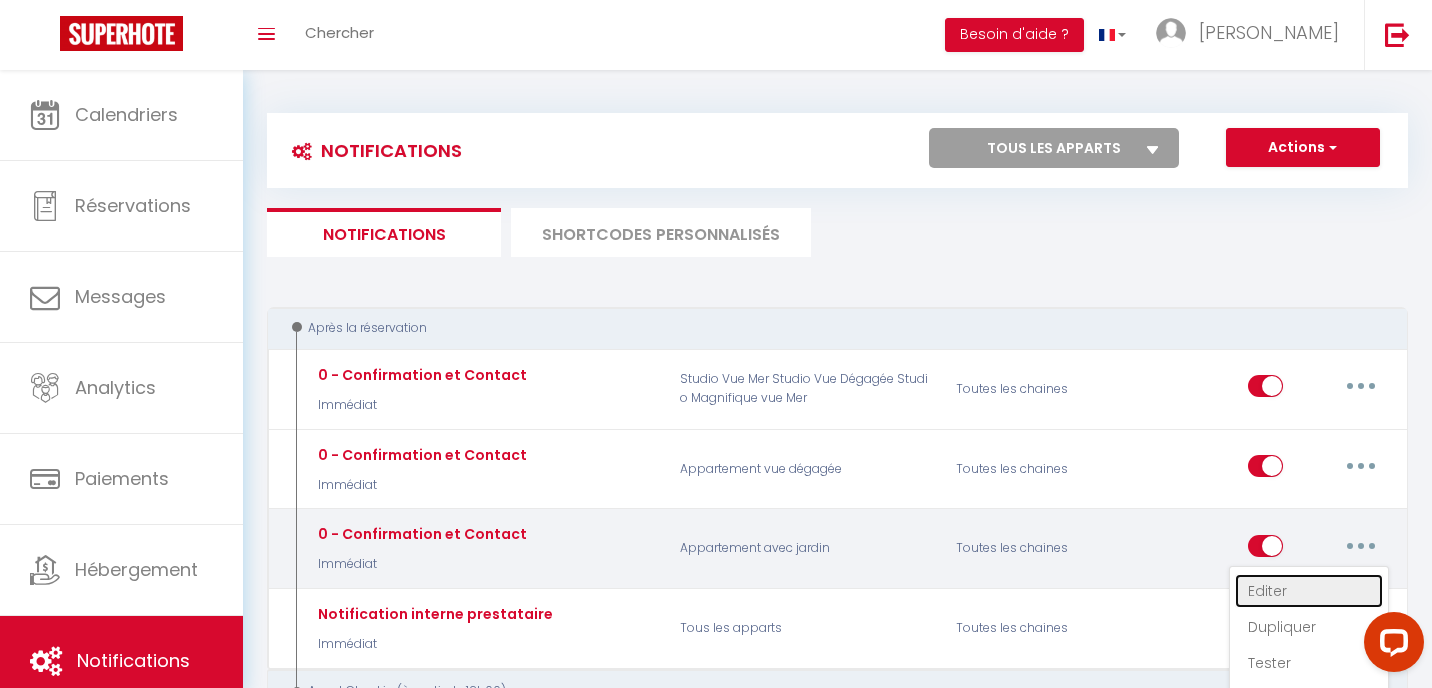 click on "Editer" at bounding box center (1309, 591) 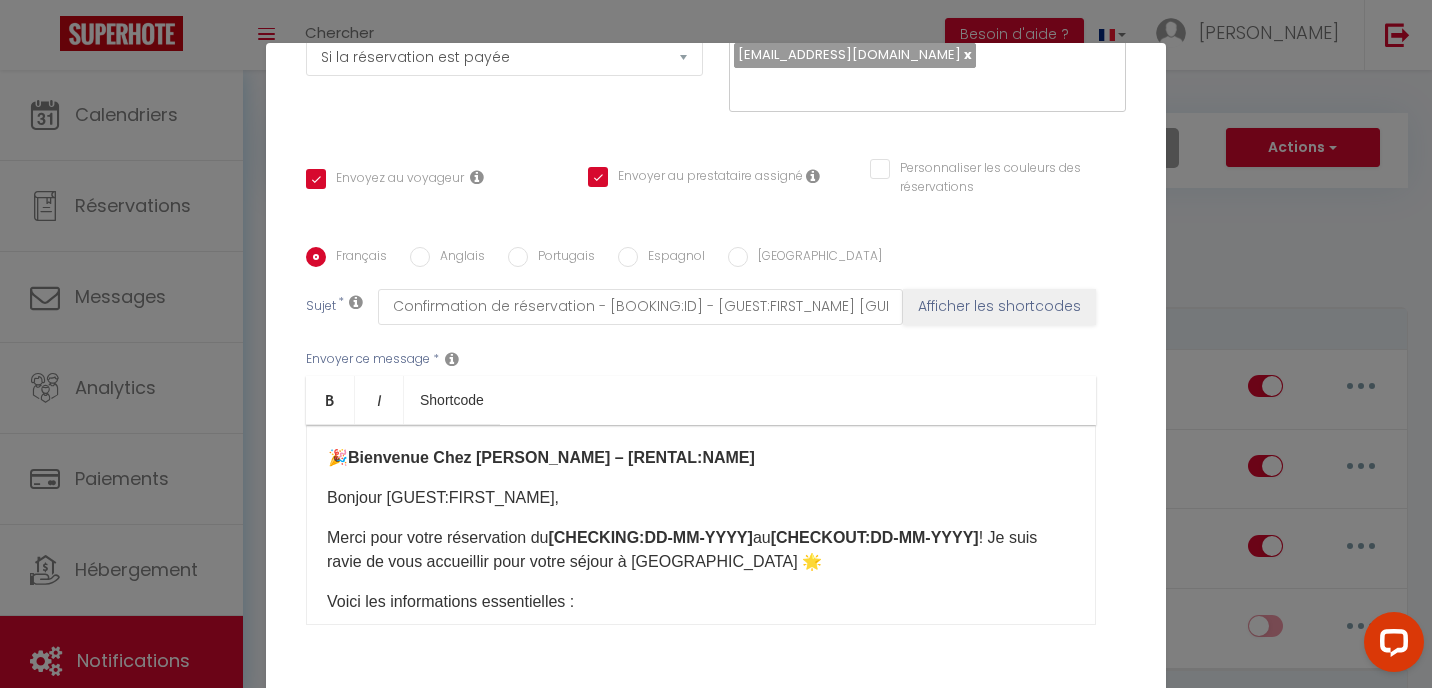 scroll, scrollTop: 376, scrollLeft: 0, axis: vertical 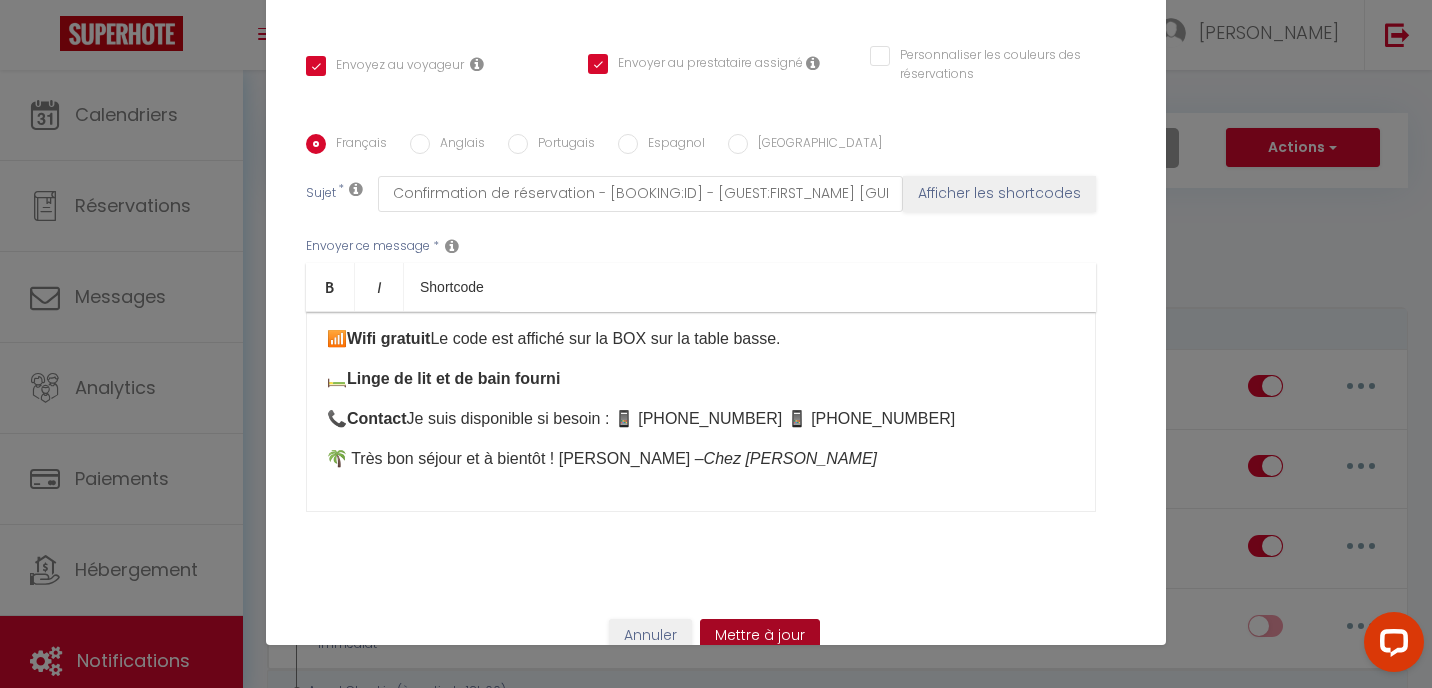 click on "Mettre à jour" at bounding box center [760, 636] 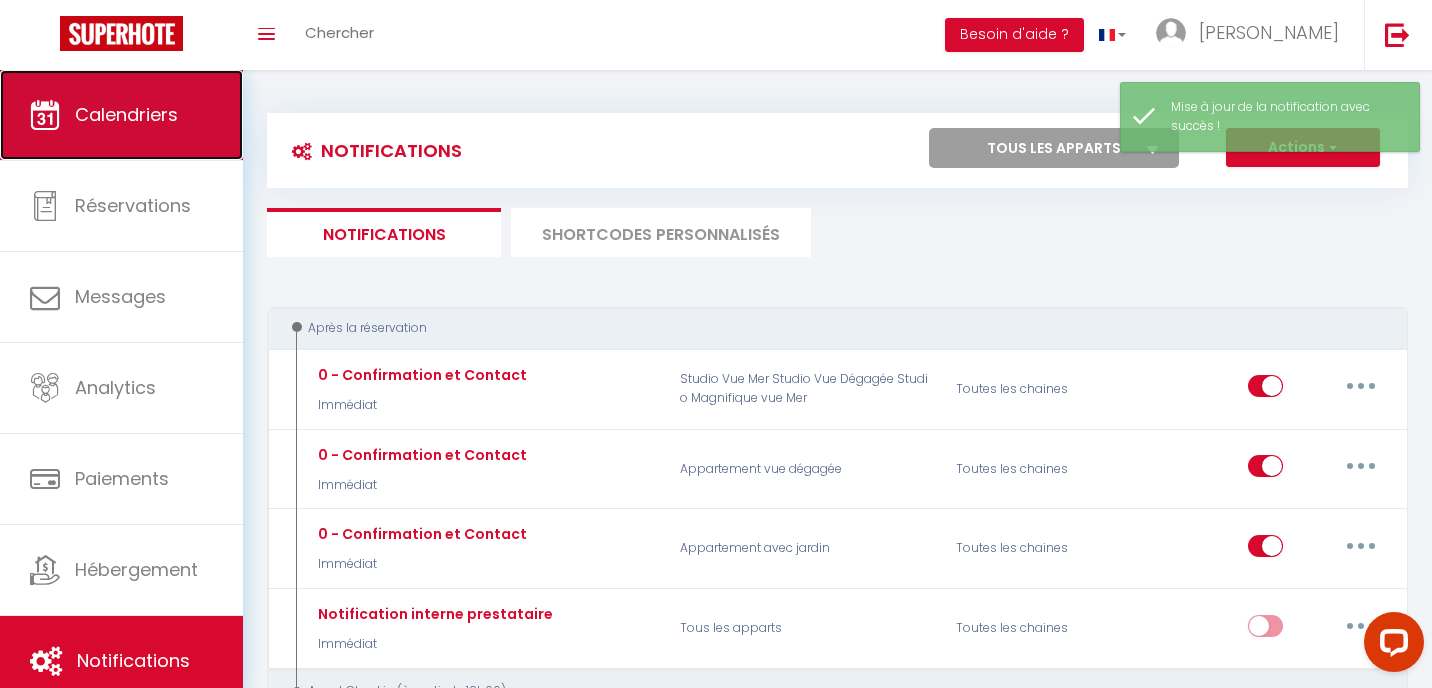 click on "Calendriers" at bounding box center [121, 115] 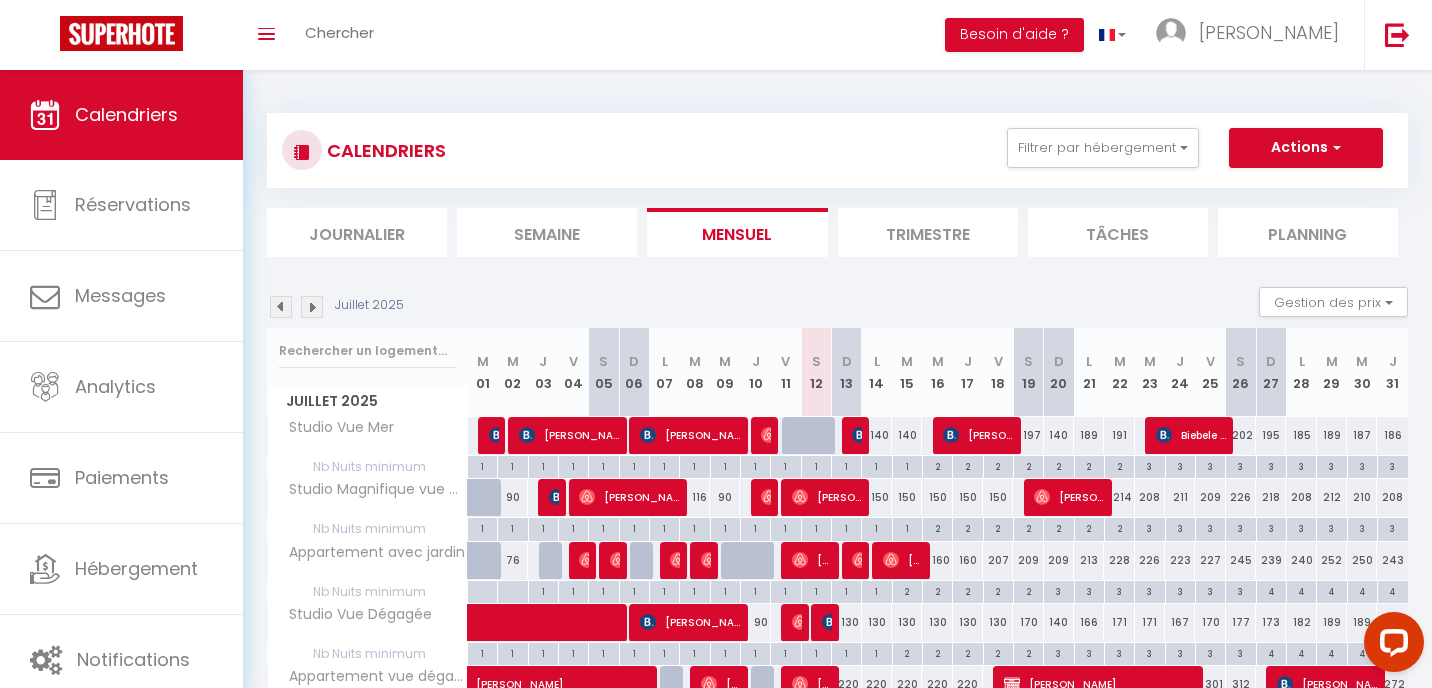 click at bounding box center [854, 561] 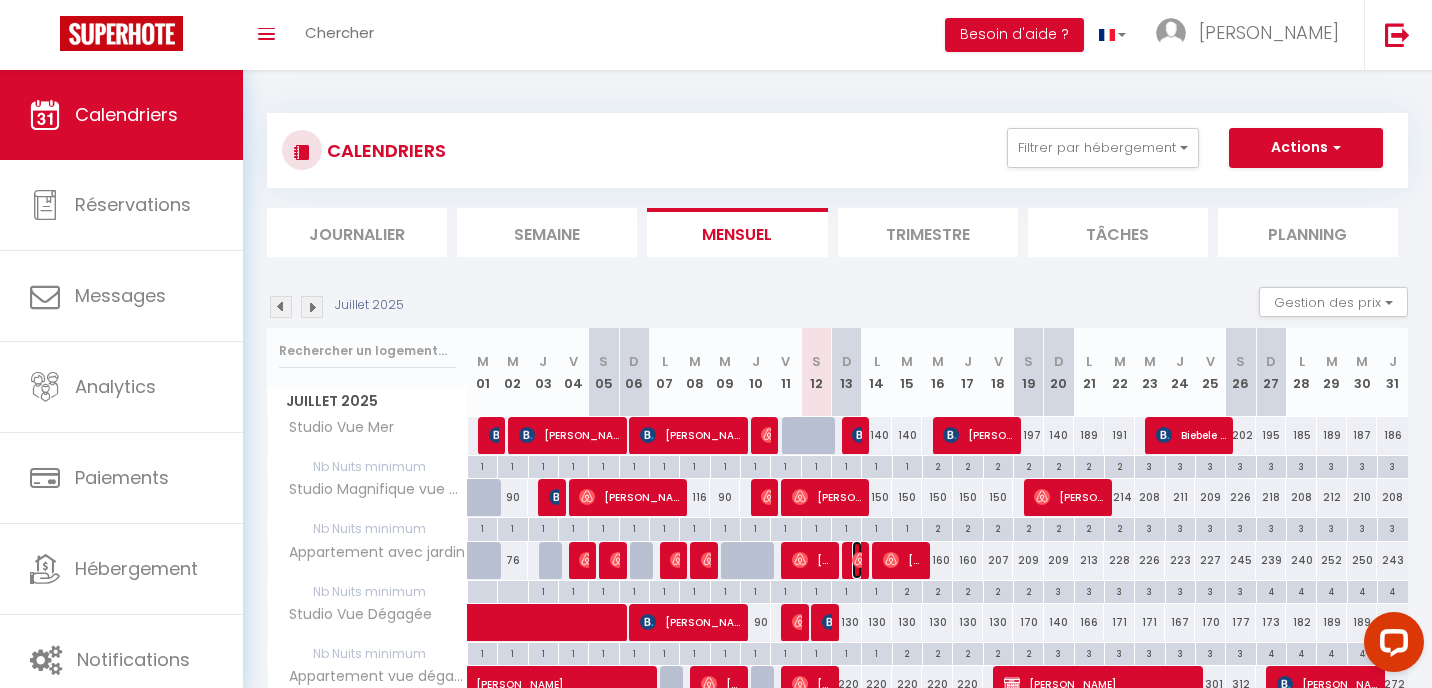click at bounding box center (860, 560) 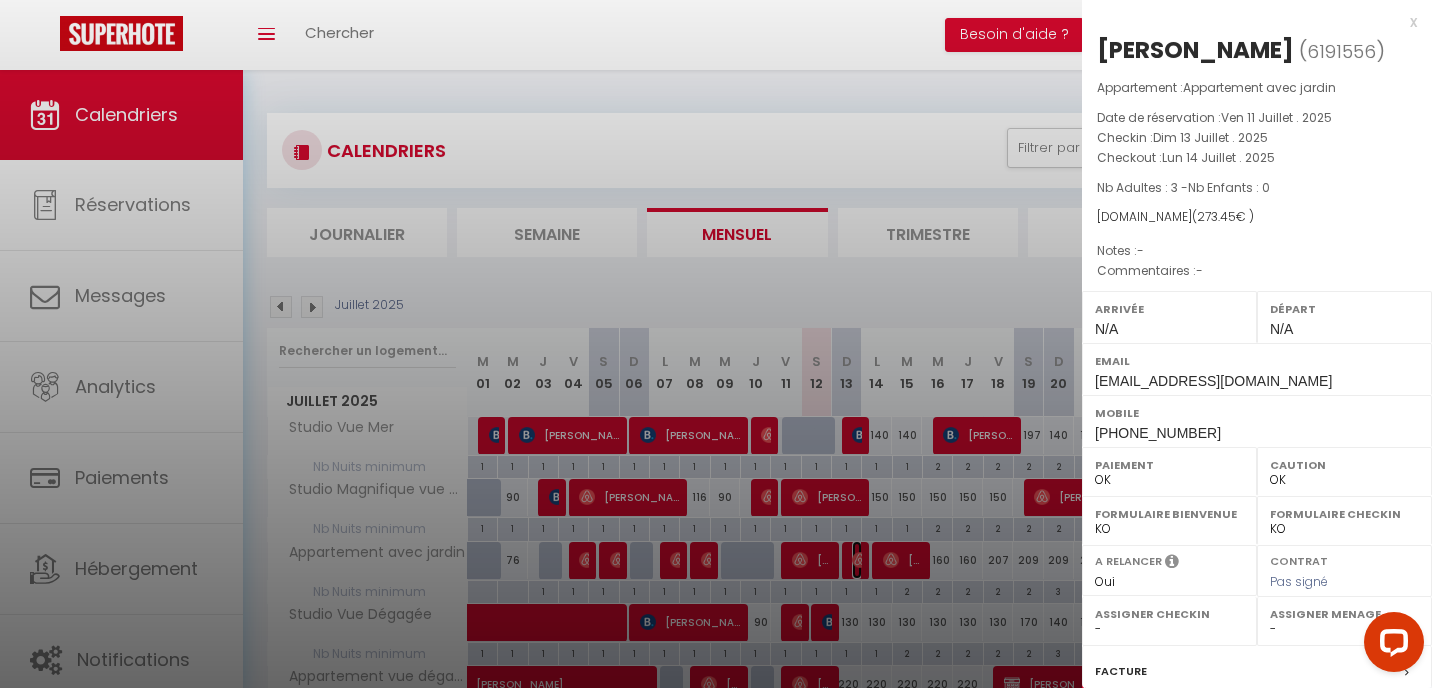 scroll, scrollTop: 244, scrollLeft: 0, axis: vertical 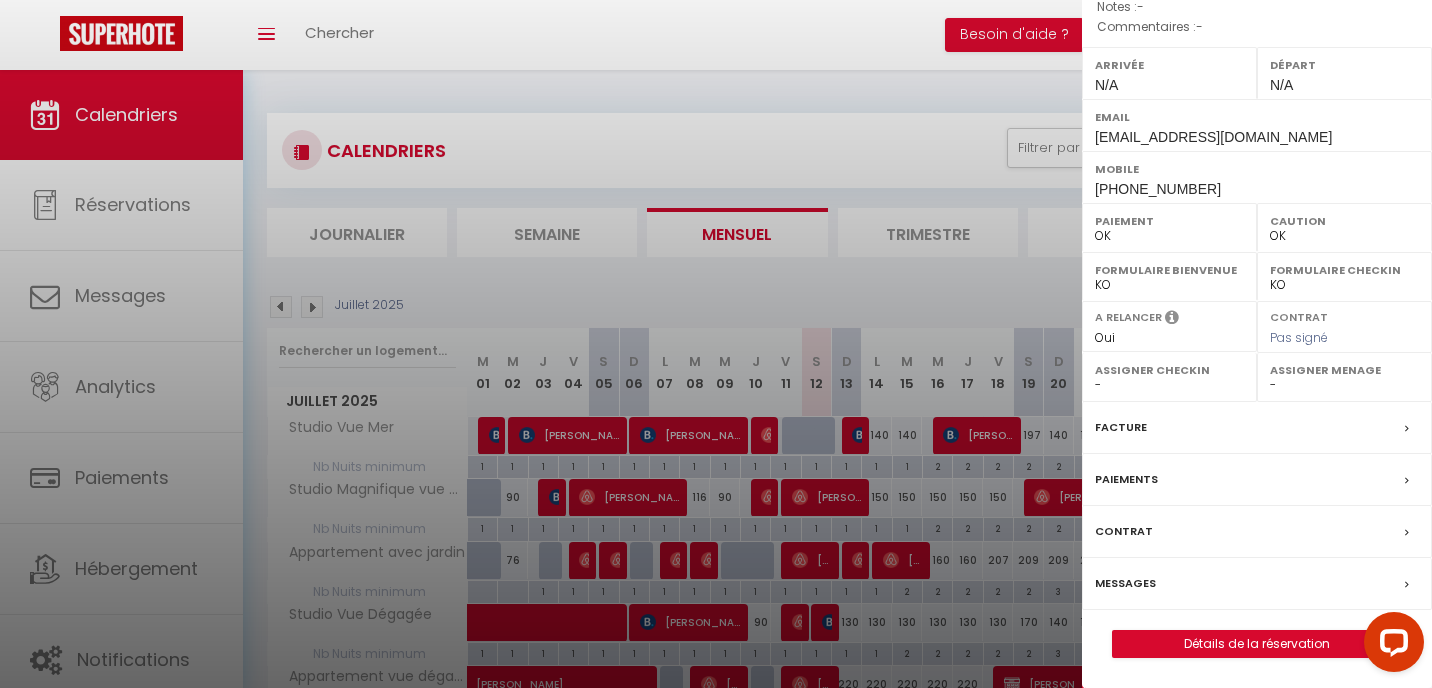 click on "Messages" at bounding box center (1257, 584) 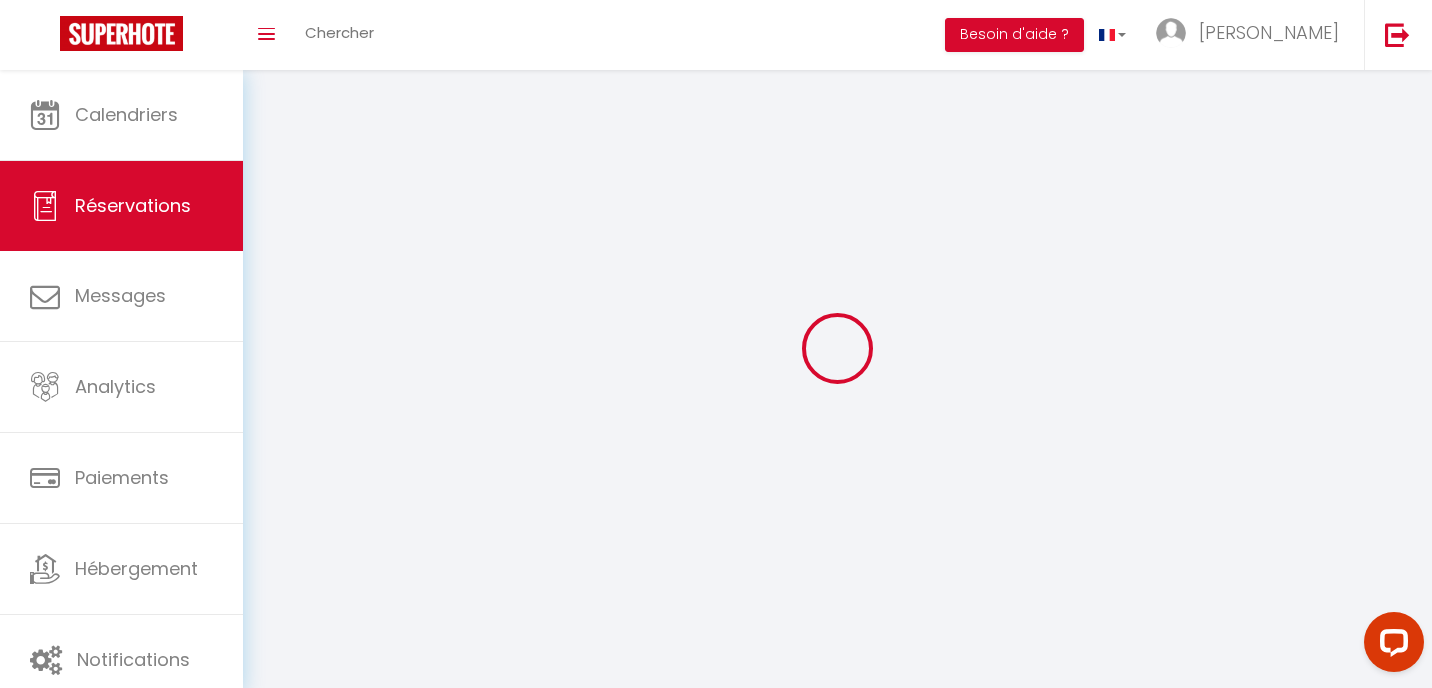 select 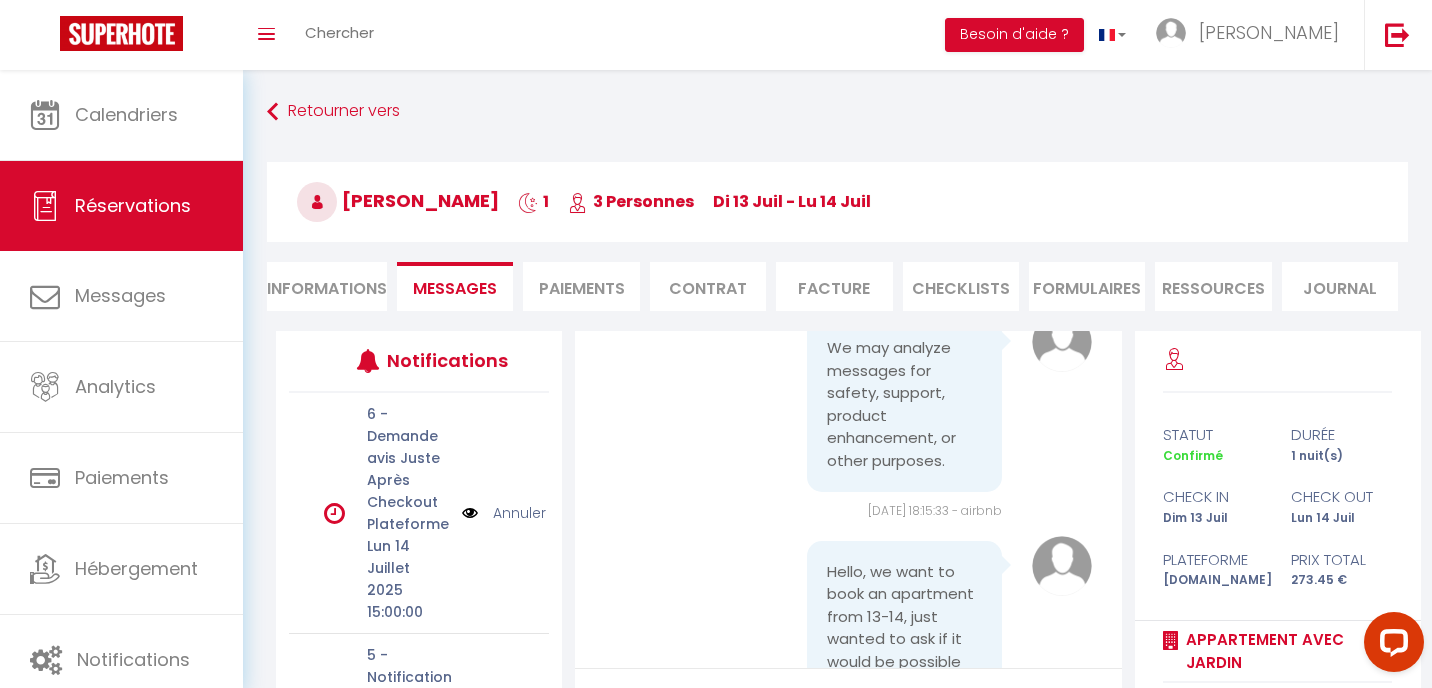 scroll, scrollTop: 0, scrollLeft: 0, axis: both 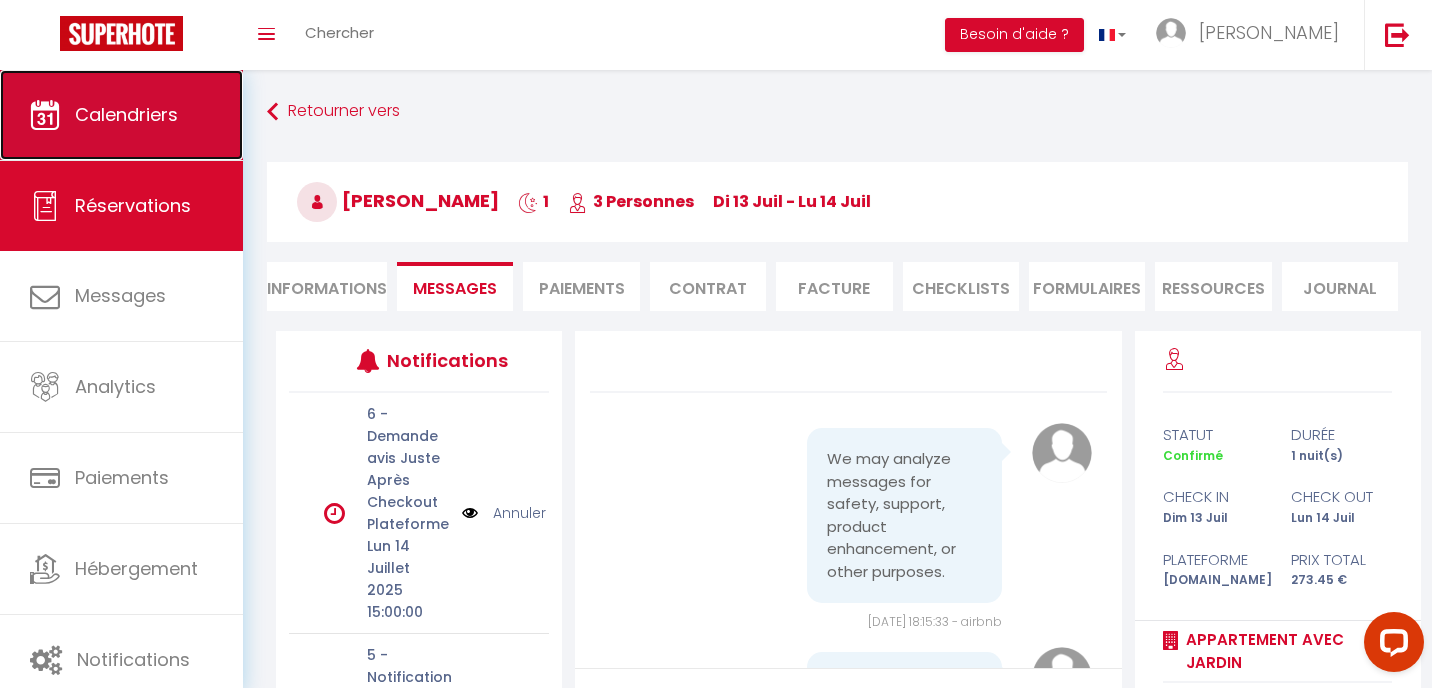 click on "Calendriers" at bounding box center [121, 115] 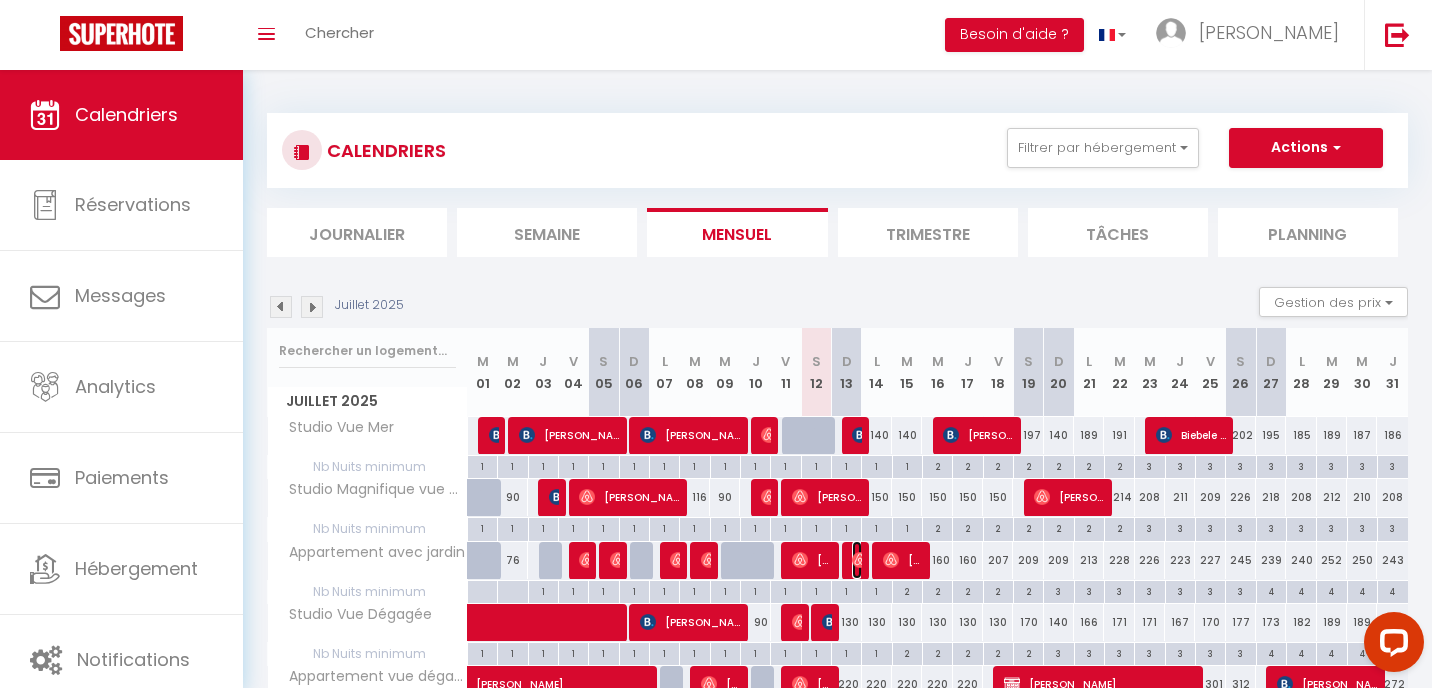 click on "[PERSON_NAME]" at bounding box center (857, 560) 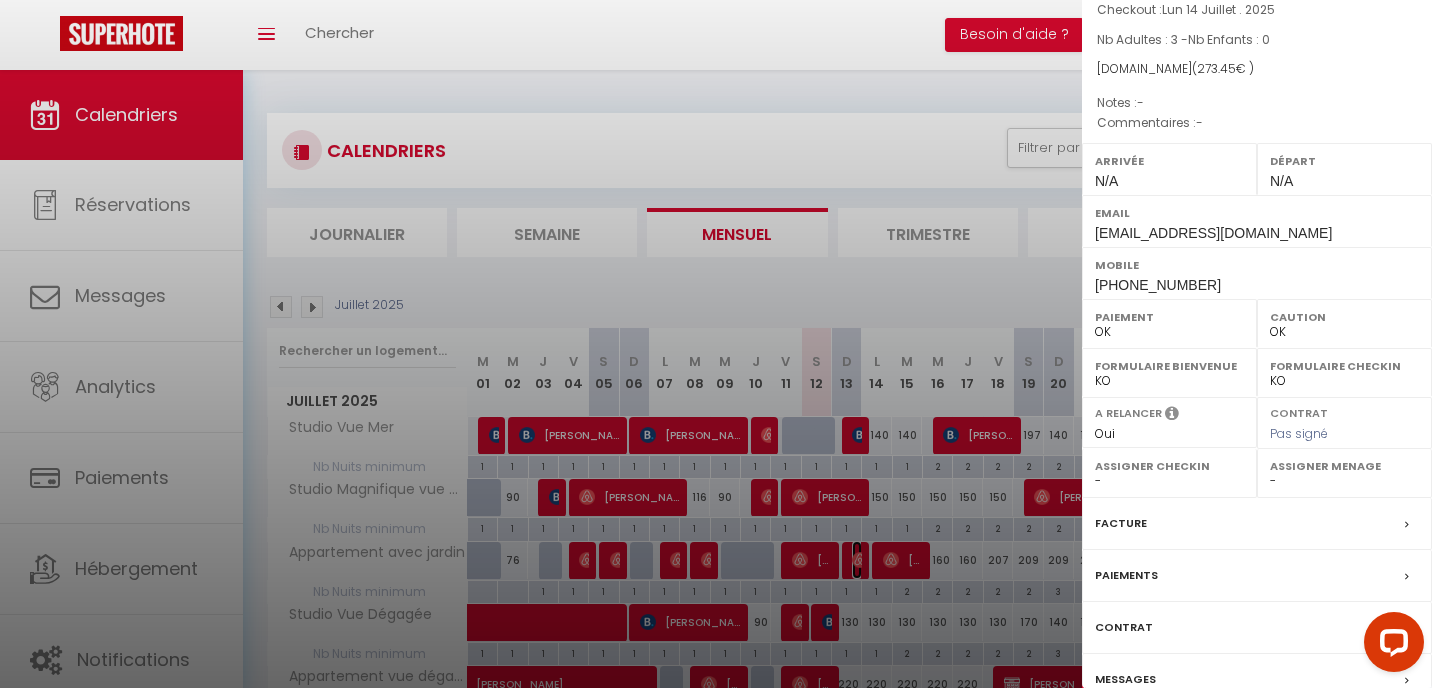 scroll, scrollTop: 244, scrollLeft: 0, axis: vertical 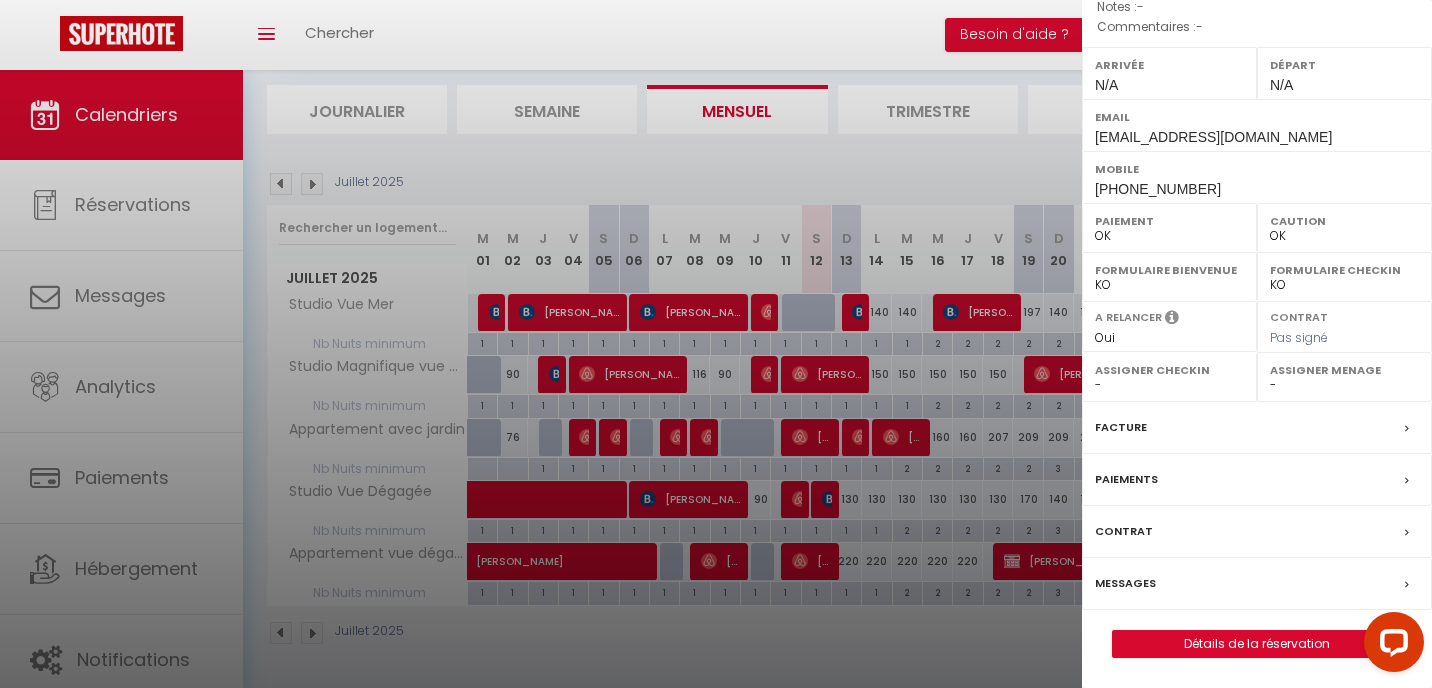 click on "Messages" at bounding box center [1257, 584] 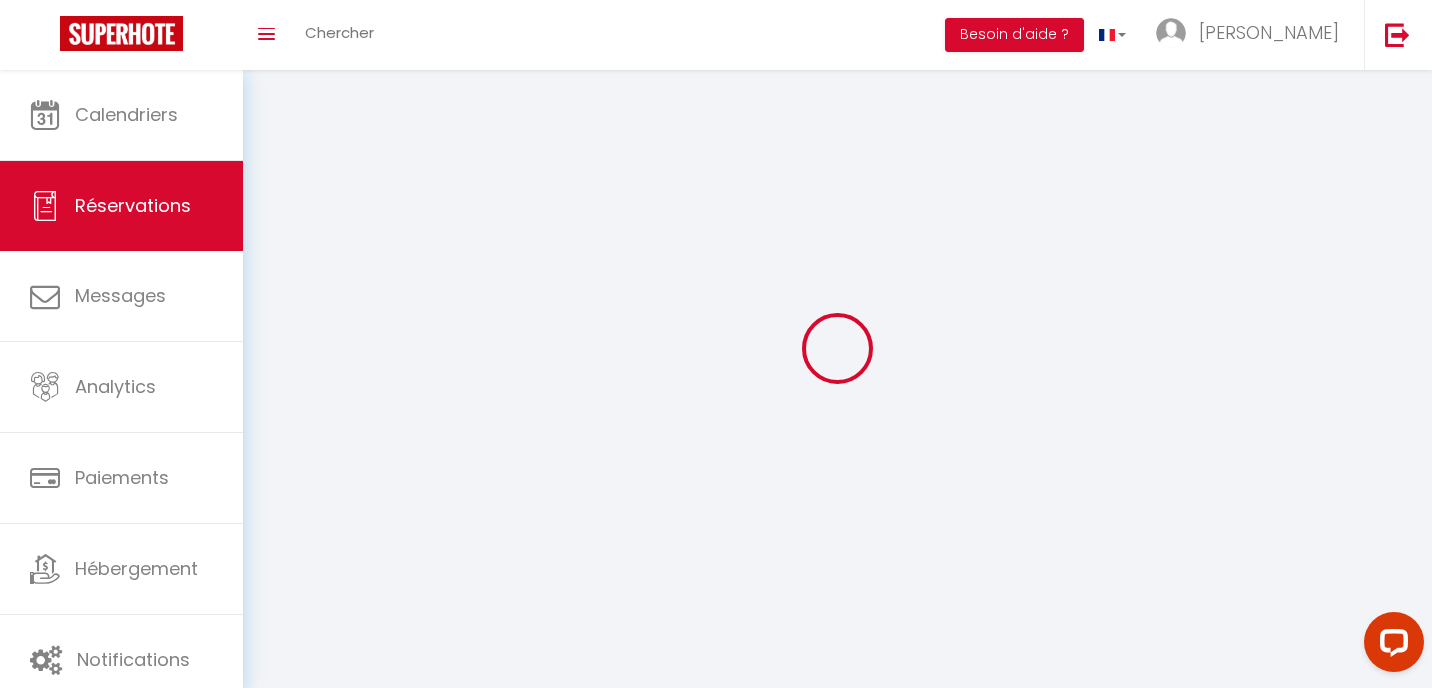 select 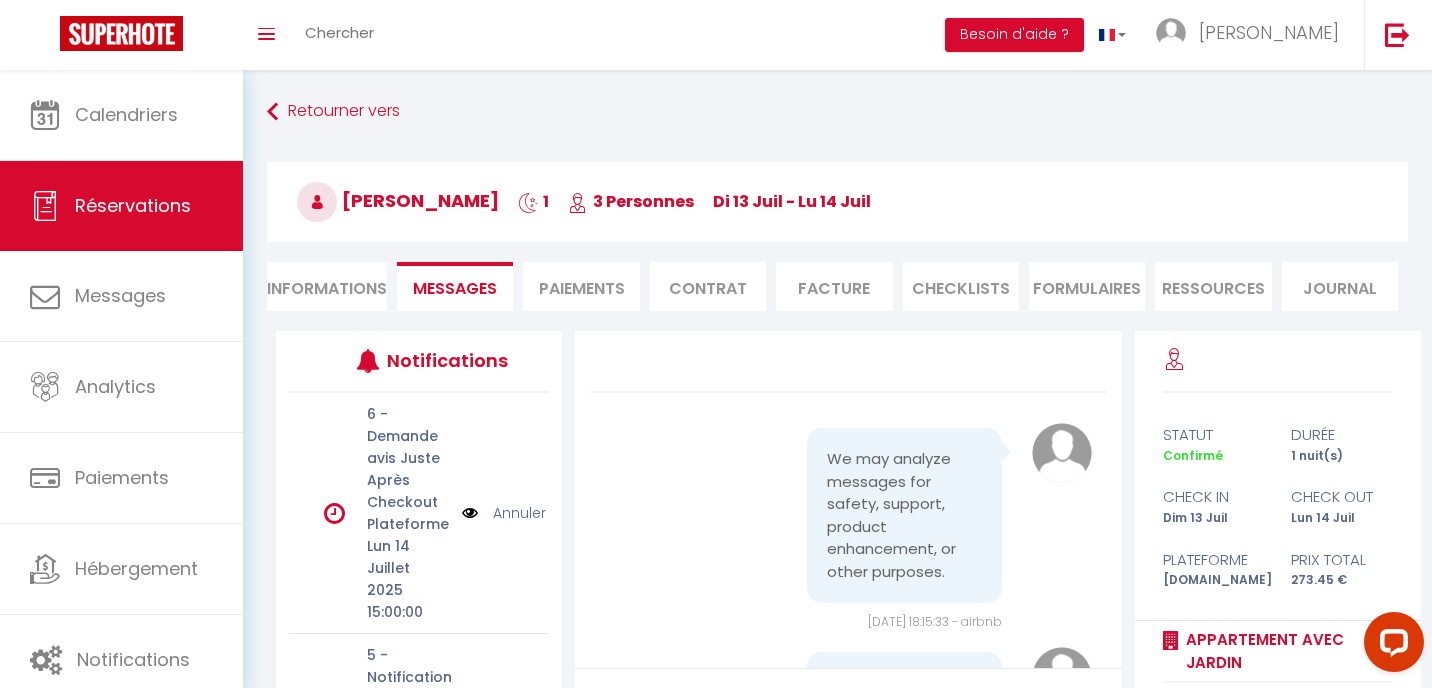 scroll, scrollTop: 8770, scrollLeft: 0, axis: vertical 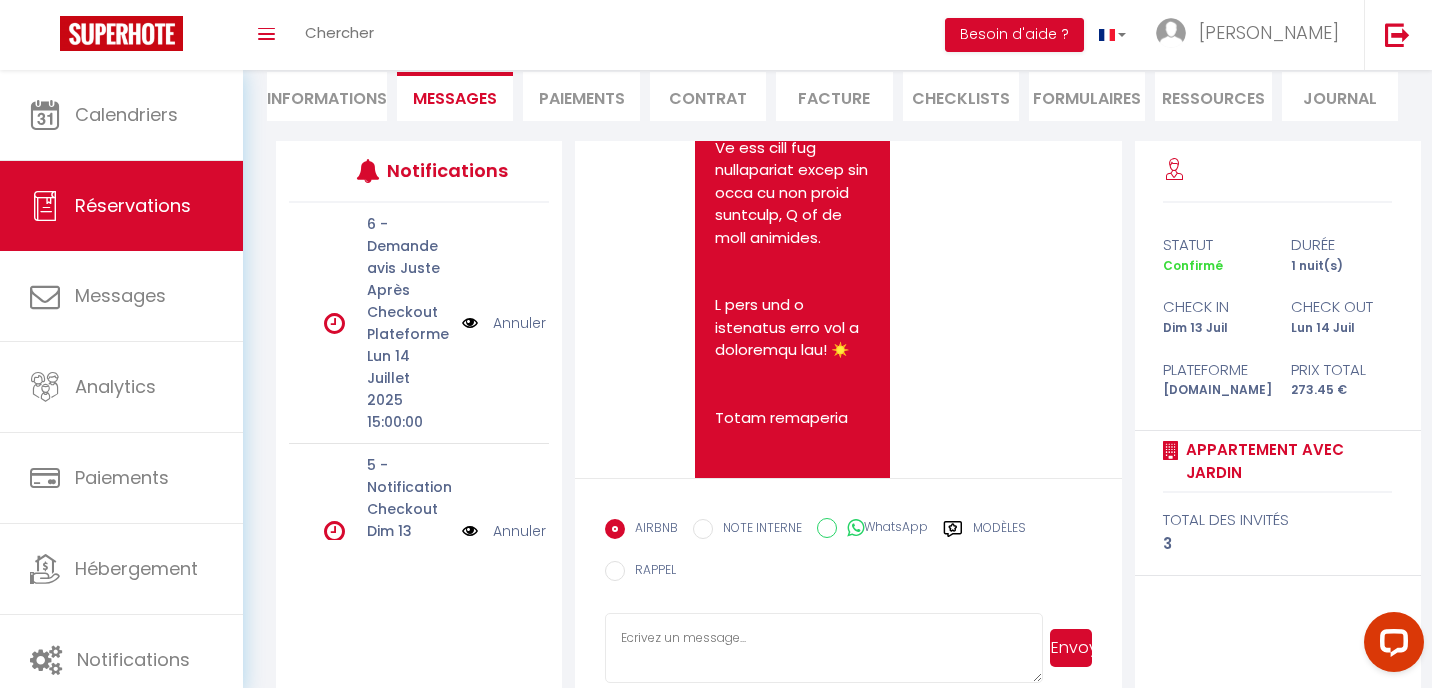 click at bounding box center [824, 648] 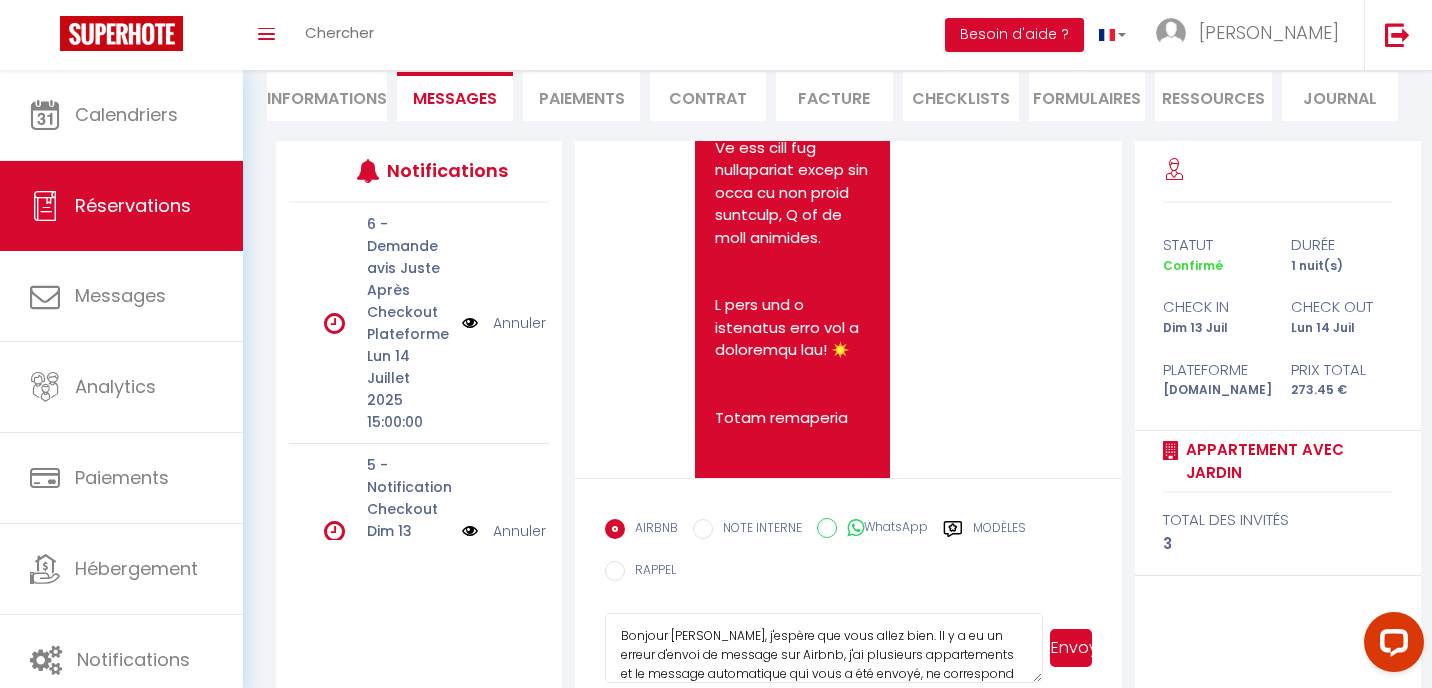 scroll, scrollTop: 21, scrollLeft: 0, axis: vertical 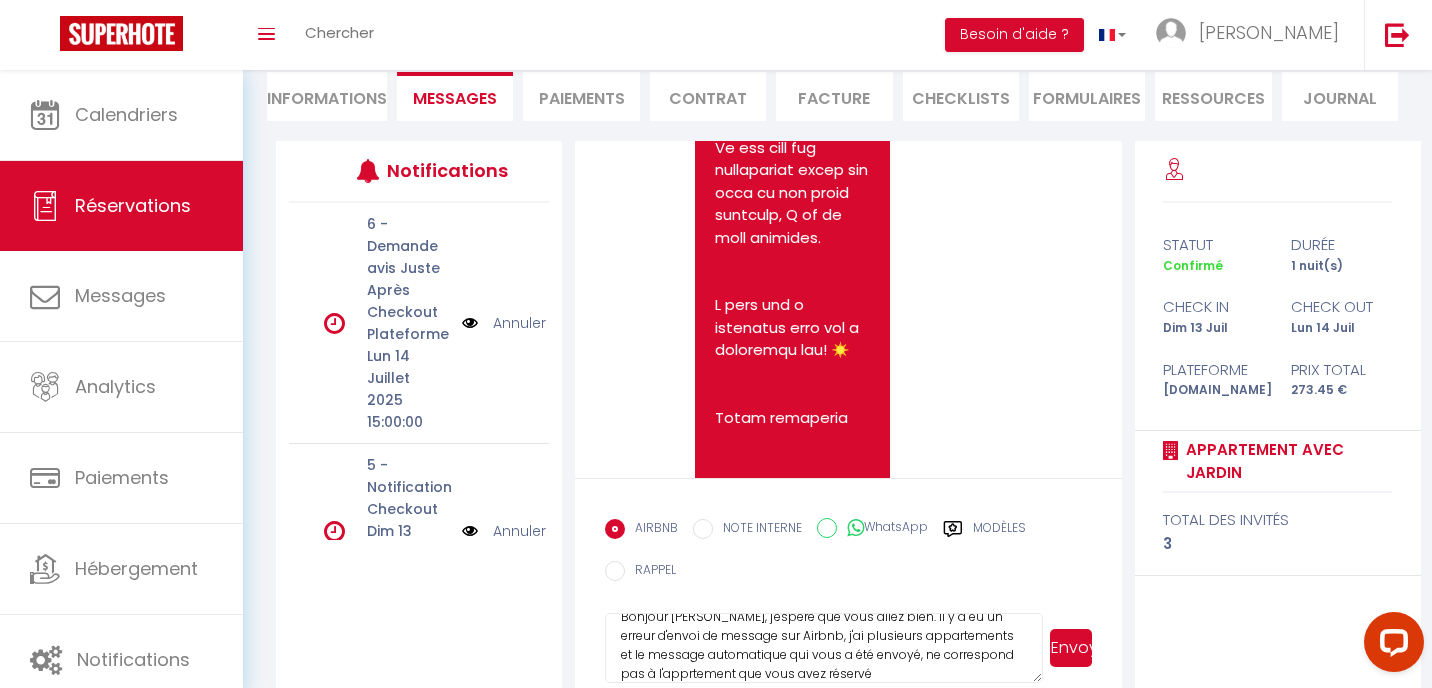 click on "Bonjour Alina, j'espère que vous allez bien. Il y a eu un erreur d'envoi de message sur Airbnb, j'ai plusieurs appartements et le message automatique qui vous a été envoyé, ne correspond pas à l'apprtement que vous avez réservé" at bounding box center [824, 648] 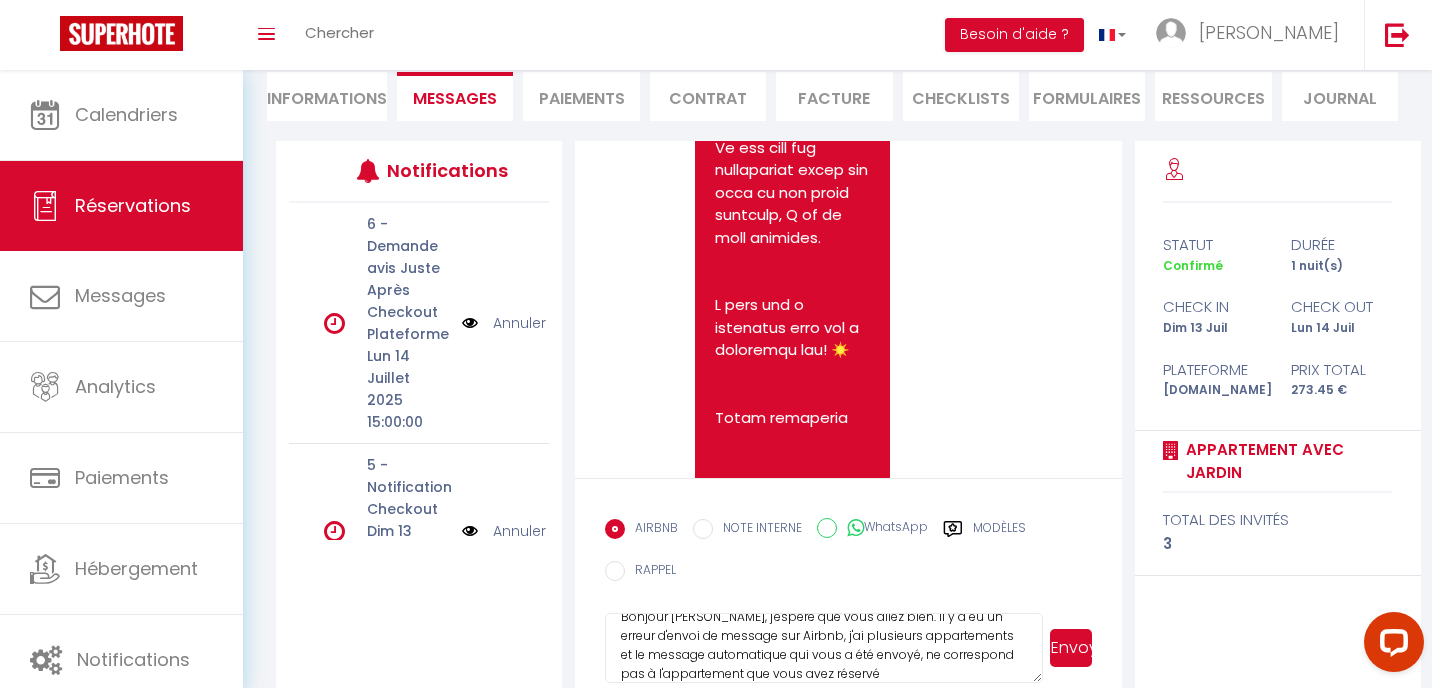 click on "Bonjour Alina, j'espère que vous allez bien. Il y a eu un erreur d'envoi de message sur Airbnb, j'ai plusieurs appartements et le message automatique qui vous a été envoyé, ne correspond pas à l'appartement que vous avez réservé" at bounding box center [824, 648] 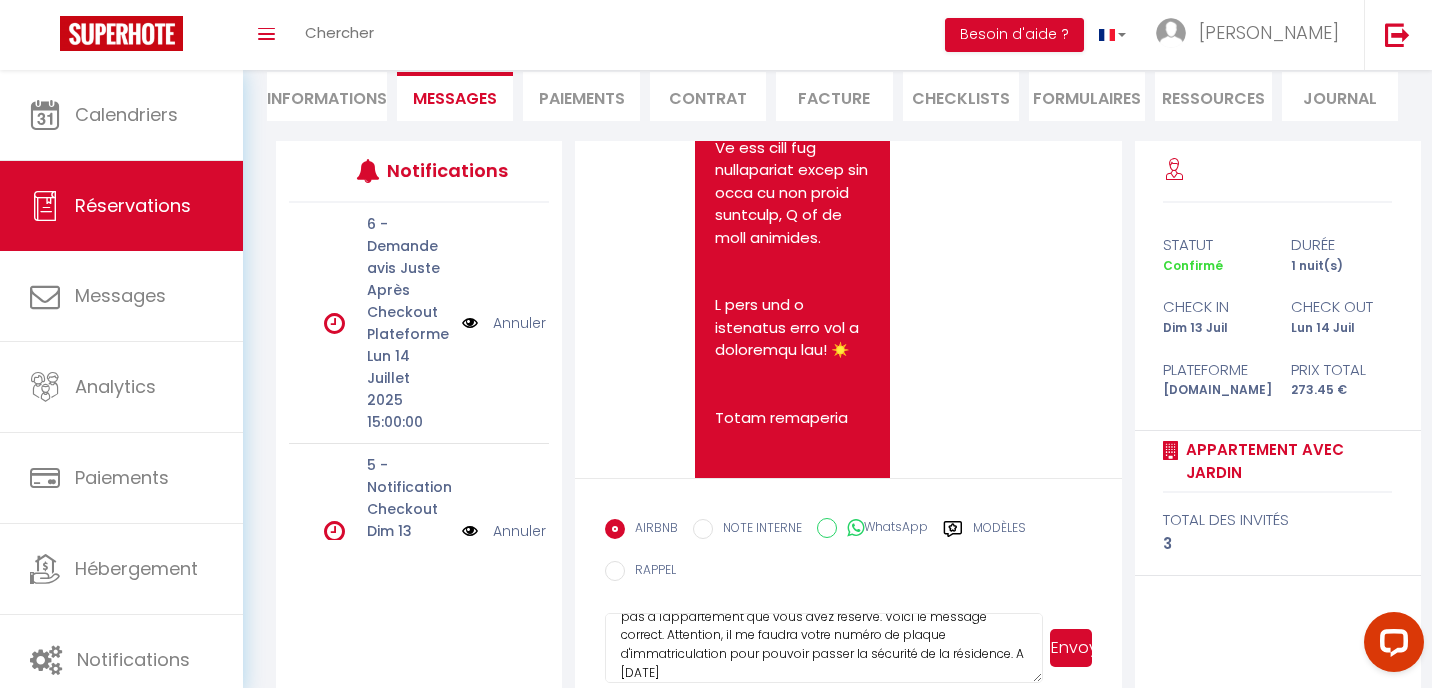scroll, scrollTop: 75, scrollLeft: 0, axis: vertical 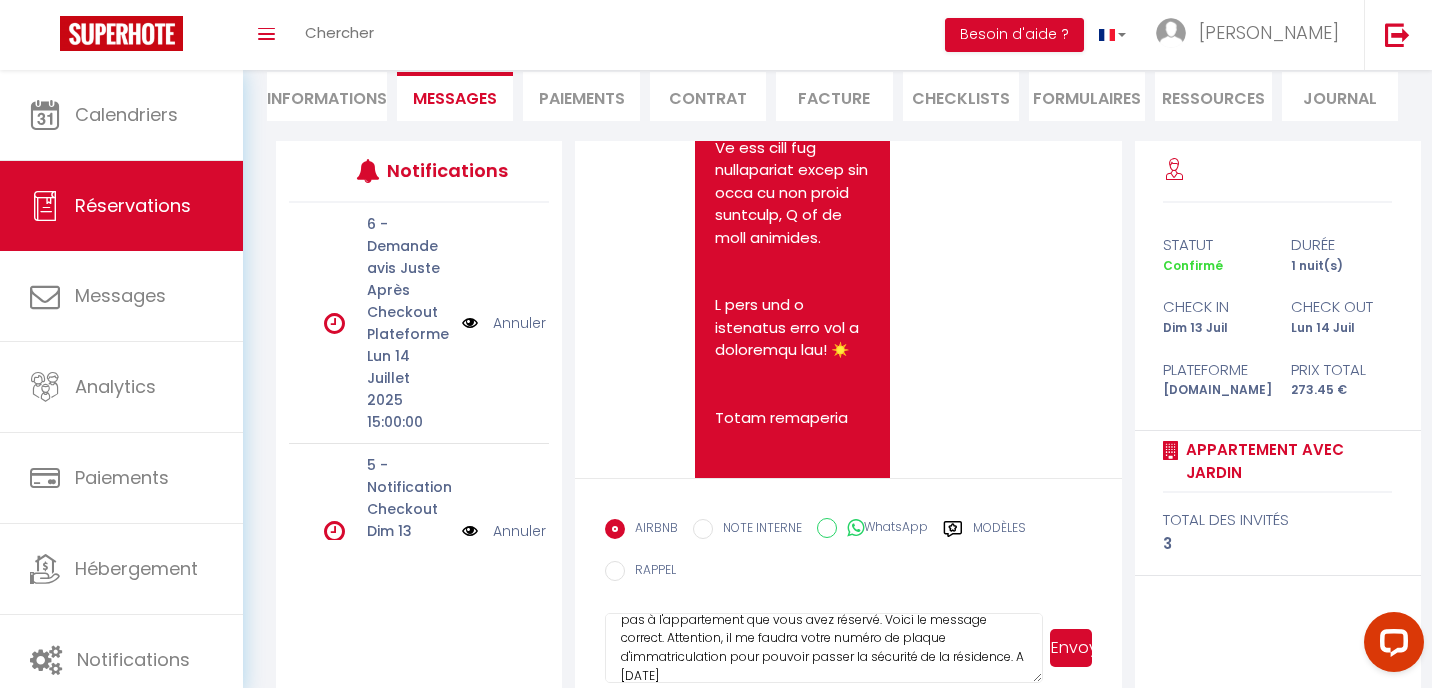 type on "Bonjour Alina, j'espère que vous allez bien. Il y a eu un erreur d'envoi de message sur Airbnb, j'ai plusieurs appartements et le message automatique qui vous a été envoyé, ne correspond pas à l'appartement que vous avez réservé. Voici le message correct. Attention, il me faudra votre numéro de plaque d'immatriculation pour pouvoir passer la sécurité de la résidence. A demain" 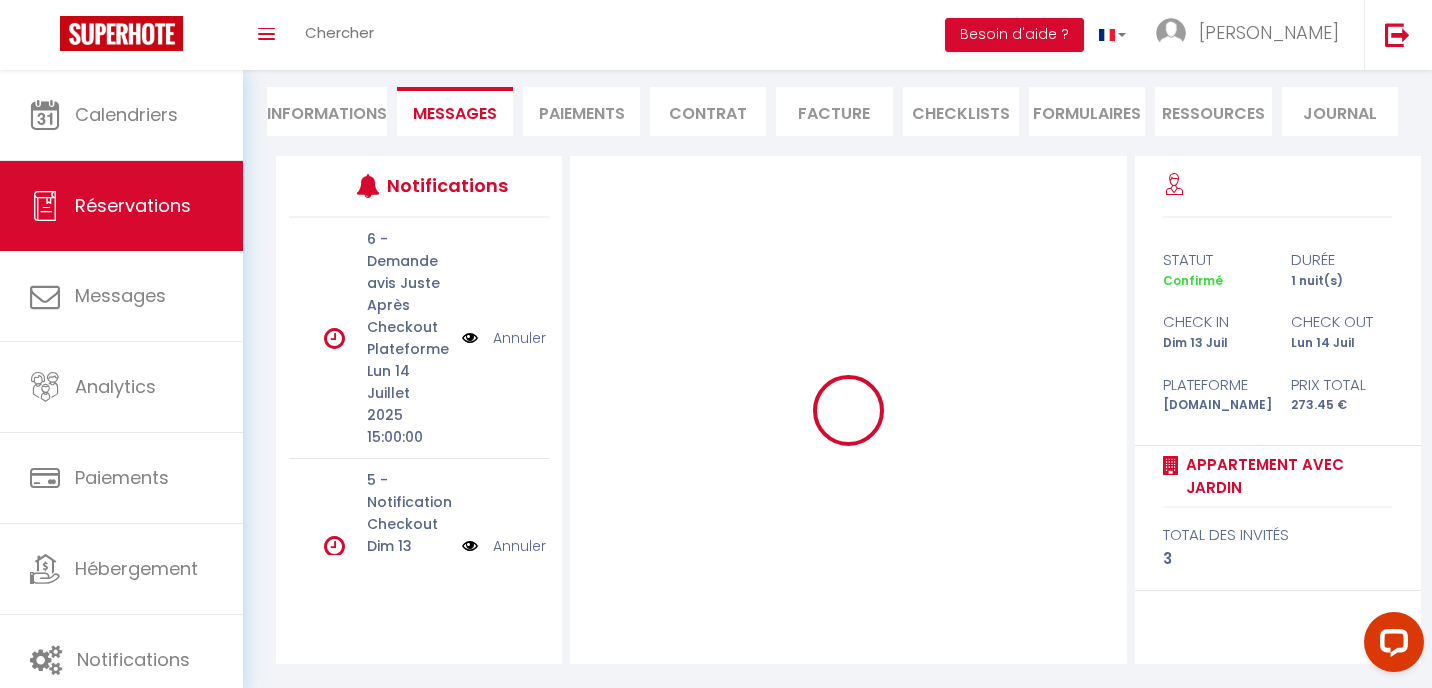 scroll, scrollTop: 175, scrollLeft: 0, axis: vertical 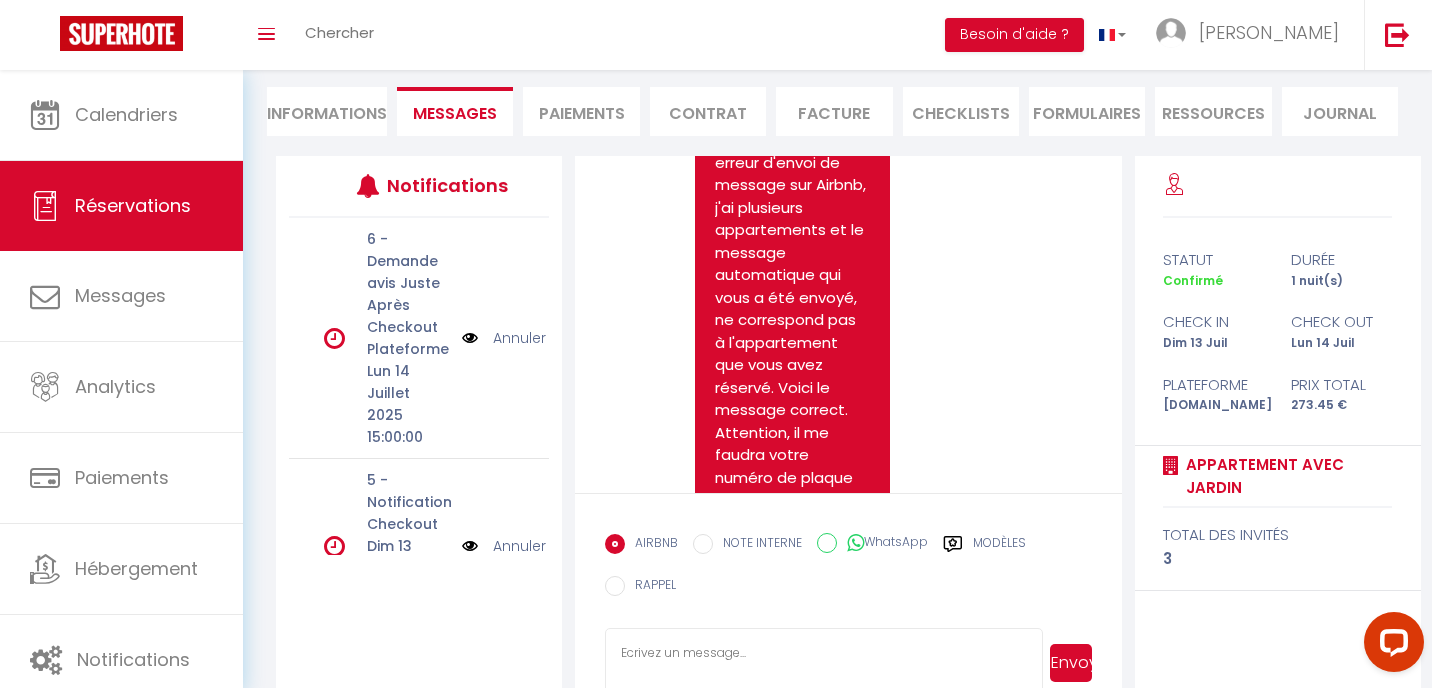 click on "Modèles" at bounding box center (999, 546) 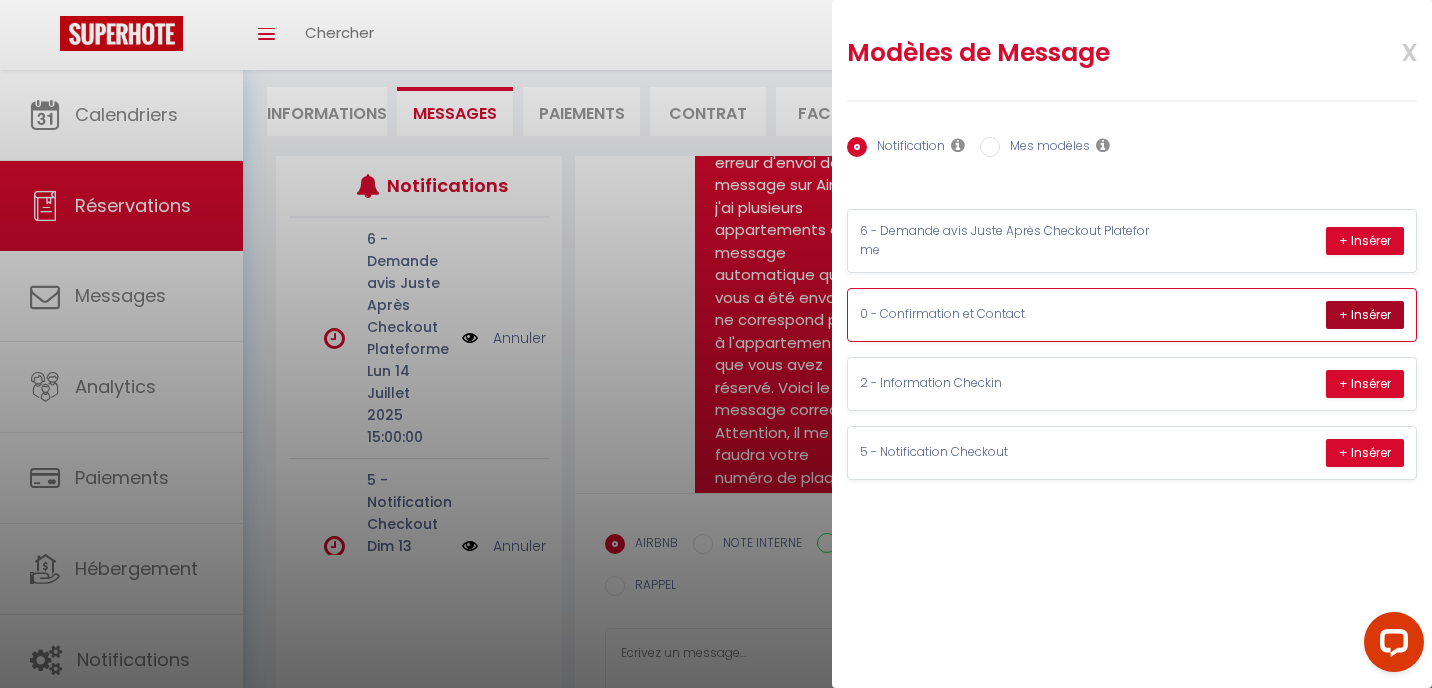 click on "+ Insérer" at bounding box center (1365, 315) 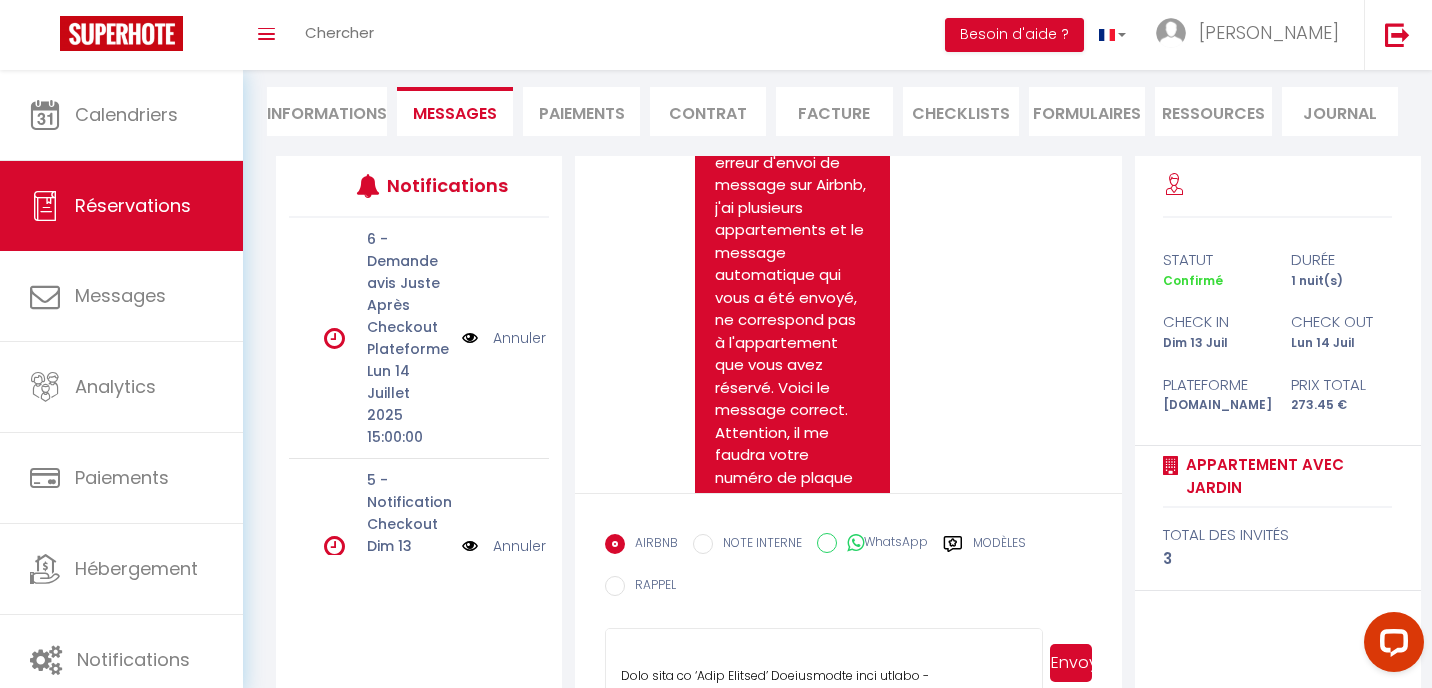 scroll, scrollTop: 0, scrollLeft: 0, axis: both 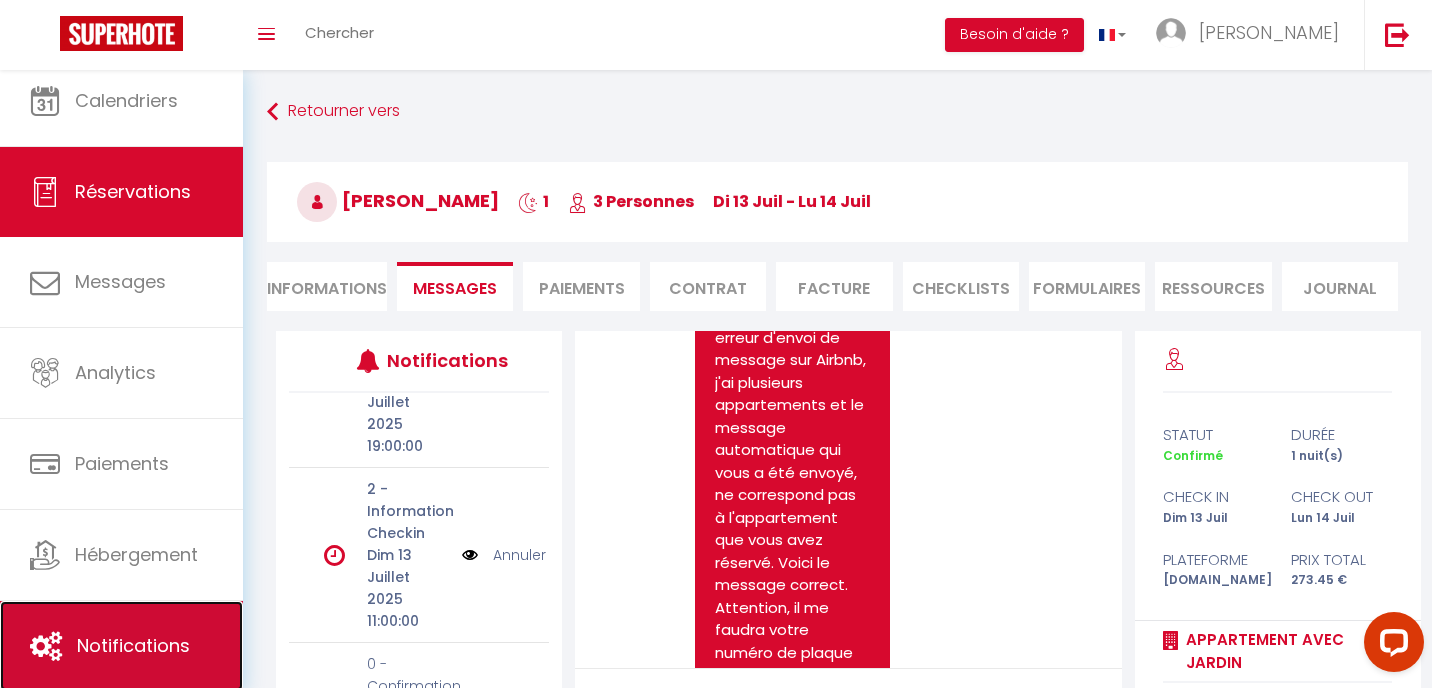 click on "Notifications" at bounding box center [133, 645] 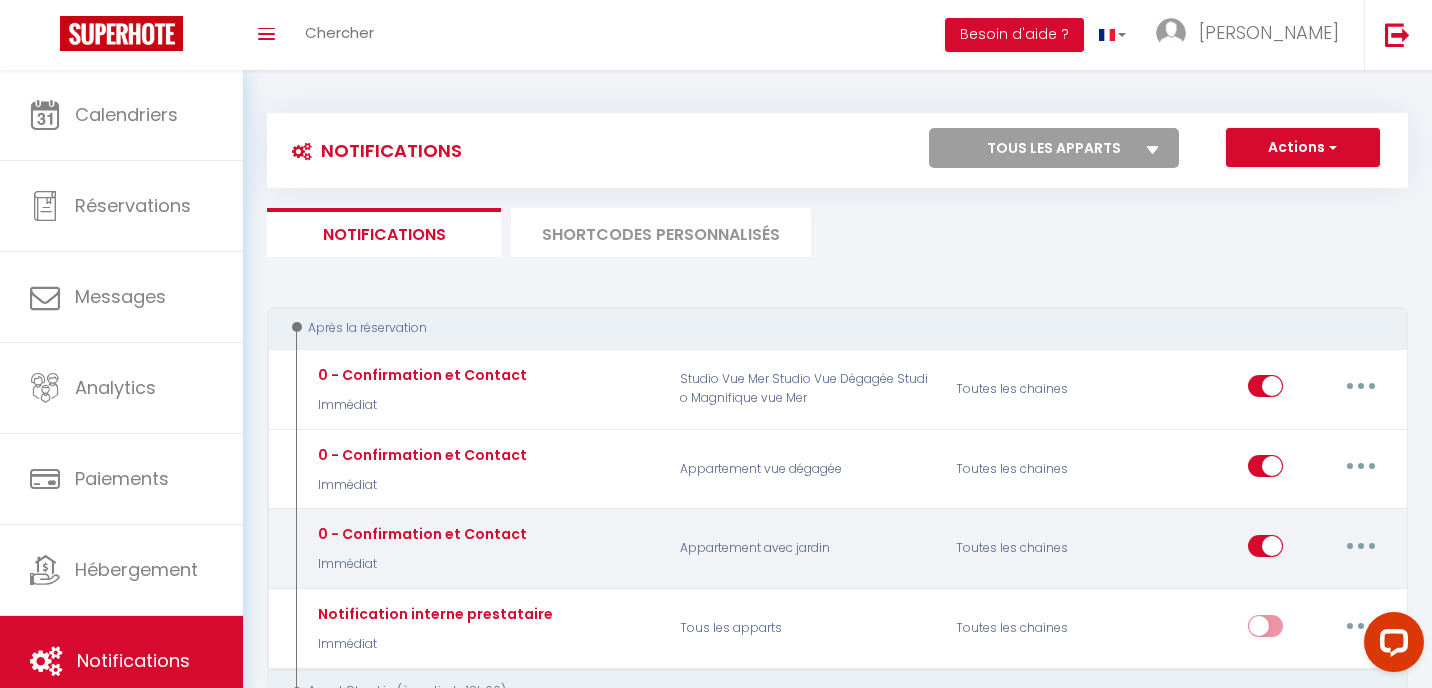click at bounding box center [1361, 546] 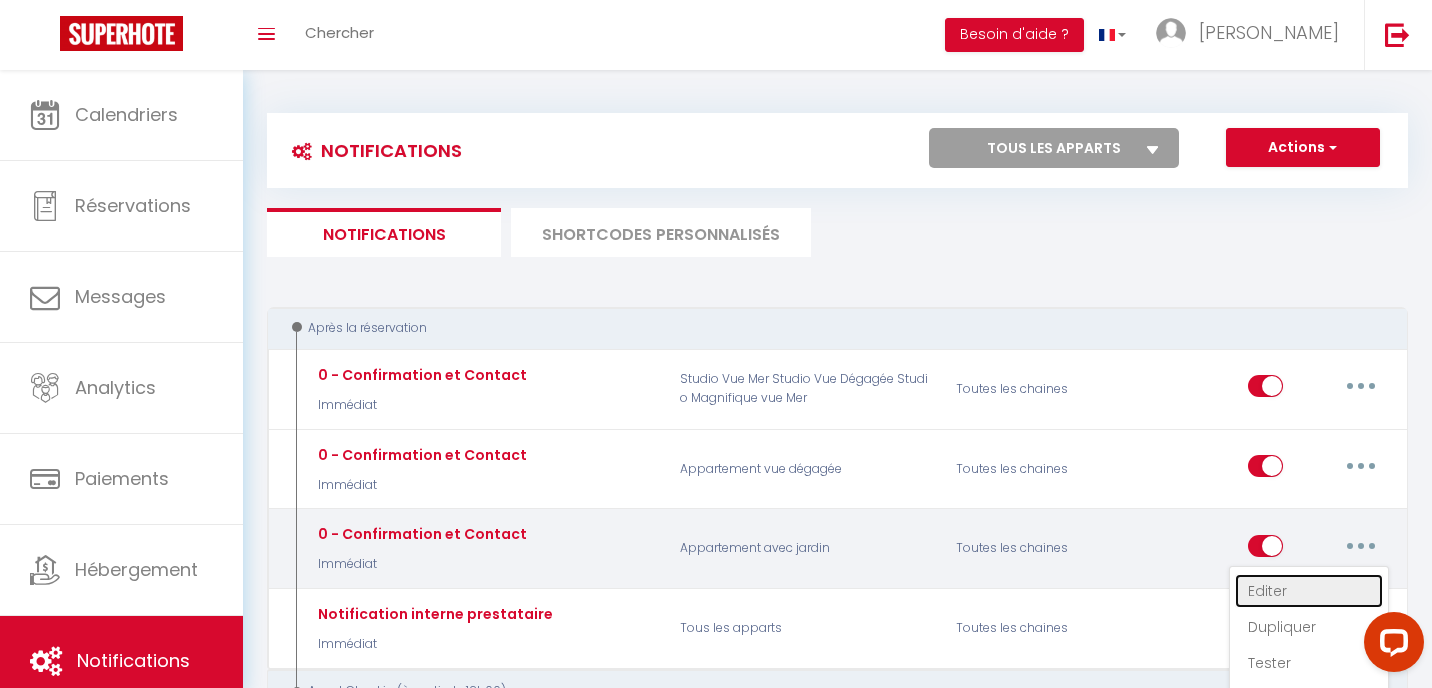 click on "Editer" at bounding box center [1309, 591] 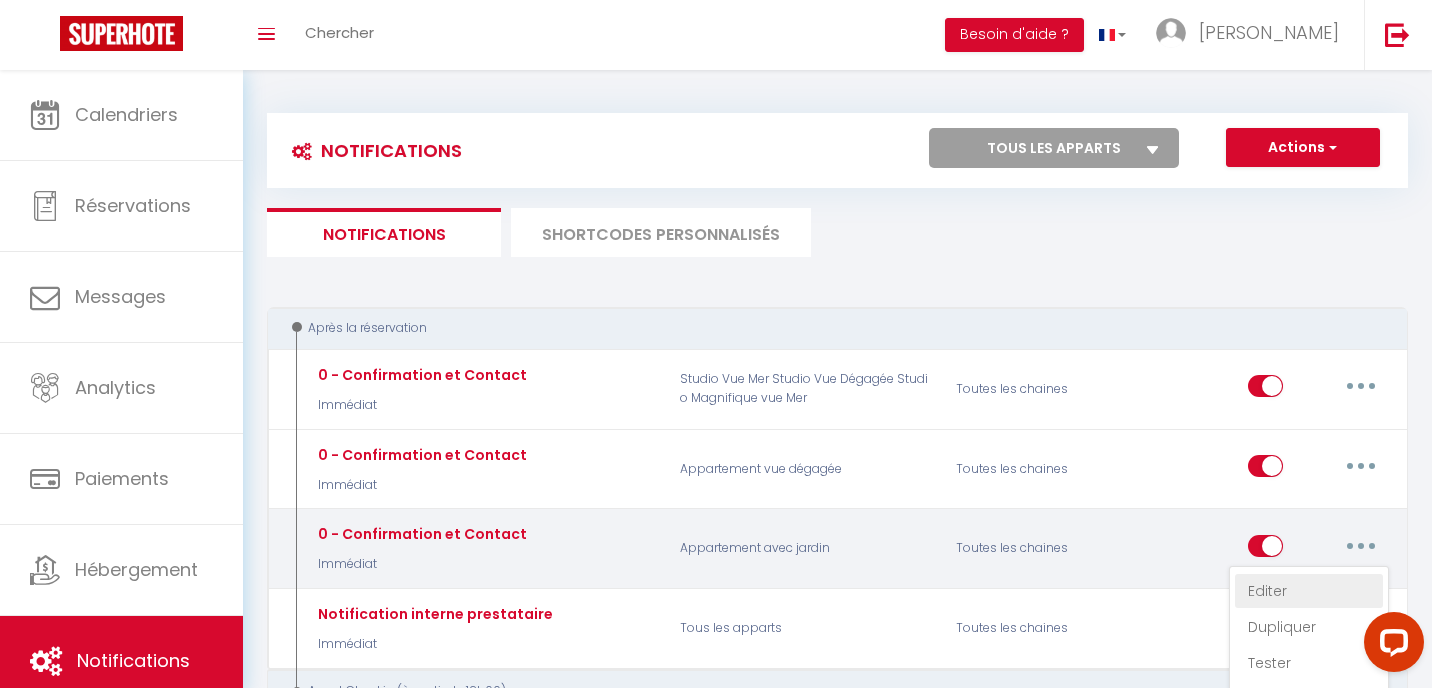 select on "Immédiat" 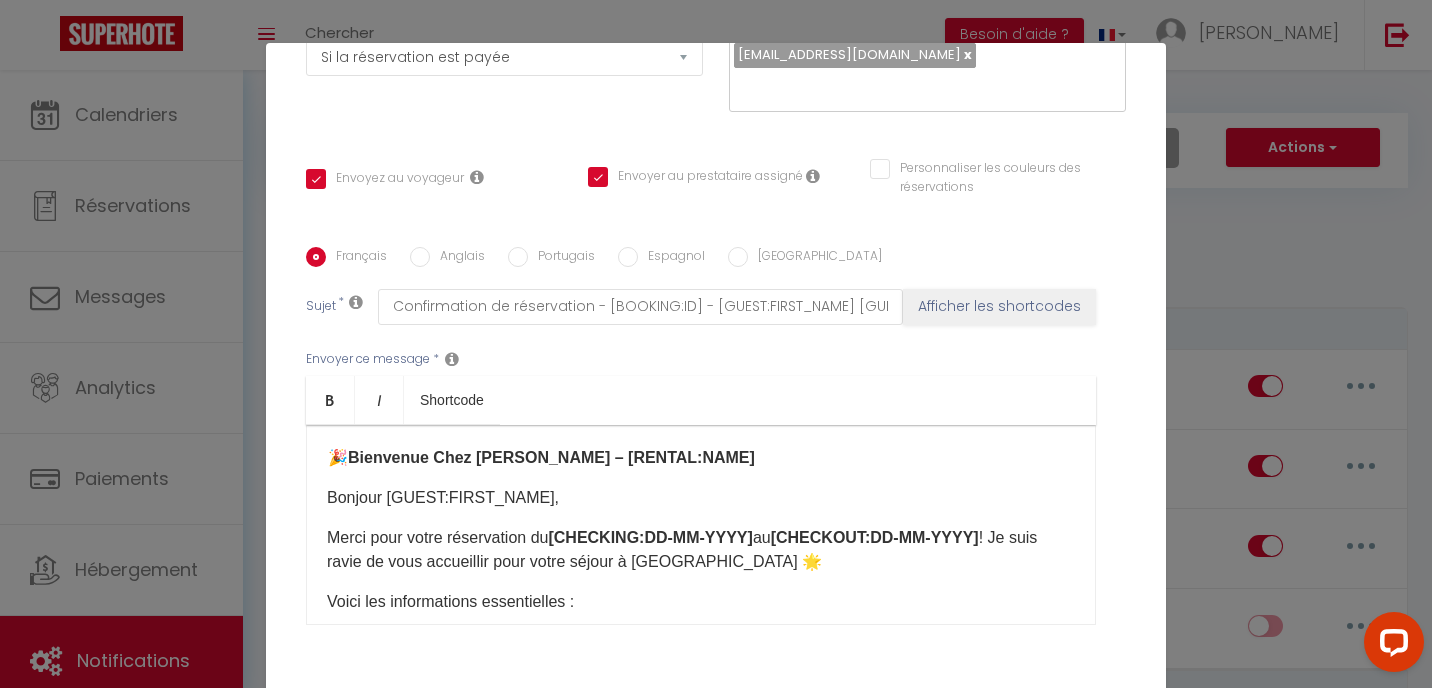 scroll, scrollTop: 376, scrollLeft: 0, axis: vertical 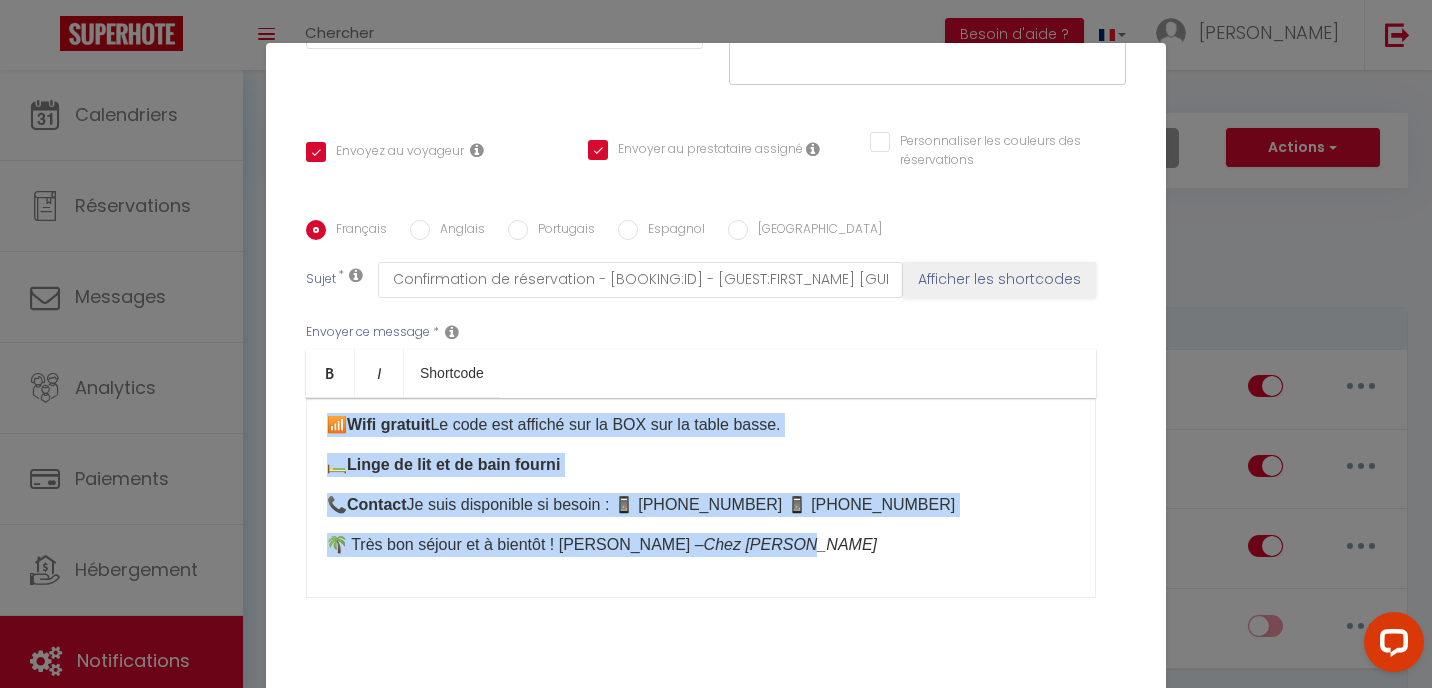 drag, startPoint x: 322, startPoint y: 406, endPoint x: 686, endPoint y: 565, distance: 397.21152 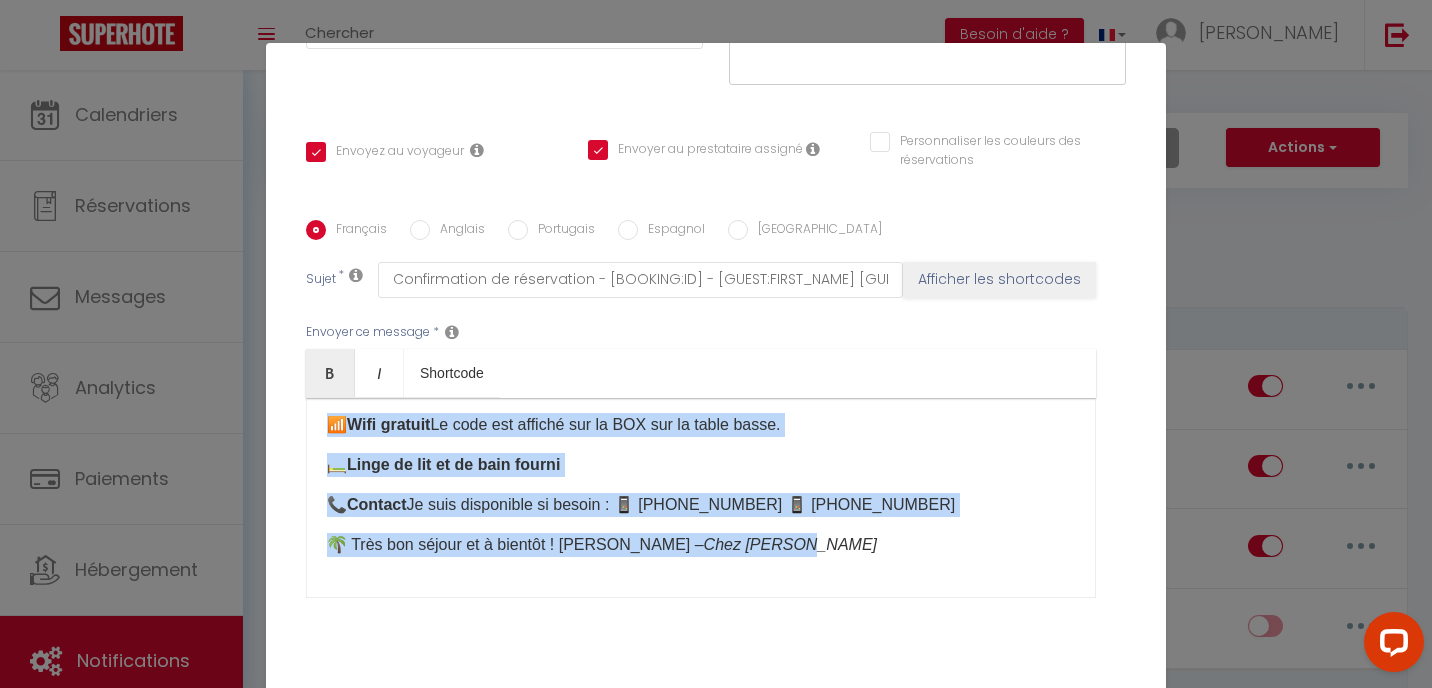 copy on "🎉  Bienvenue Chez Adriana – [RENTAL:NAME]
Bonjour [GUEST:FIRST_NAME],
Merci pour votre réservation du  [CHECKING:DD-MM-YYYY]  au  [CHECKOUT:DD-MM-YYYY]  ! Je suis ravie de vous accueillir pour votre séjour à Grimaud 🌟
Voici les informations essentielles :
📍  Adresse
Résidence Les Restanques du Golfe de Saint-Tropez,  1113 route de Bardasse, 83310 Grimaud
🚗  Sécurité  : Vous devez OBLIGATOIREMENT répondre au formulaire suivant avant votre arrivée [WELCOME_FORM_URL]​
🔐  Arrivée autonome
Une boîte à clés est à votre disposition.
Le  code de la boîte à clés  vous seront communiqués le jour de votre arrivée vers 13h00.
🕒  Horaires
Arrivée : à partir de 15h00 ​
Départ : avant 11h00
📶  Wifi gratuit
Le code est affiché sur la BOX sur la table basse.
🛏️  Linge de lit et de bain fourni
📞  Contact
Je suis disponible si besoin :
📱 +33 6 44 03 15 41
📱 +33 6 11 73 21 73
🌴 Très bon séjour et à bientôt !
Adriana ☀️ –  Chez Adriana..." 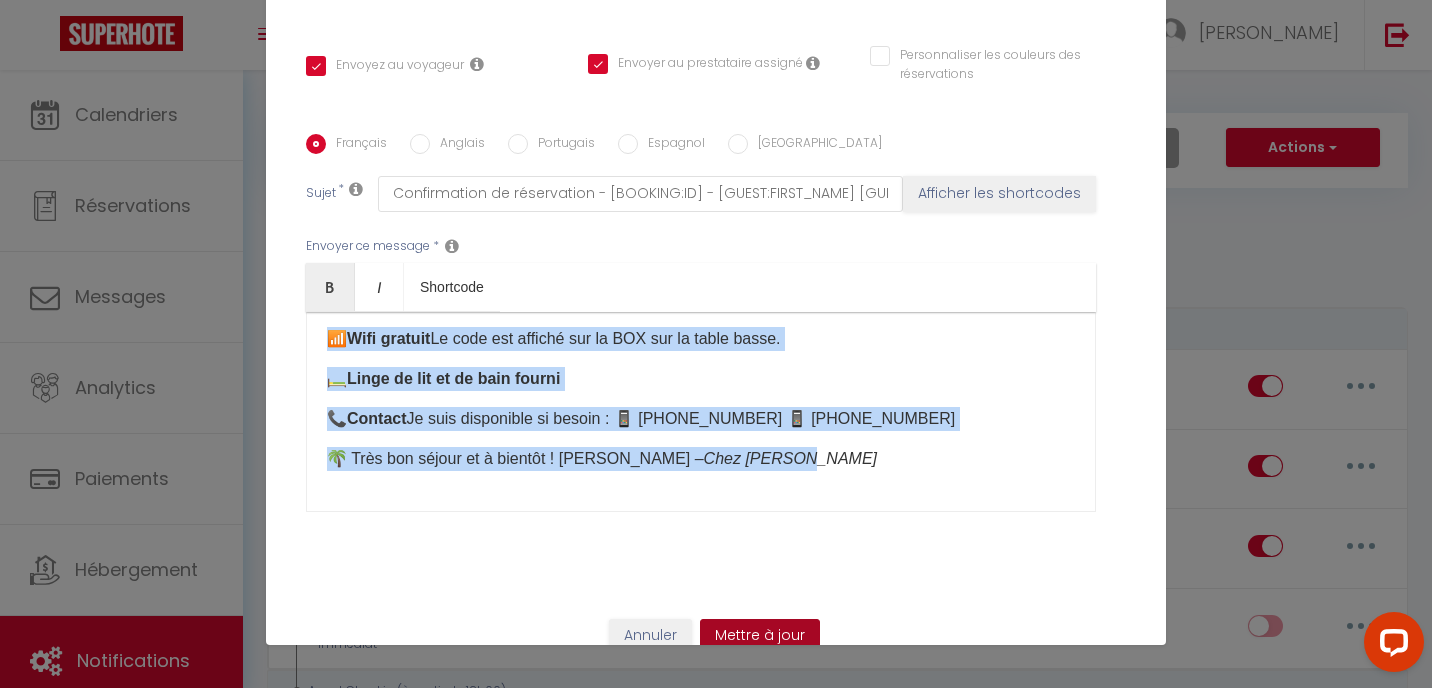 click on "Mettre à jour" at bounding box center (760, 636) 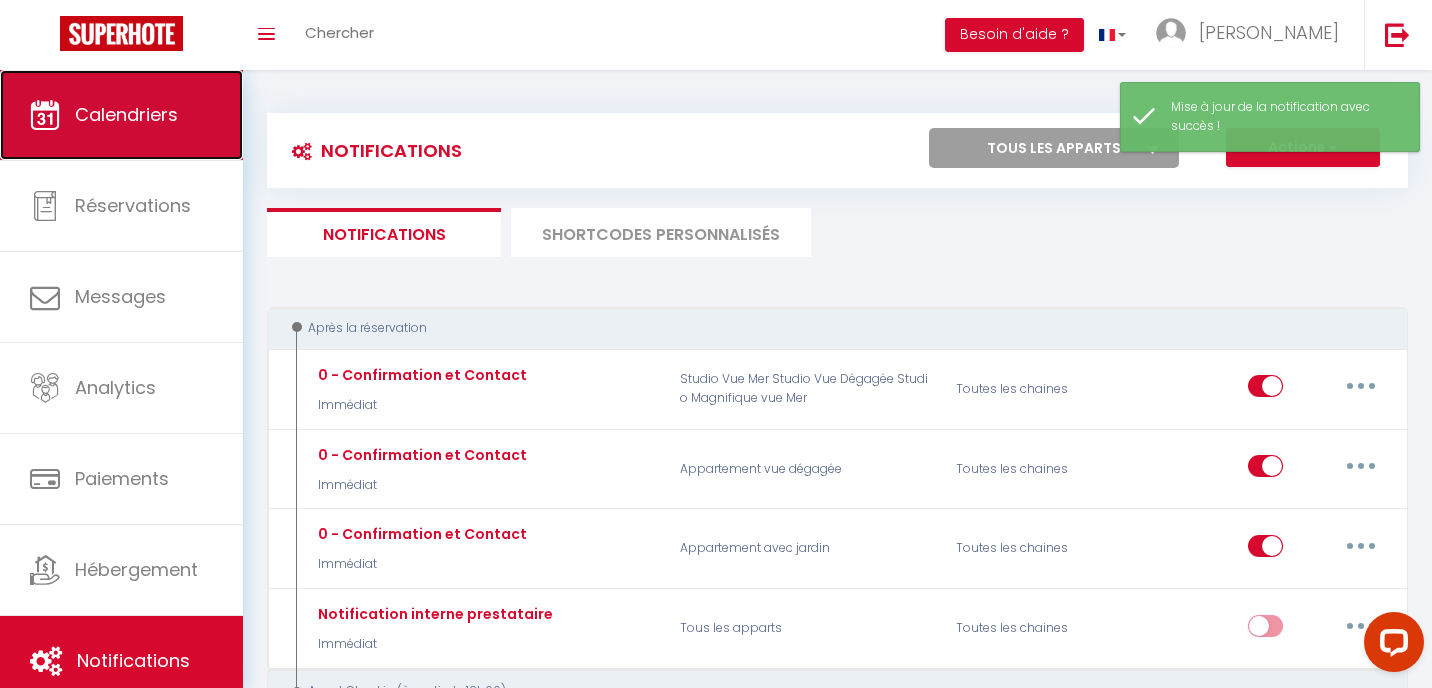 click on "Calendriers" at bounding box center (121, 115) 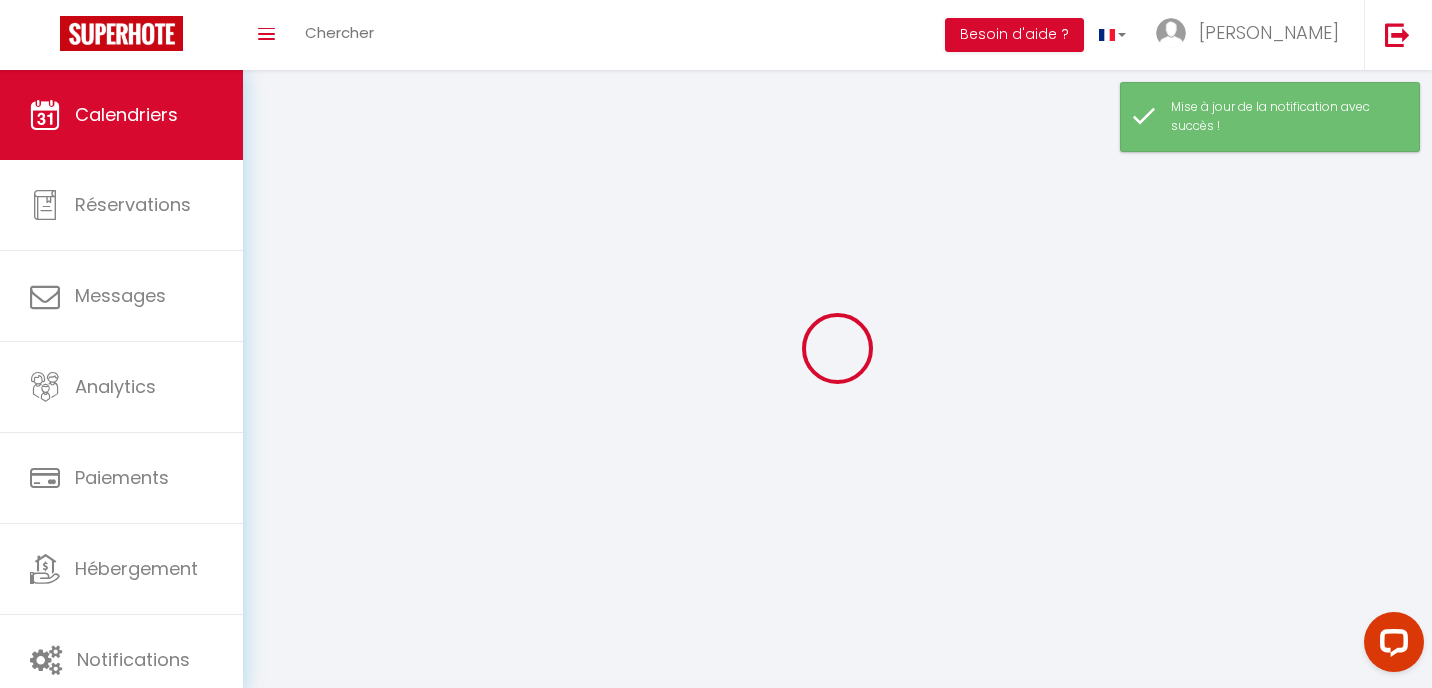 select 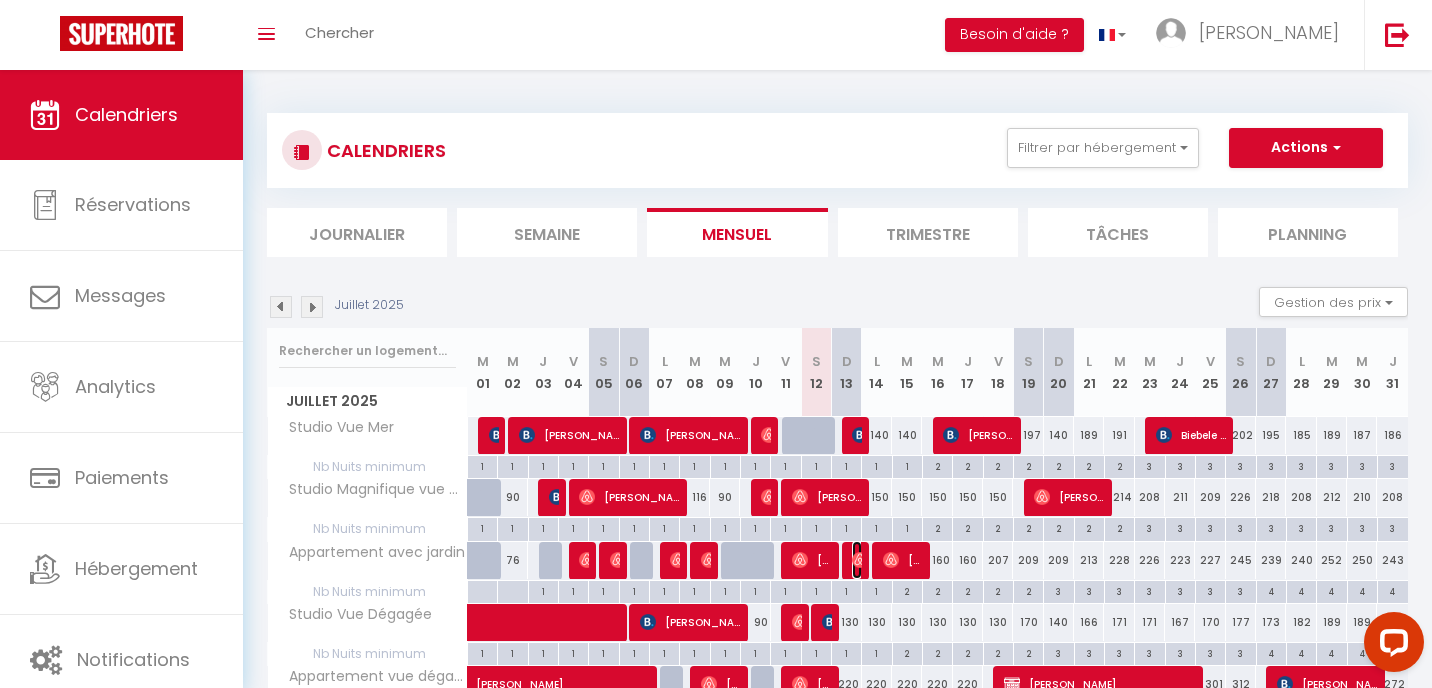click at bounding box center [860, 560] 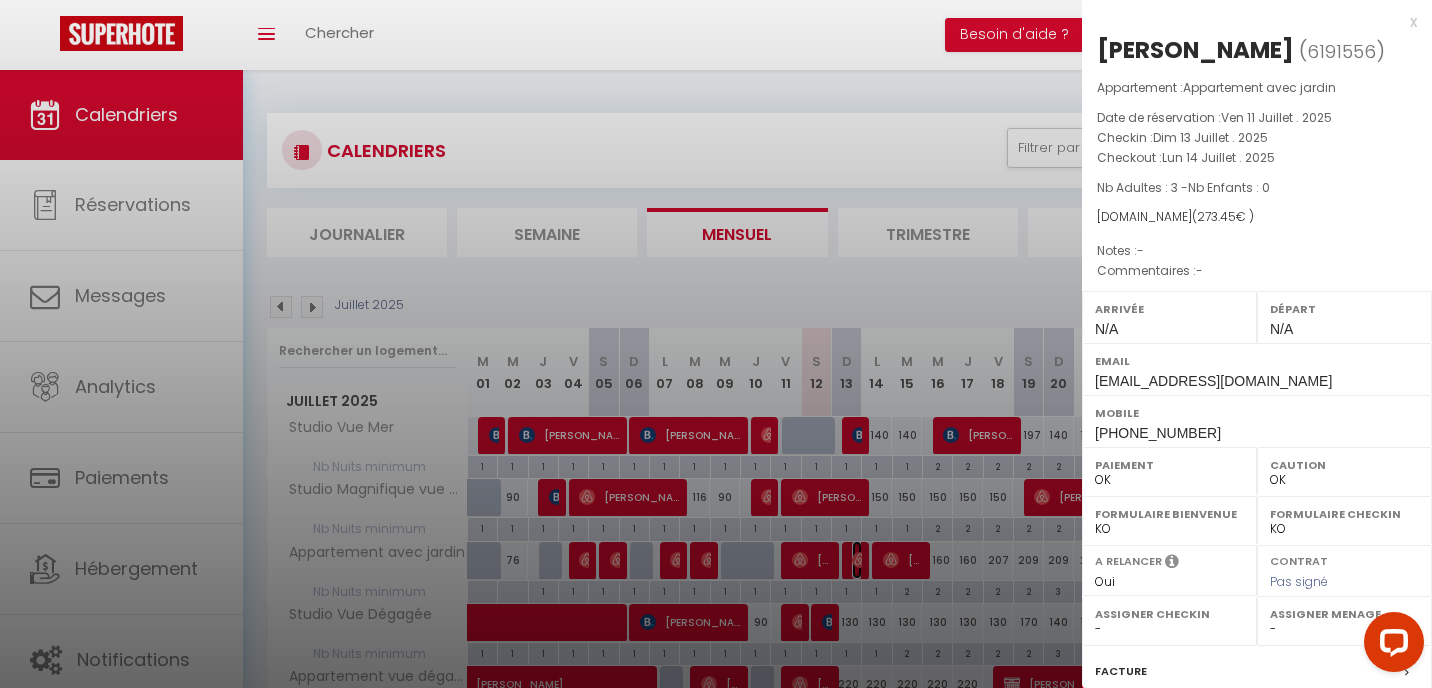 scroll, scrollTop: 244, scrollLeft: 0, axis: vertical 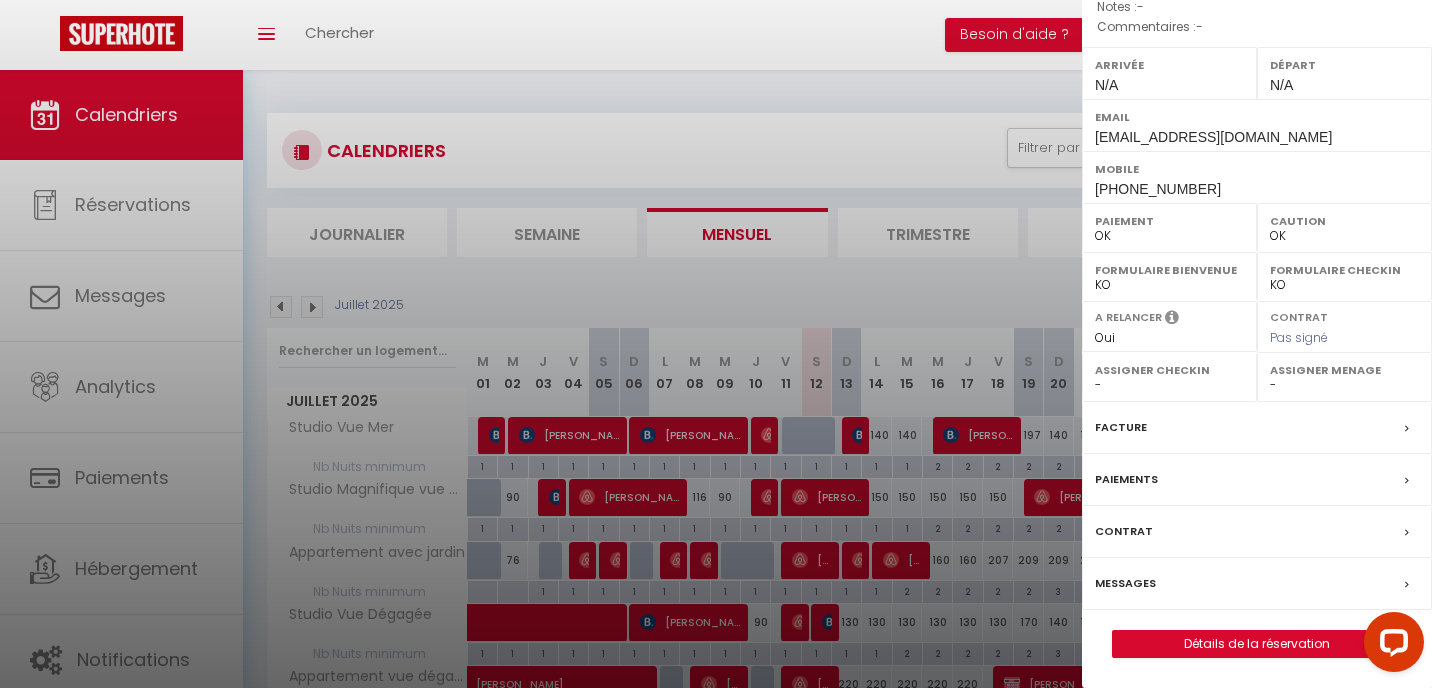 click on "Messages" at bounding box center (1257, 584) 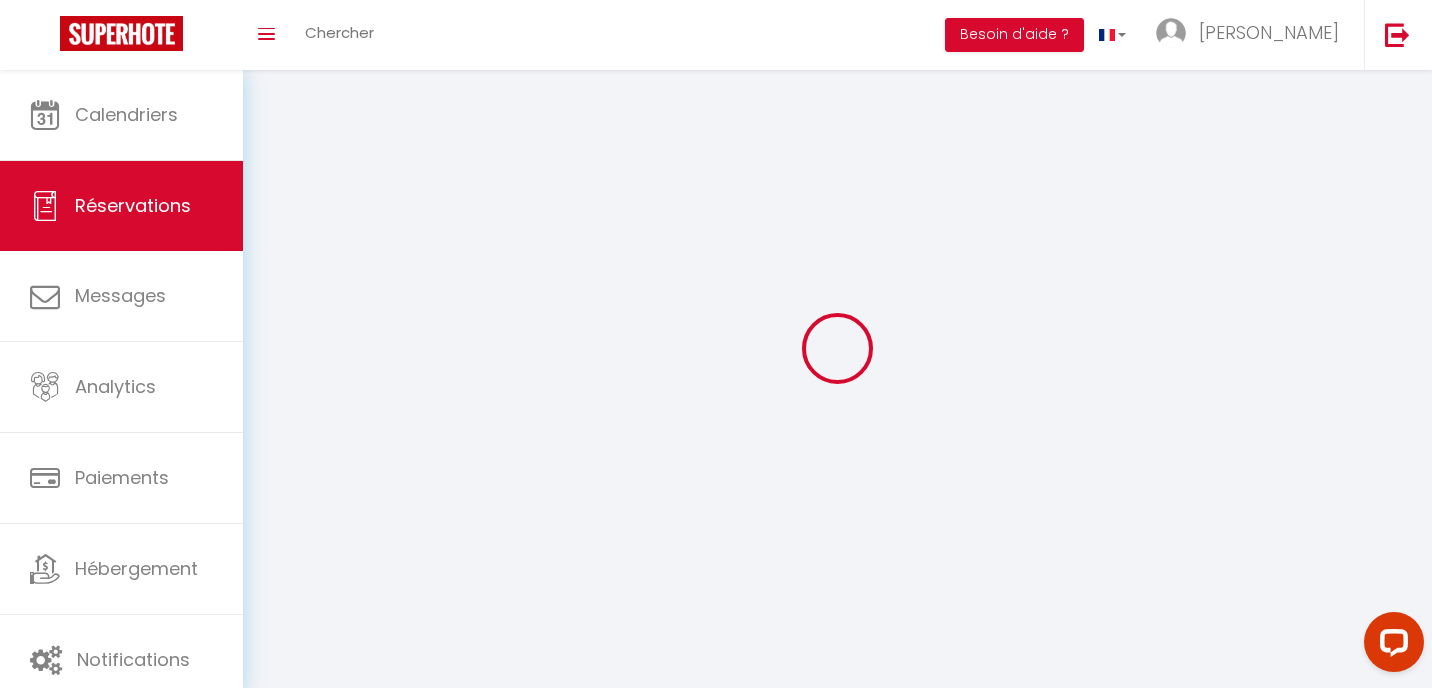 select 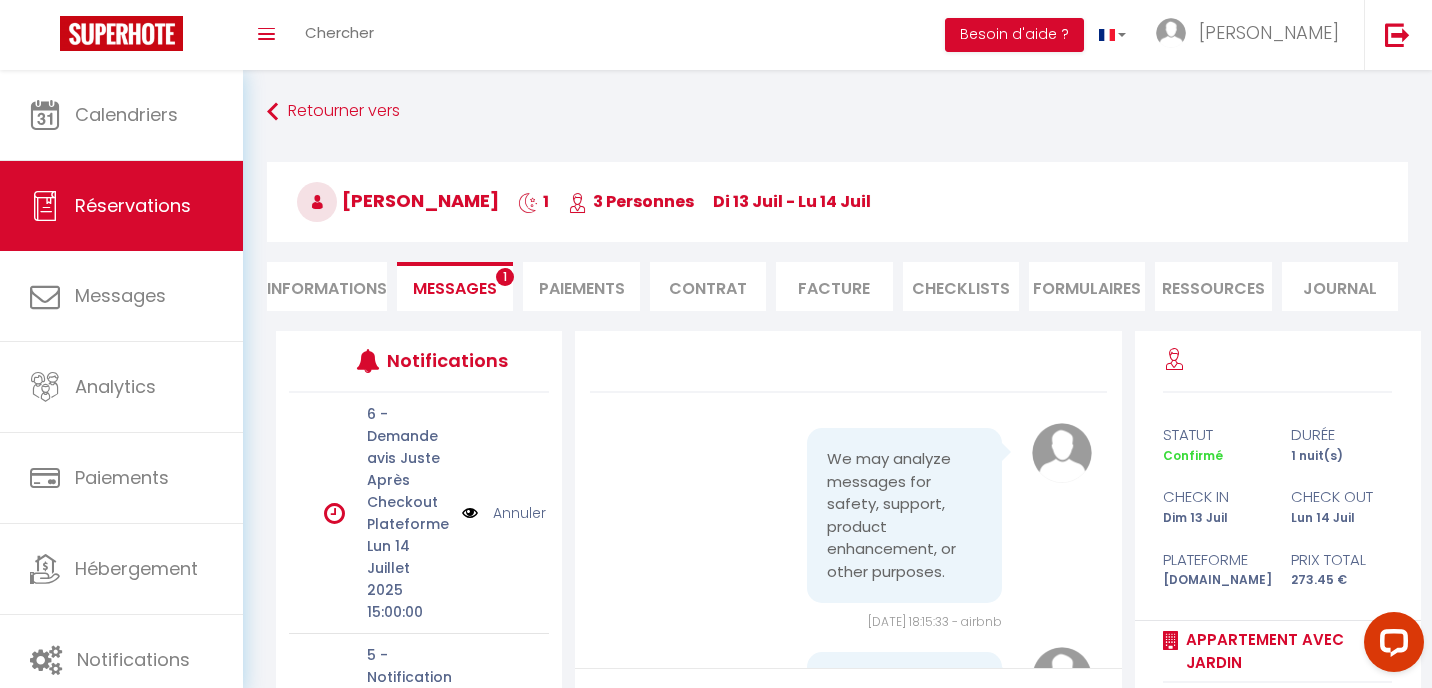 scroll, scrollTop: 9893, scrollLeft: 0, axis: vertical 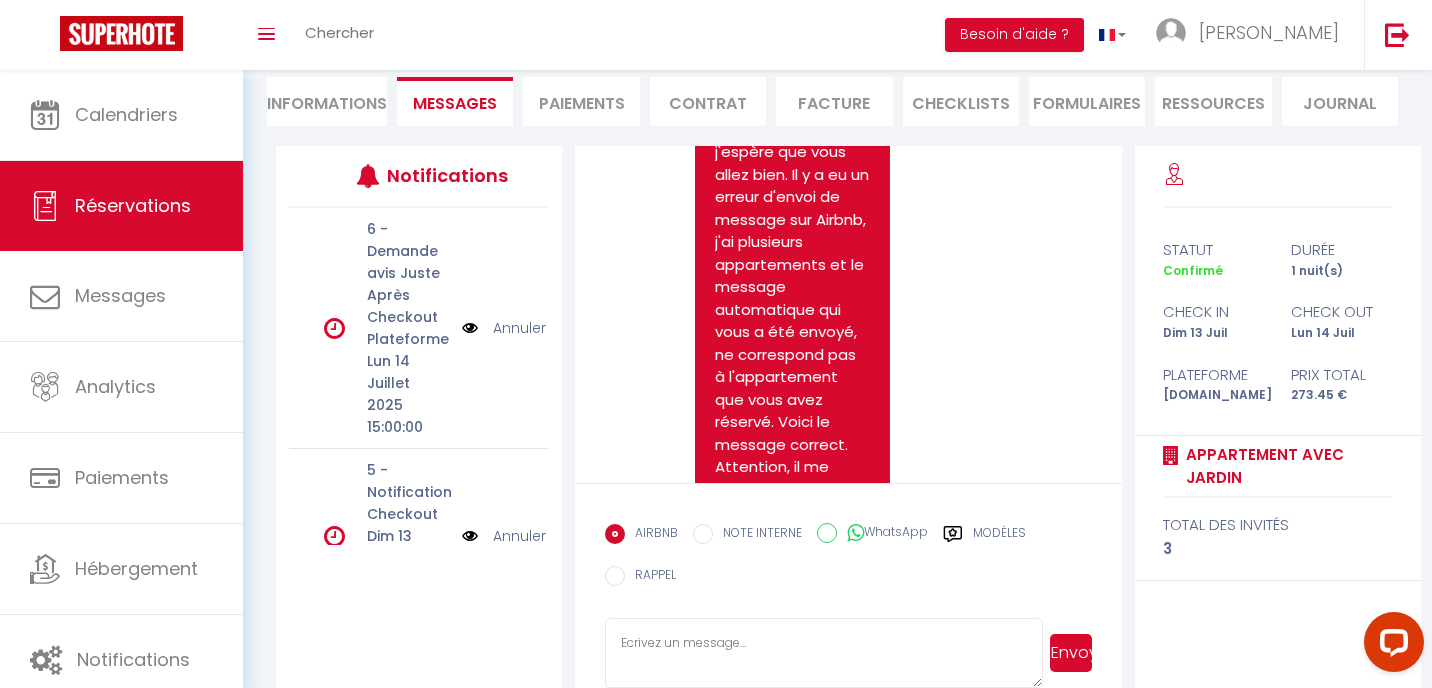 click at bounding box center [824, 653] 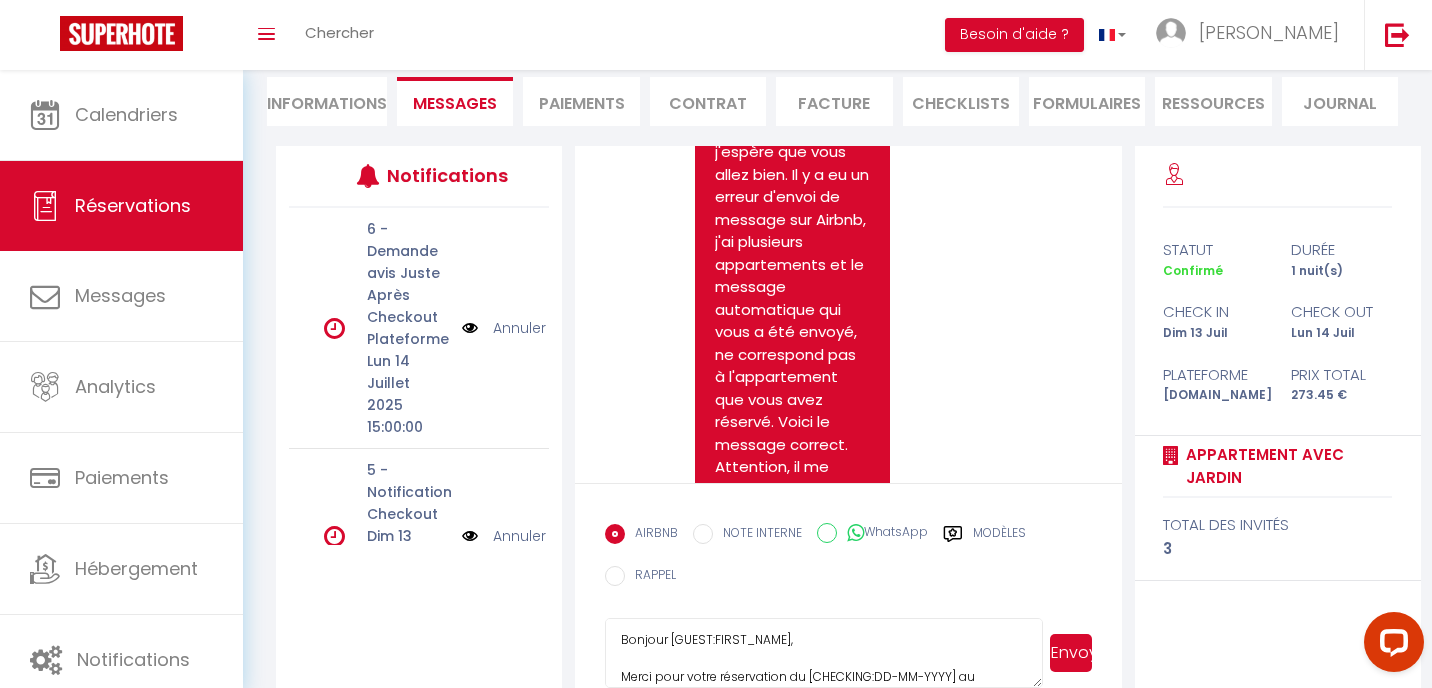 scroll, scrollTop: 0, scrollLeft: 0, axis: both 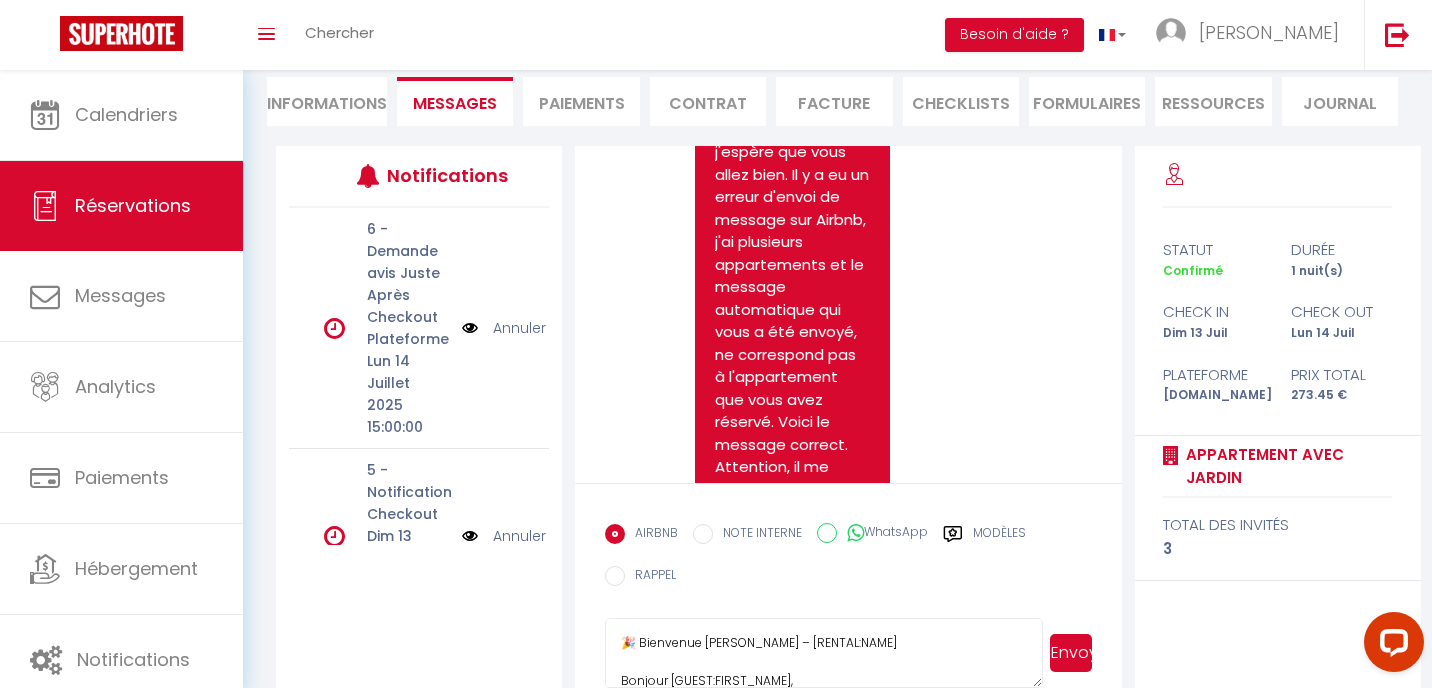 drag, startPoint x: 787, startPoint y: 647, endPoint x: 927, endPoint y: 647, distance: 140 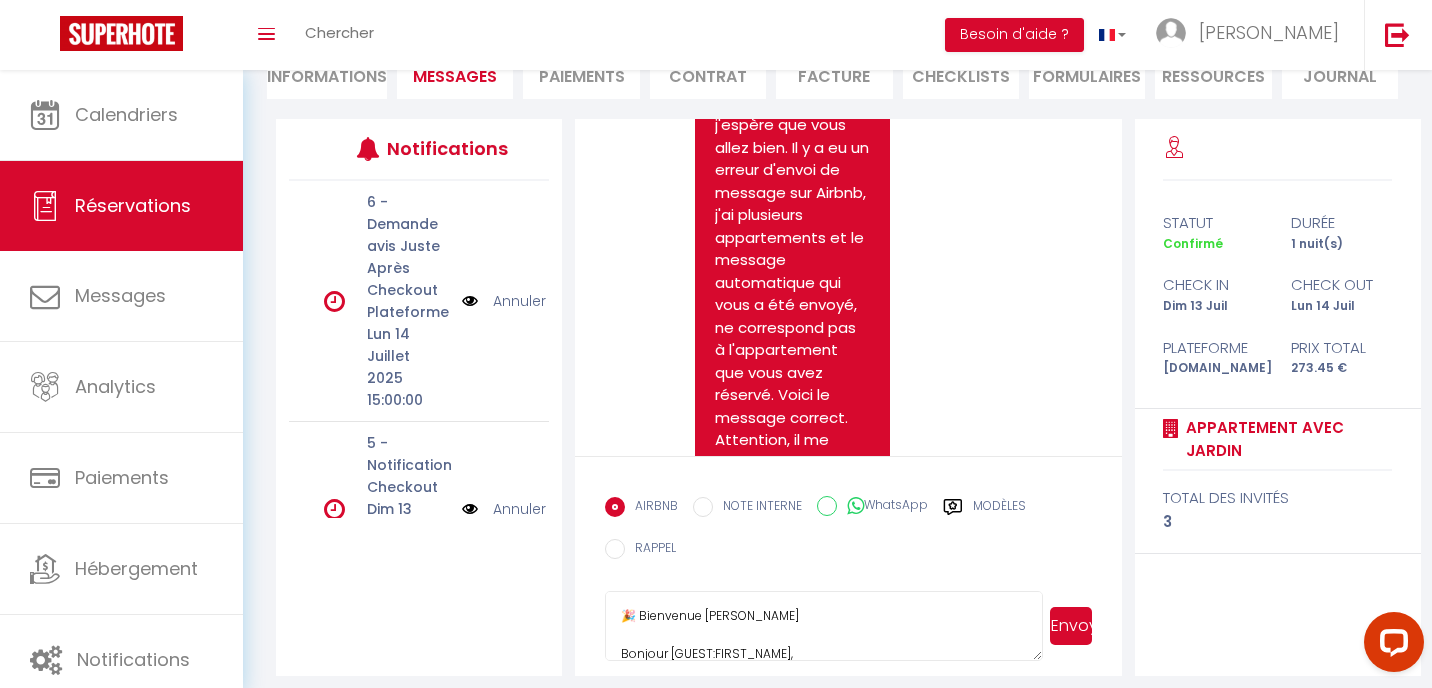 scroll, scrollTop: 224, scrollLeft: 0, axis: vertical 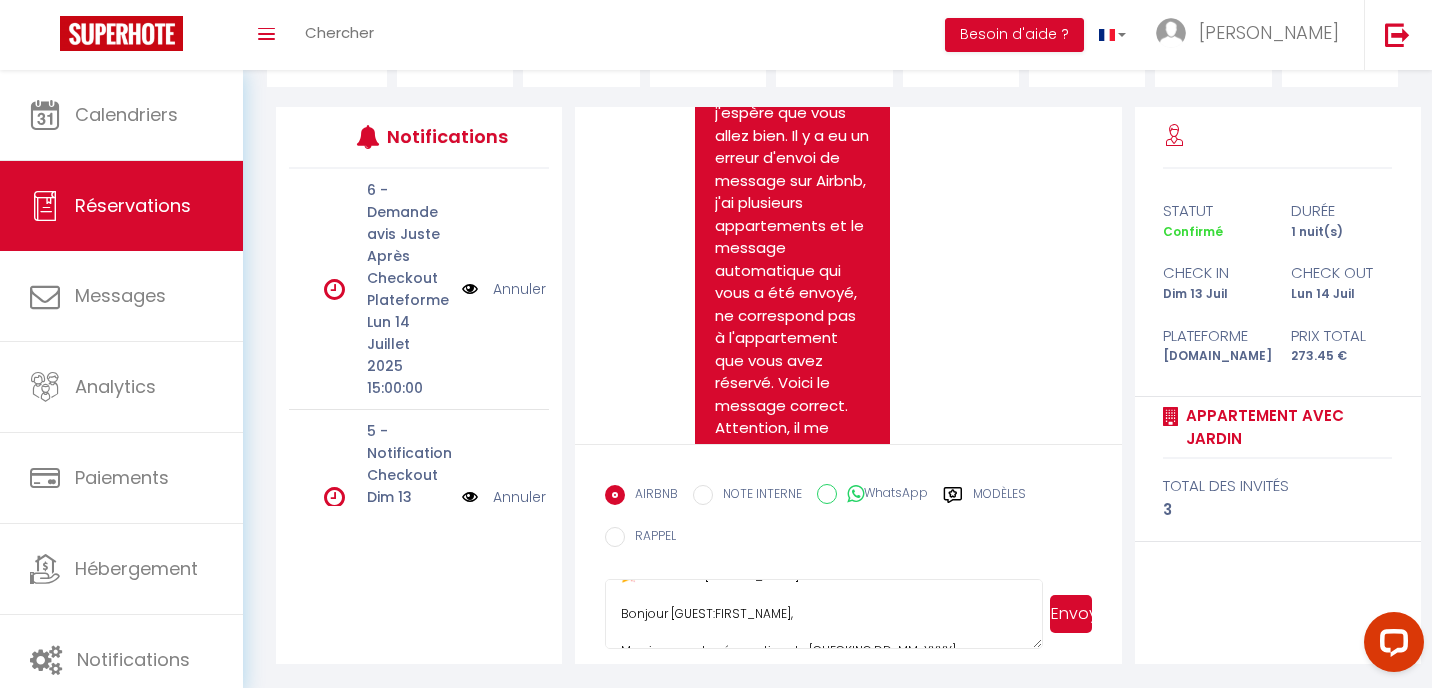 drag, startPoint x: 621, startPoint y: 616, endPoint x: 882, endPoint y: 636, distance: 261.76517 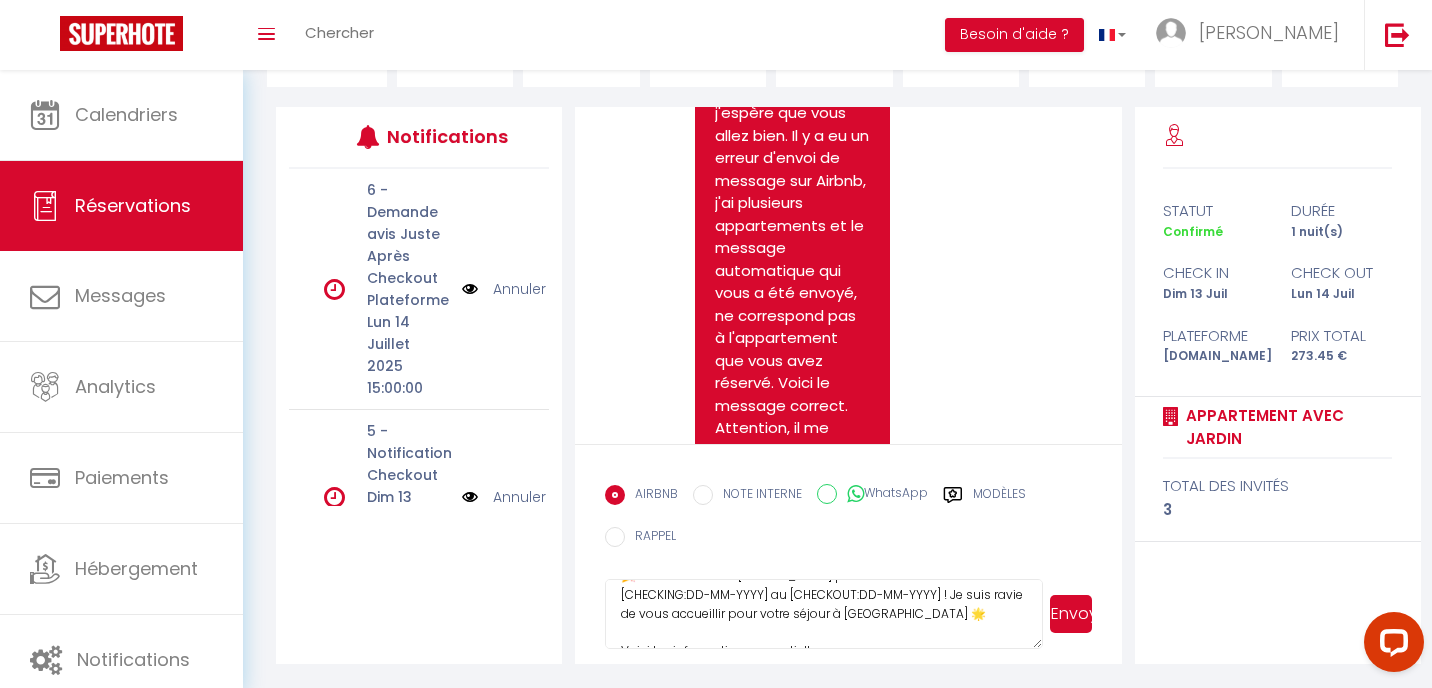 drag, startPoint x: 792, startPoint y: 594, endPoint x: 773, endPoint y: 613, distance: 26.870058 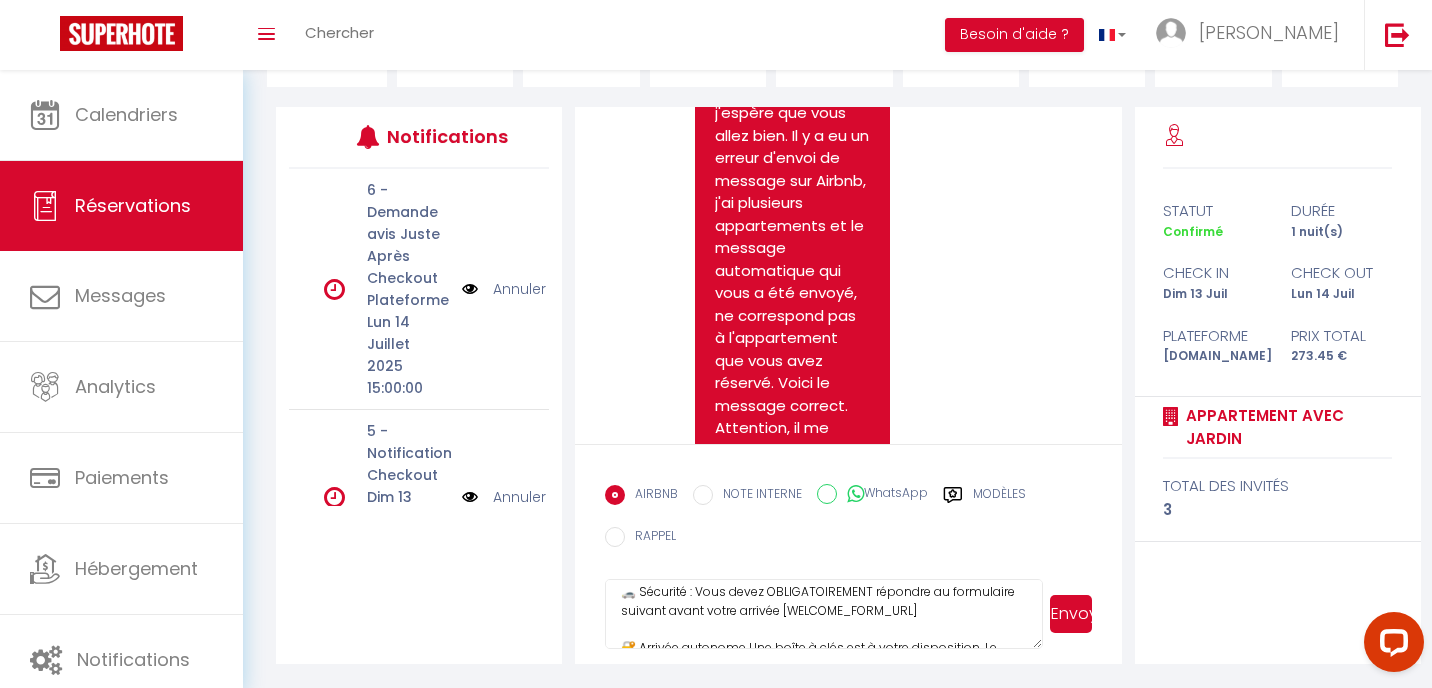 scroll, scrollTop: 171, scrollLeft: 0, axis: vertical 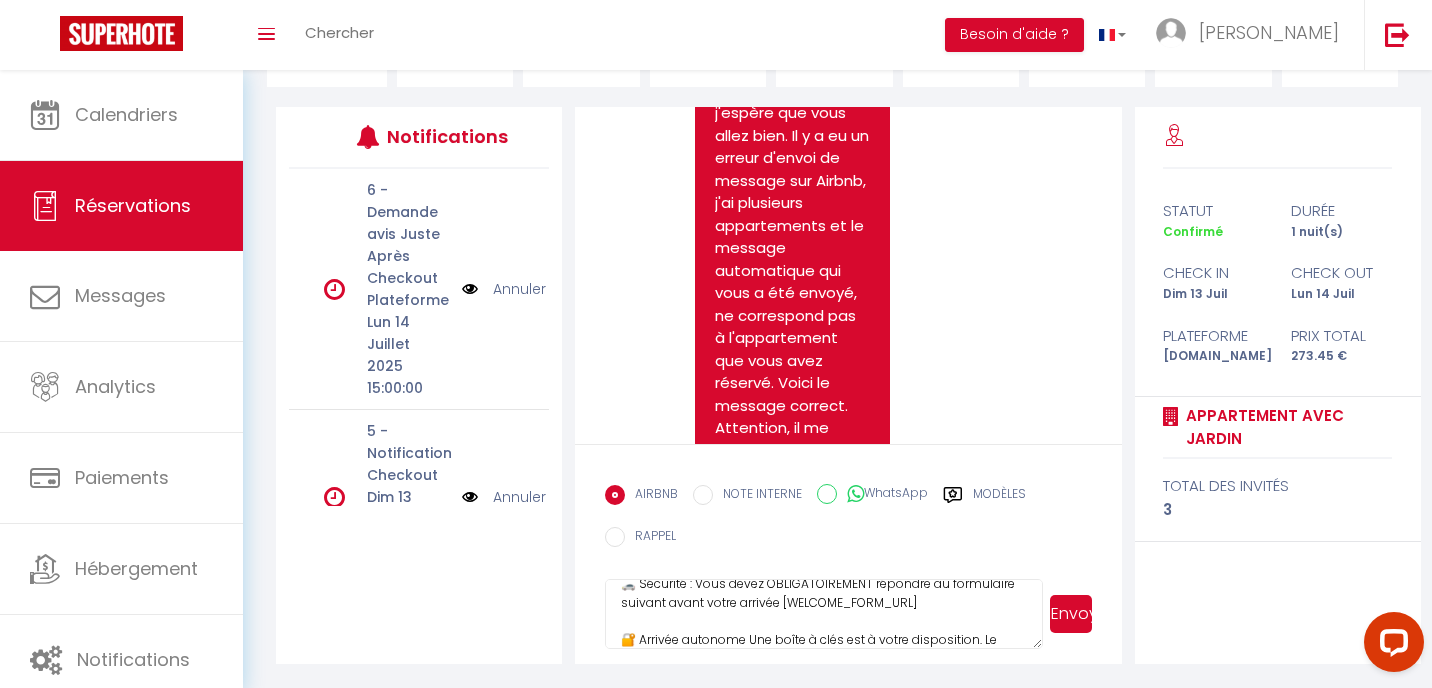 drag, startPoint x: 783, startPoint y: 623, endPoint x: 926, endPoint y: 619, distance: 143.05594 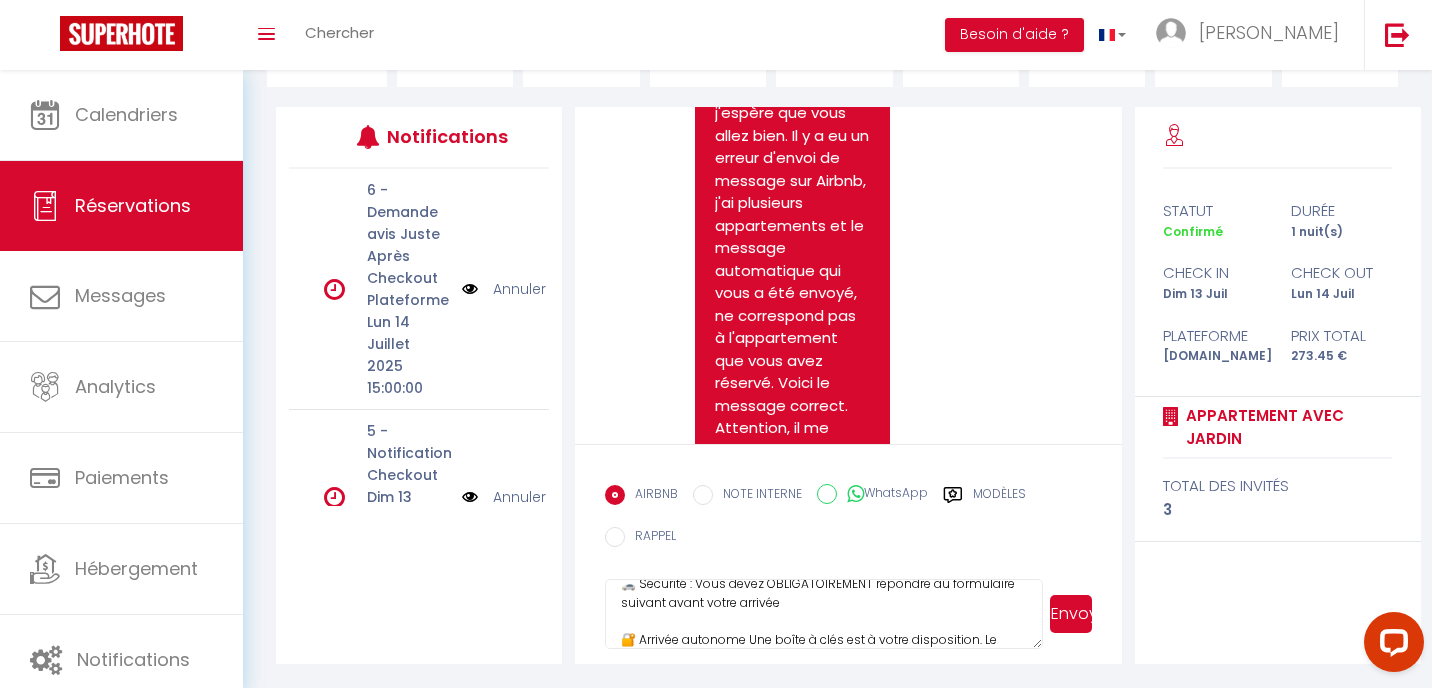 drag, startPoint x: 871, startPoint y: 603, endPoint x: 881, endPoint y: 618, distance: 18.027756 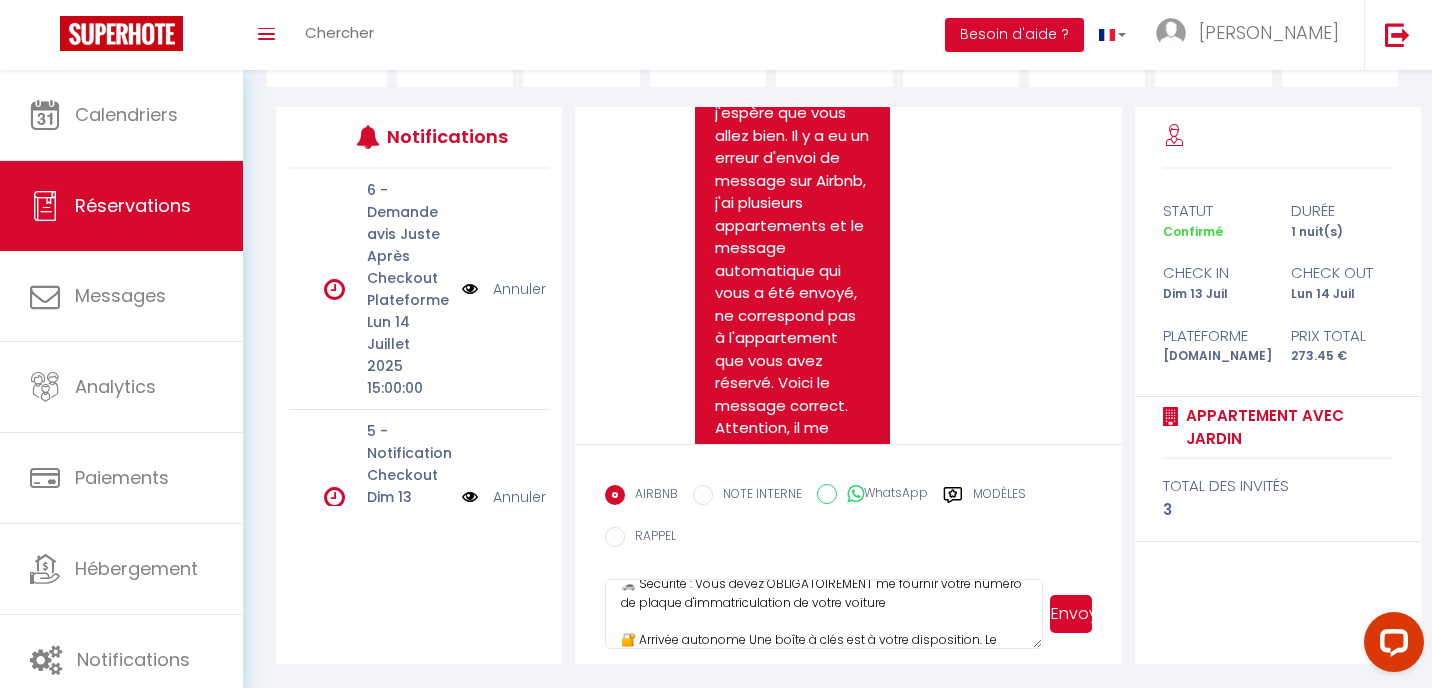 click on "🎉 Bienvenue Chez Adriana
Merci pour votre réservation ! Je suis ravie de vous accueillir pour votre séjour à Grimaud 🌟
Voici les informations essentielles :
📍 Adresse Résidence Les Restanques du Golfe de Saint-Tropez,  1113 route de Bardasse, 83310 Grimaud
🚗 Sécurité : Vous devez OBLIGATOIREMENT me fournir votre numéro de plaque d'immatriculation de votre voiture
🔐 Arrivée autonome Une boîte à clés est à votre disposition. Le code de la boîte à clés vous seront communiqués le jour de votre arrivée vers 13h00.
🕒 Horaires
Arrivée : à partir de 15h00
​
Départ : avant 11h00
📶 Wifi gratuit Le code est affiché sur la BOX sur la table basse.
🛏️ Linge de lit et de bain fourni
📞 Contact Je suis disponible si besoin : 📱 +33 6 44 03 15 41 📱 +33 6 11 73 21 73
🌴 Très bon séjour et à bientôt ! Adriana ☀️ – Chez Adriana" at bounding box center [824, 614] 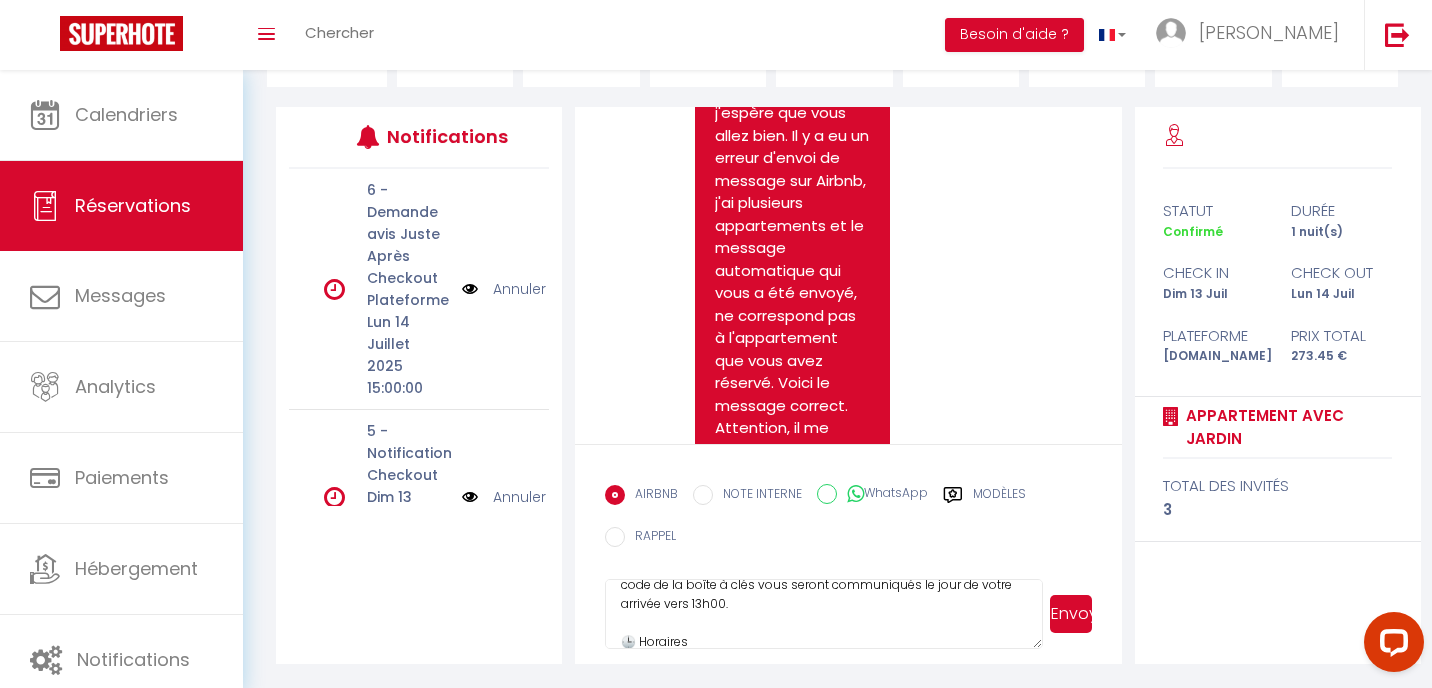scroll, scrollTop: 240, scrollLeft: 0, axis: vertical 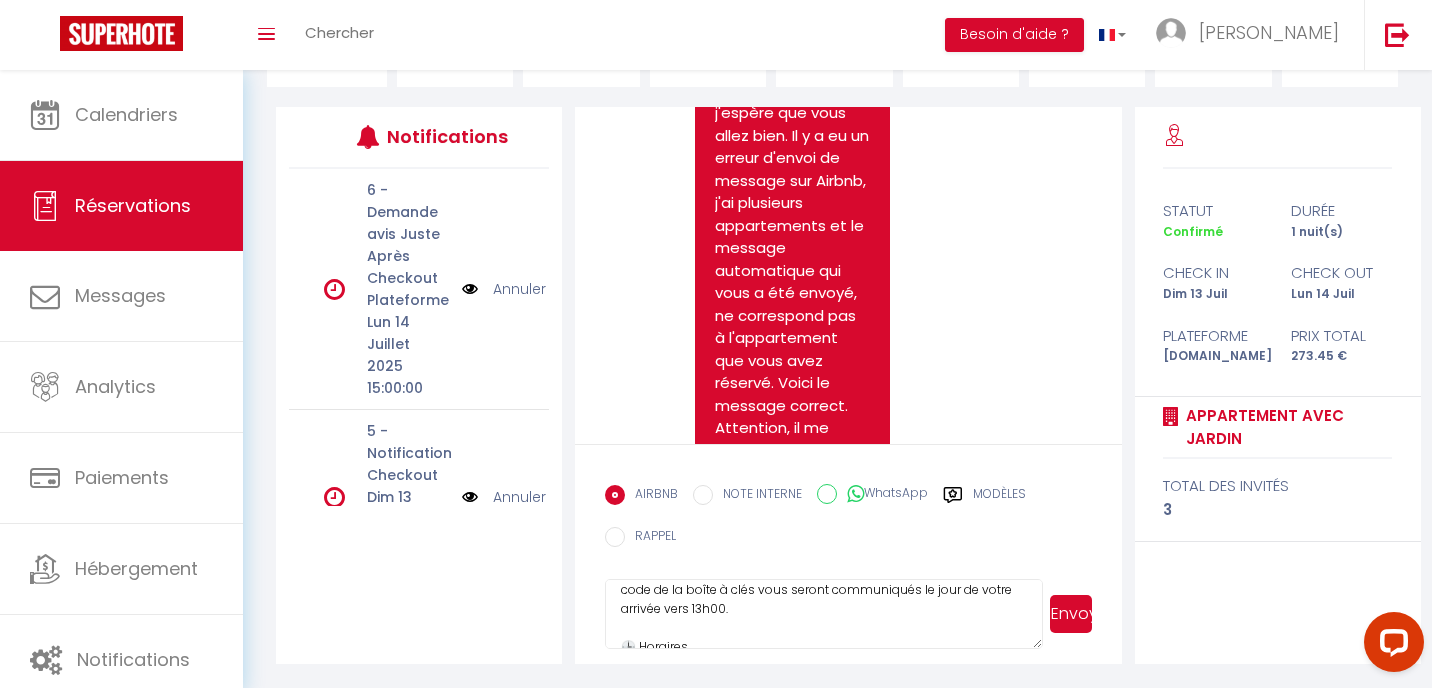 click on "🎉 Bienvenue Chez Adriana
Merci pour votre réservation ! Je suis ravie de vous accueillir pour votre séjour à Grimaud 🌟
Voici les informations essentielles :
📍 Adresse Résidence Les Restanques du Golfe de Saint-Tropez,  1113 route de Bardasse, 83310 Grimaud
🚗 Sécurité : Vous devez OBLIGATOIREMENT me fournir le numéro de plaque d'immatriculation de votre voiture
🔐 Arrivée autonome Une boîte à clés est à votre disposition. Le code de la boîte à clés vous seront communiqués le jour de votre arrivée vers 13h00.
🕒 Horaires
Arrivée : à partir de 15h00
​
Départ : avant 11h00
📶 Wifi gratuit Le code est affiché sur la BOX sur la table basse.
🛏️ Linge de lit et de bain fourni
📞 Contact Je suis disponible si besoin : 📱 +33 6 44 03 15 41 📱 +33 6 11 73 21 73
🌴 Très bon séjour et à bientôt ! Adriana ☀️ – Chez Adriana" at bounding box center [824, 614] 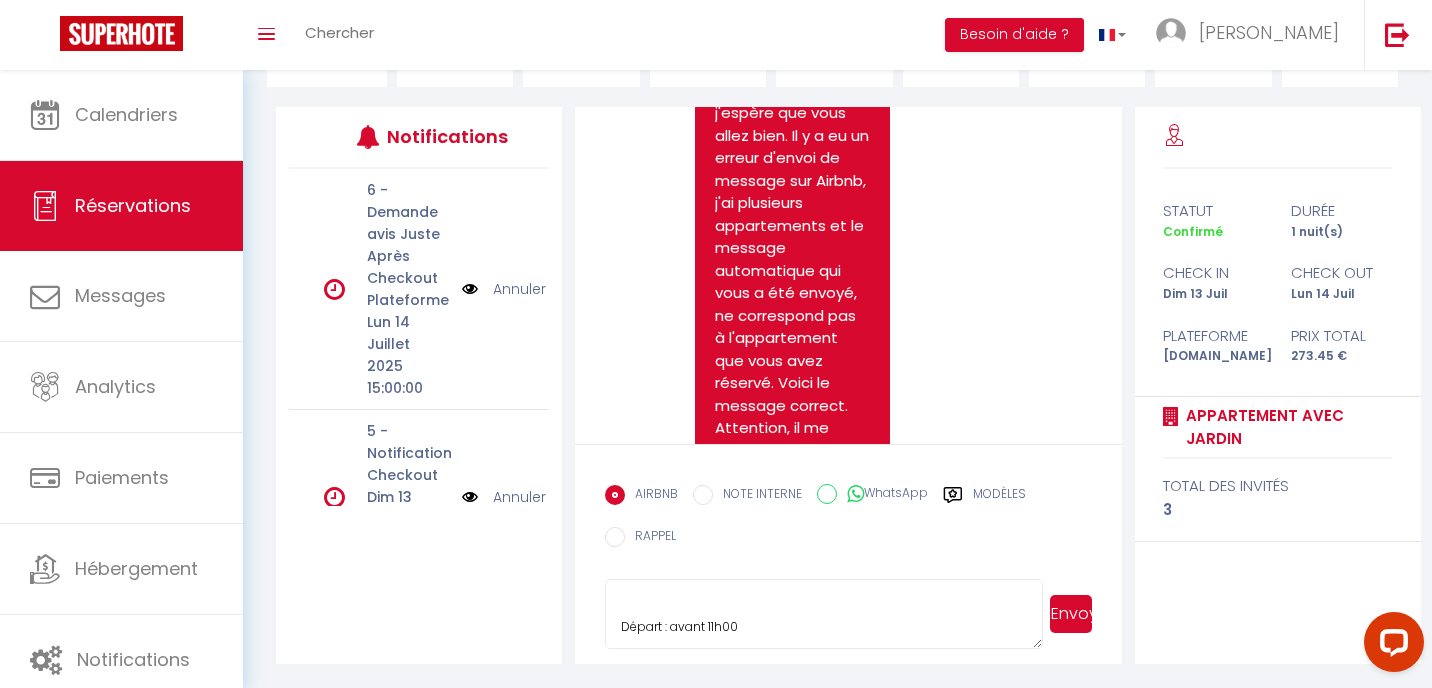 scroll, scrollTop: 383, scrollLeft: 0, axis: vertical 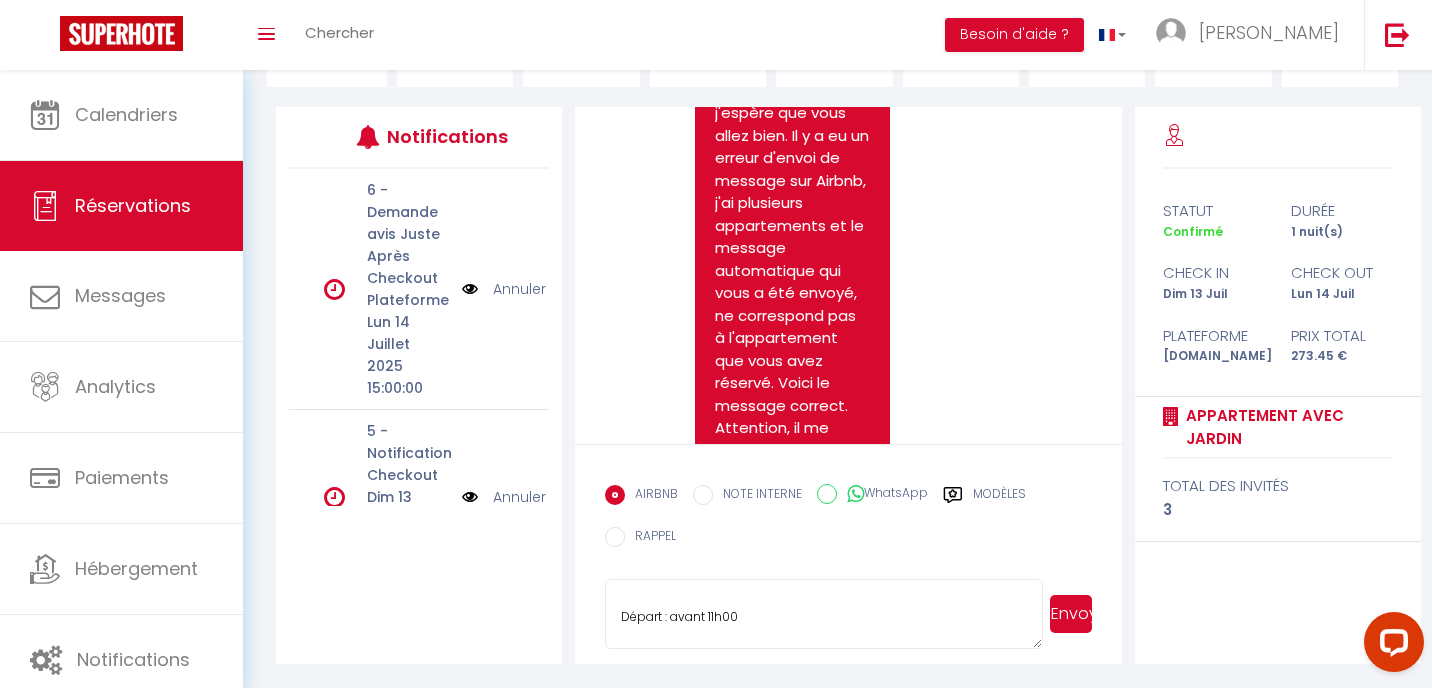 click on "🎉 Bienvenue Chez Adriana
Merci pour votre réservation ! Je suis ravie de vous accueillir pour votre séjour à Grimaud 🌟
Voici les informations essentielles :
📍 Adresse Résidence Les Restanques du Golfe de Saint-Tropez,  1113 route de Bardasse, 83310 Grimaud
🚗 Sécurité : Vous devez OBLIGATOIREMENT me fournir le numéro de plaque d'immatriculation de votre voiture
🔐 Arrivée autonome Une boîte à clés est à votre disposition. Le code de la boîte à clés vous seront communiqués le jour de votre arrivée vers 11h00.
🕒 Horaires
Arrivée : à partir de 15h00
​
Départ : avant 11h00
📶 Wifi gratuit Le code est affiché sur la BOX sur la table basse.
🛏️ Linge de lit et de bain fourni
📞 Contact Je suis disponible si besoin : 📱 +33 6 44 03 15 41 📱 +33 6 11 73 21 73
🌴 Très bon séjour et à bientôt ! Adriana ☀️ – Chez Adriana" at bounding box center [824, 614] 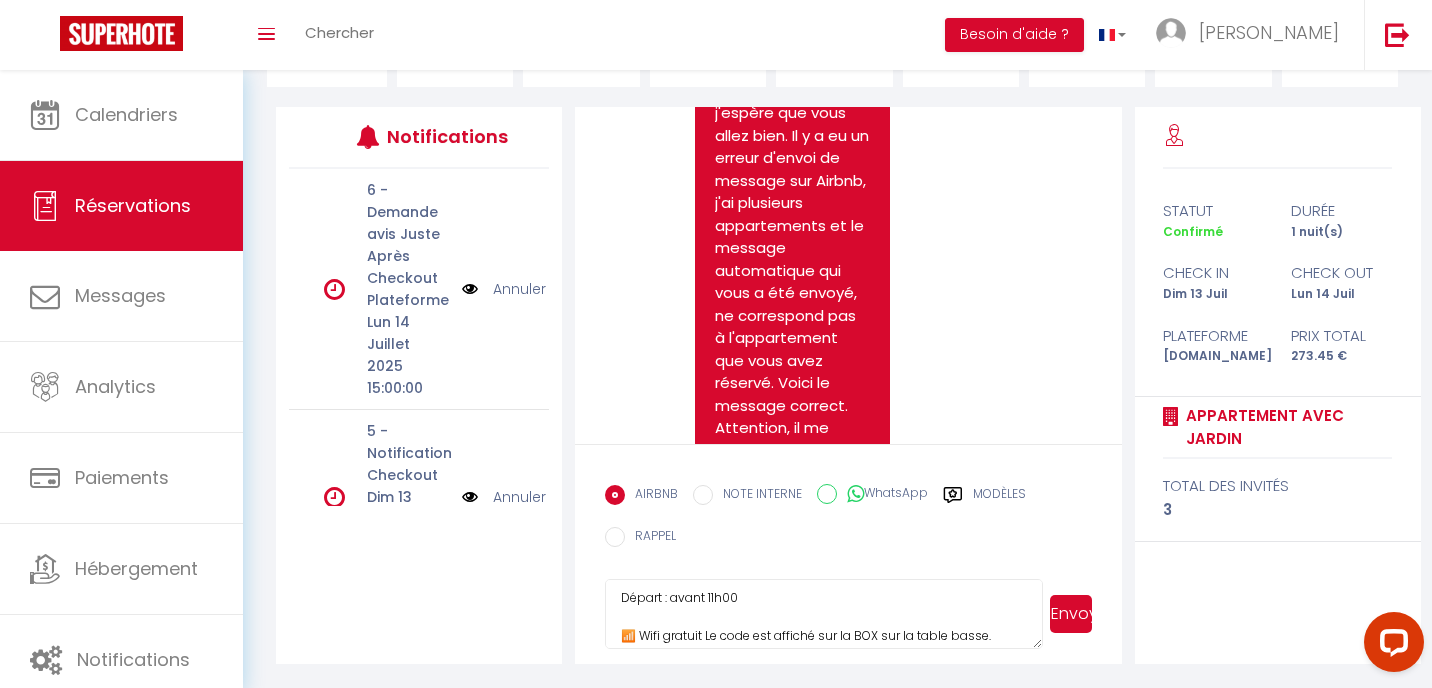 scroll, scrollTop: 425, scrollLeft: 0, axis: vertical 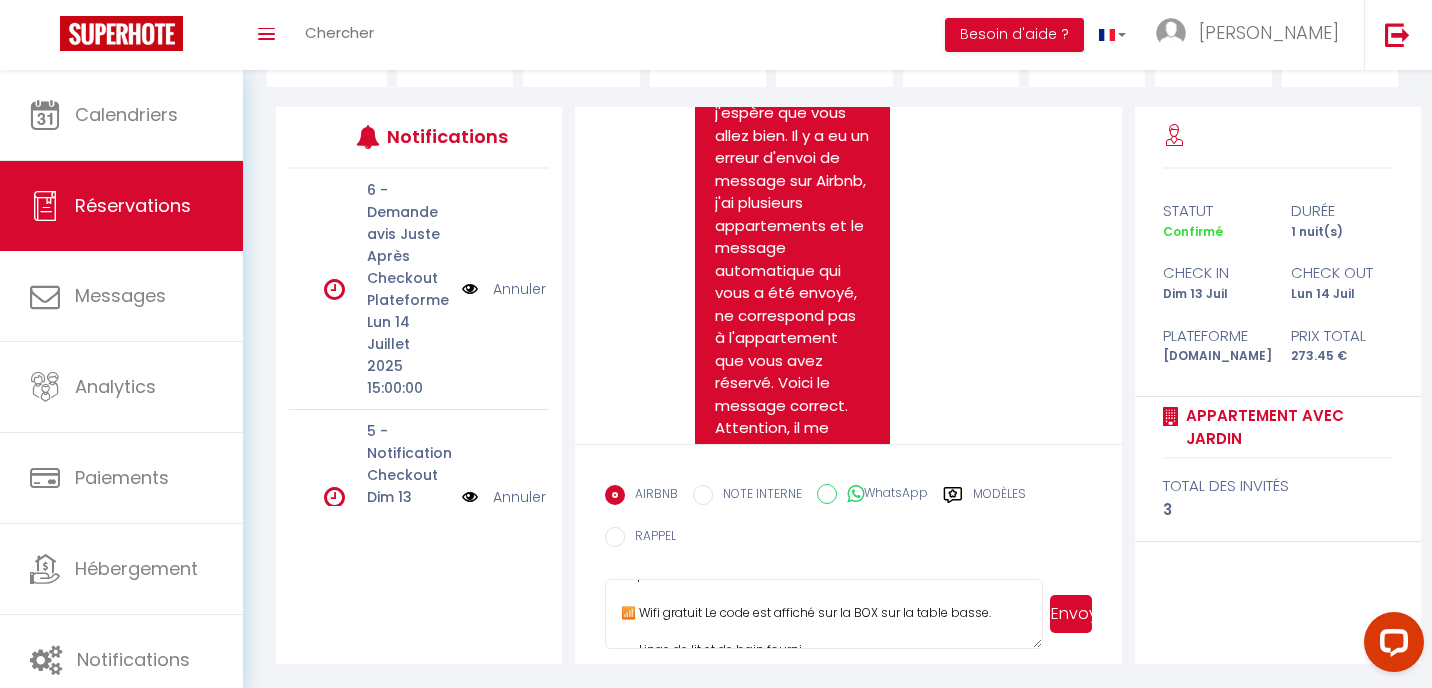 click on "🎉 Bienvenue Chez Adriana
Merci pour votre réservation ! Je suis ravie de vous accueillir pour votre séjour à Grimaud 🌟
Voici les informations essentielles :
📍 Adresse Résidence Les Restanques du Golfe de Saint-Tropez,  1113 route de Bardasse, 83310 Grimaud
🚗 Sécurité : Vous devez OBLIGATOIREMENT me fournir le numéro de plaque d'immatriculation de votre voiture
🔐 Arrivée autonome Une boîte à clés est à votre disposition. Le code de la boîte à clés vous seront communiqués le jour de votre arrivée vers 11h00.
🕒 Horaires
Arrivée : à partir de 15h00
Départ : avant 11h00
📶 Wifi gratuit Le code est affiché sur la BOX sur la table basse.
🛏️ Linge de lit et de bain fourni
📞 Contact Je suis disponible si besoin : 📱 +33 6 44 03 15 41 📱 +33 6 11 73 21 73
🌴 Très bon séjour et à bientôt ! Adriana ☀️ – Chez Adriana" at bounding box center (824, 614) 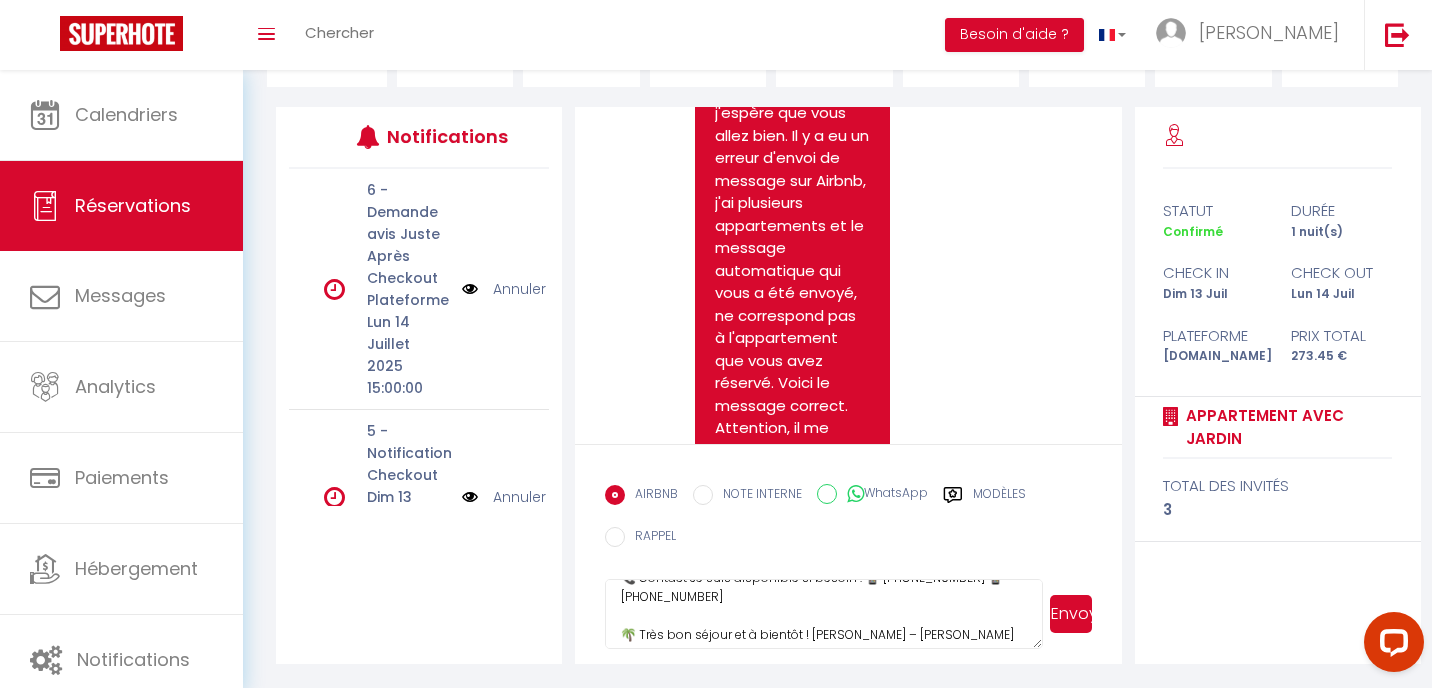 scroll, scrollTop: 546, scrollLeft: 0, axis: vertical 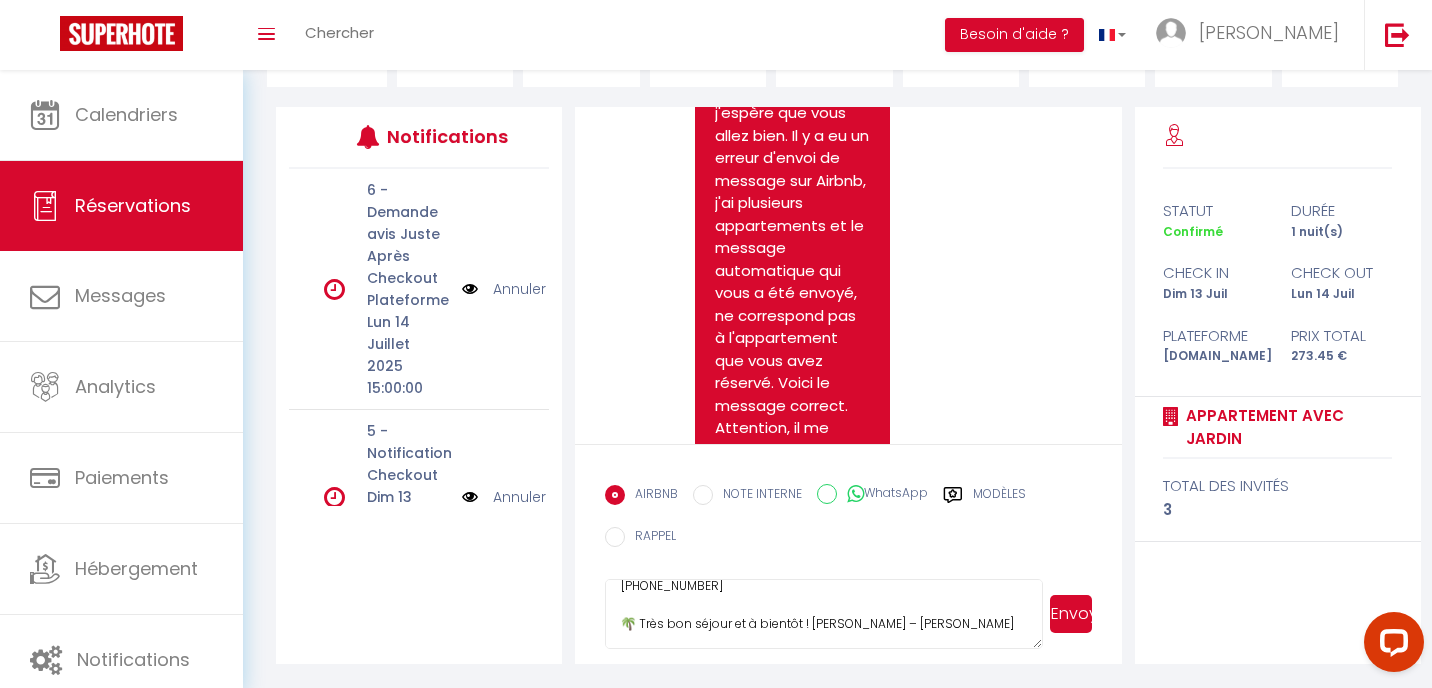 type on "🎉 Bienvenue Chez Adriana
Merci pour votre réservation ! Je suis ravie de vous accueillir pour votre séjour à Grimaud 🌟
Voici les informations essentielles :
📍 Adresse Résidence Les Restanques du Golfe de Saint-Tropez,  1113 route de Bardasse, 83310 Grimaud
🚗 Sécurité : Vous devez OBLIGATOIREMENT me fournir le numéro de plaque d'immatriculation de votre voiture
🔐 Arrivée autonome Une boîte à clés est à votre disposition. Le code de la boîte à clés vous seront communiqués le jour de votre arrivée vers 11h00.
🕒 Horaires
Arrivée : à partir de 15h00
Départ : avant 11h00
📶 Wifi gratuit Le code est affiché sur la BOX sur la table basse.
🛏️ Linge de lit et de bain fourni
📞 Contact Je suis disponible si besoin : 📱 +33 6 44 03 15 41 📱 +33 6 11 73 21 73
🌴 Très bon séjour et à bientôt ! Adriana ☀️ – Chez Adriana" 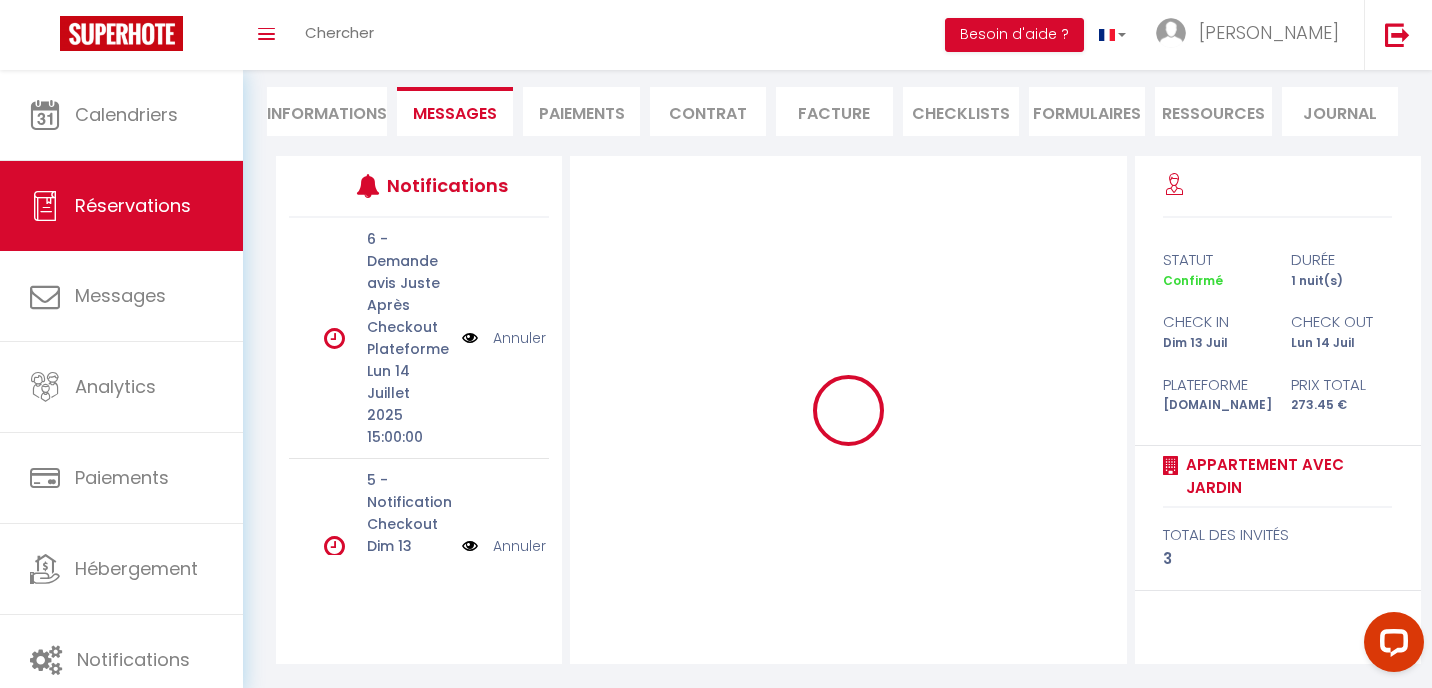 type 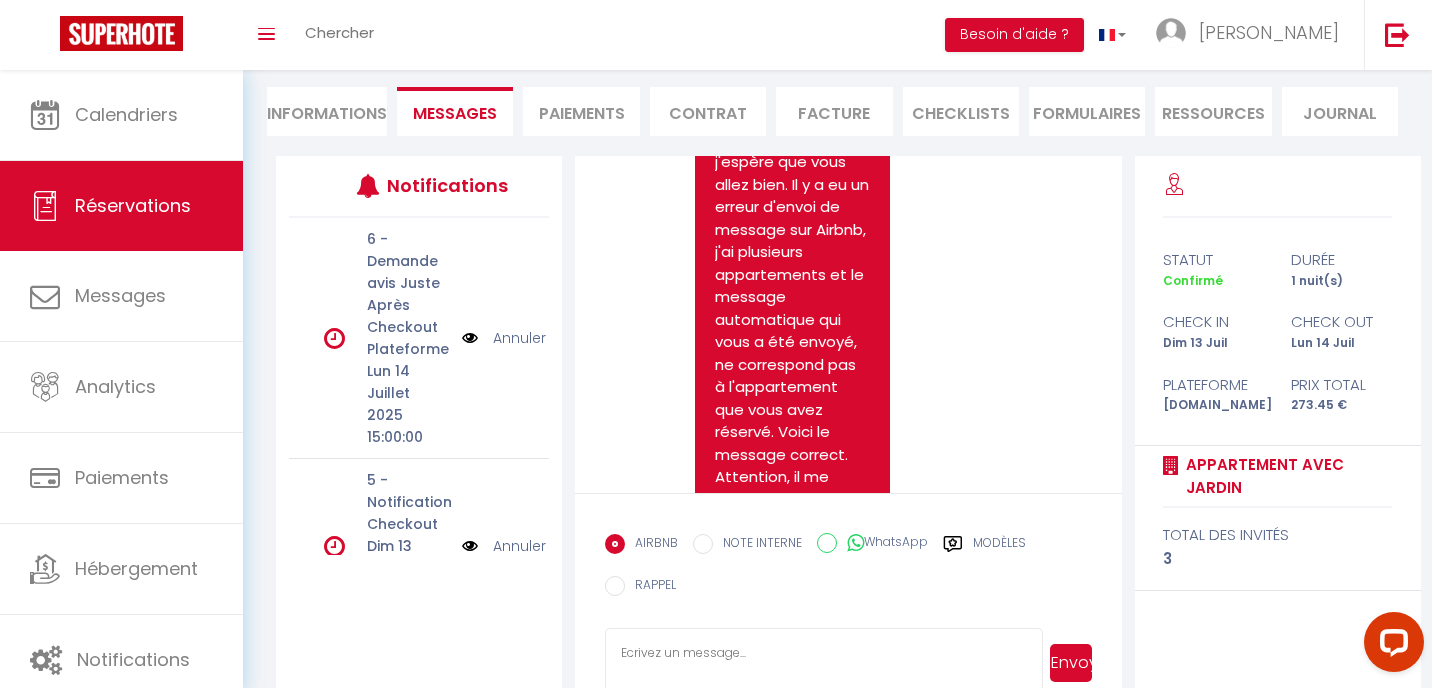 scroll, scrollTop: 0, scrollLeft: 0, axis: both 